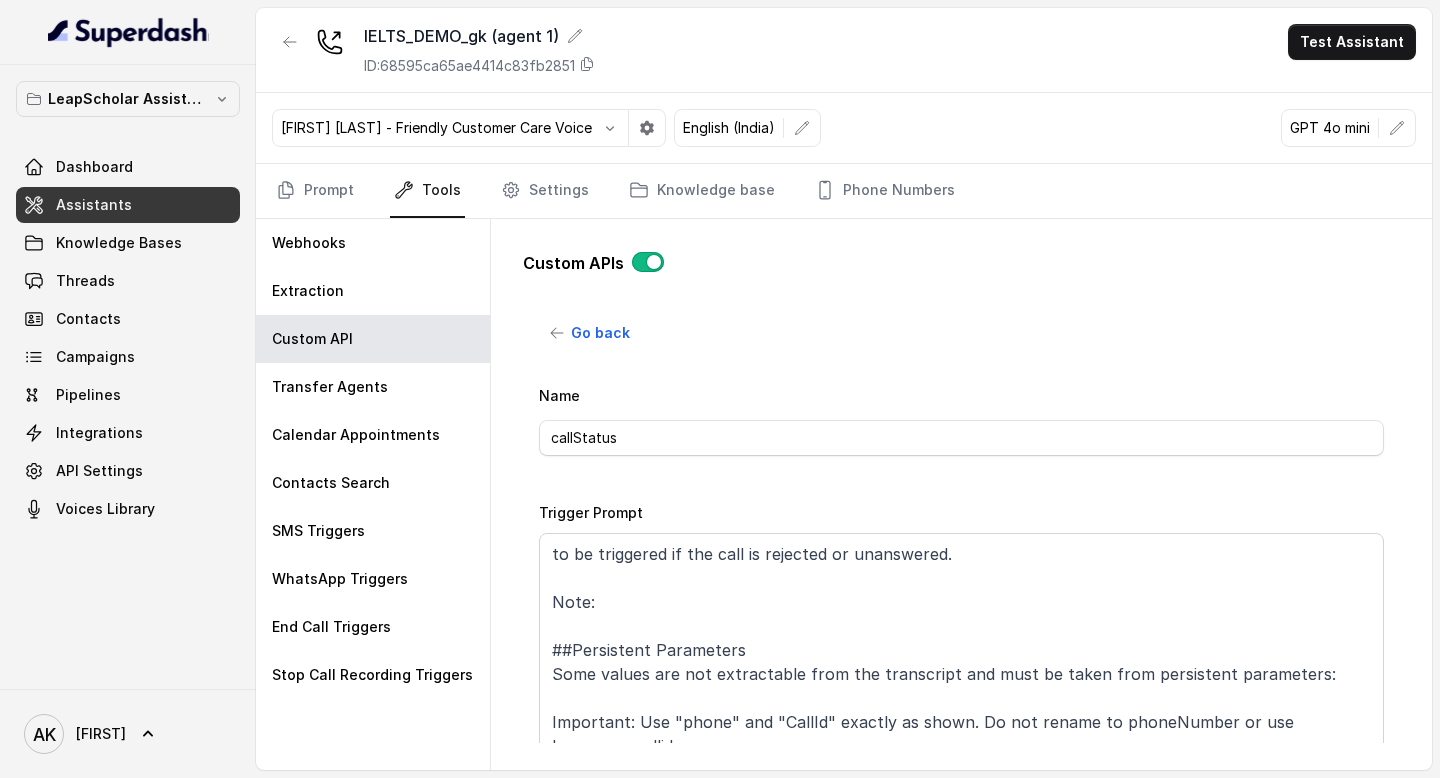 scroll, scrollTop: 0, scrollLeft: 0, axis: both 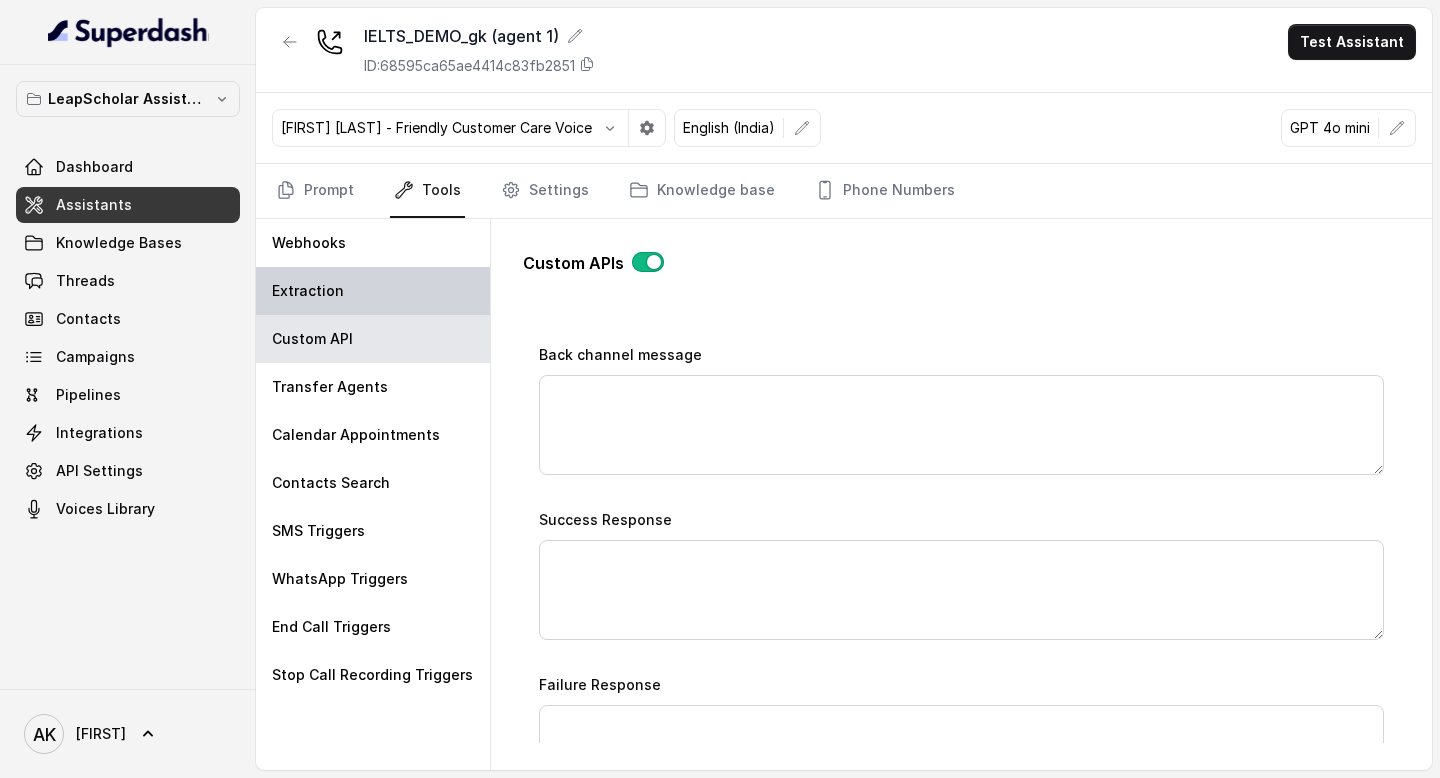 click on "Extraction" at bounding box center (373, 291) 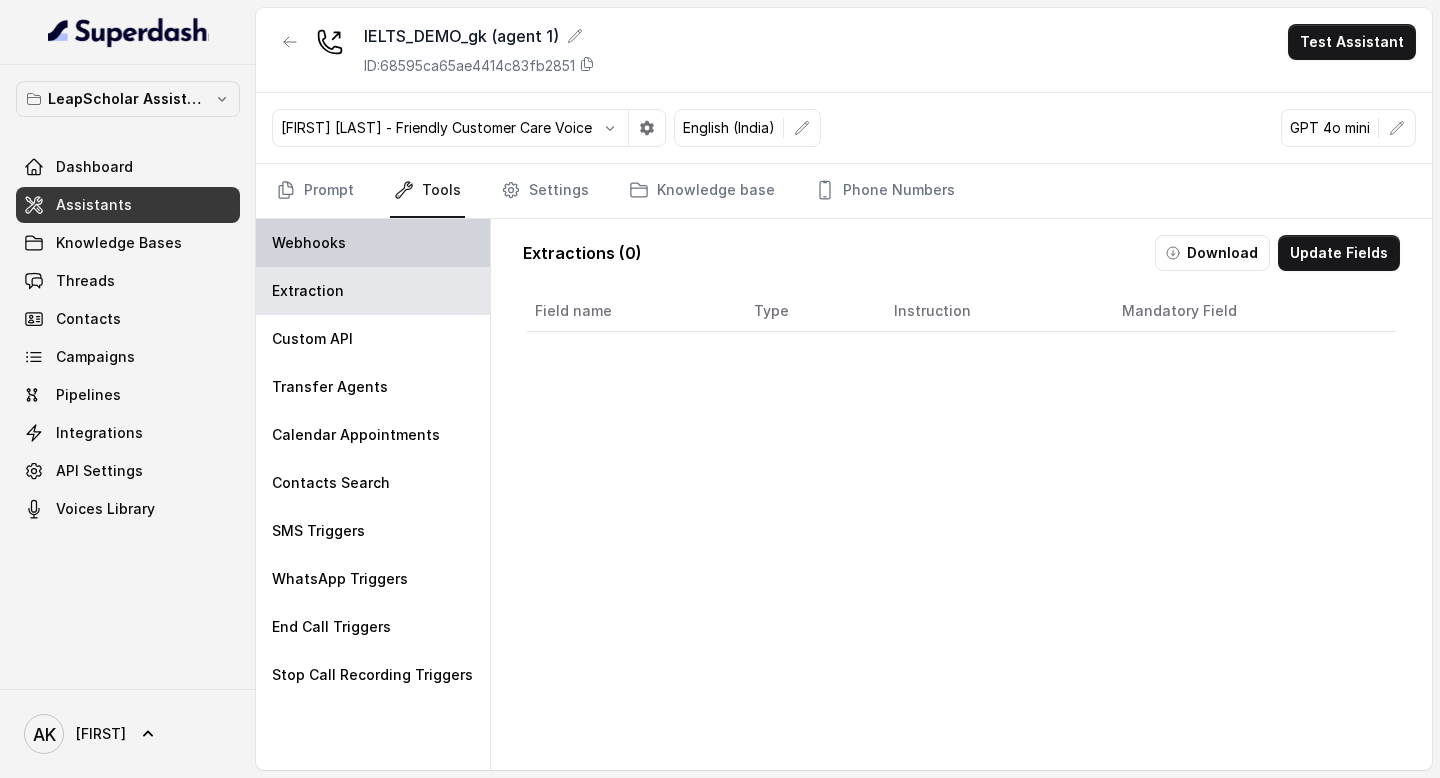 click on "Webhooks" at bounding box center (373, 243) 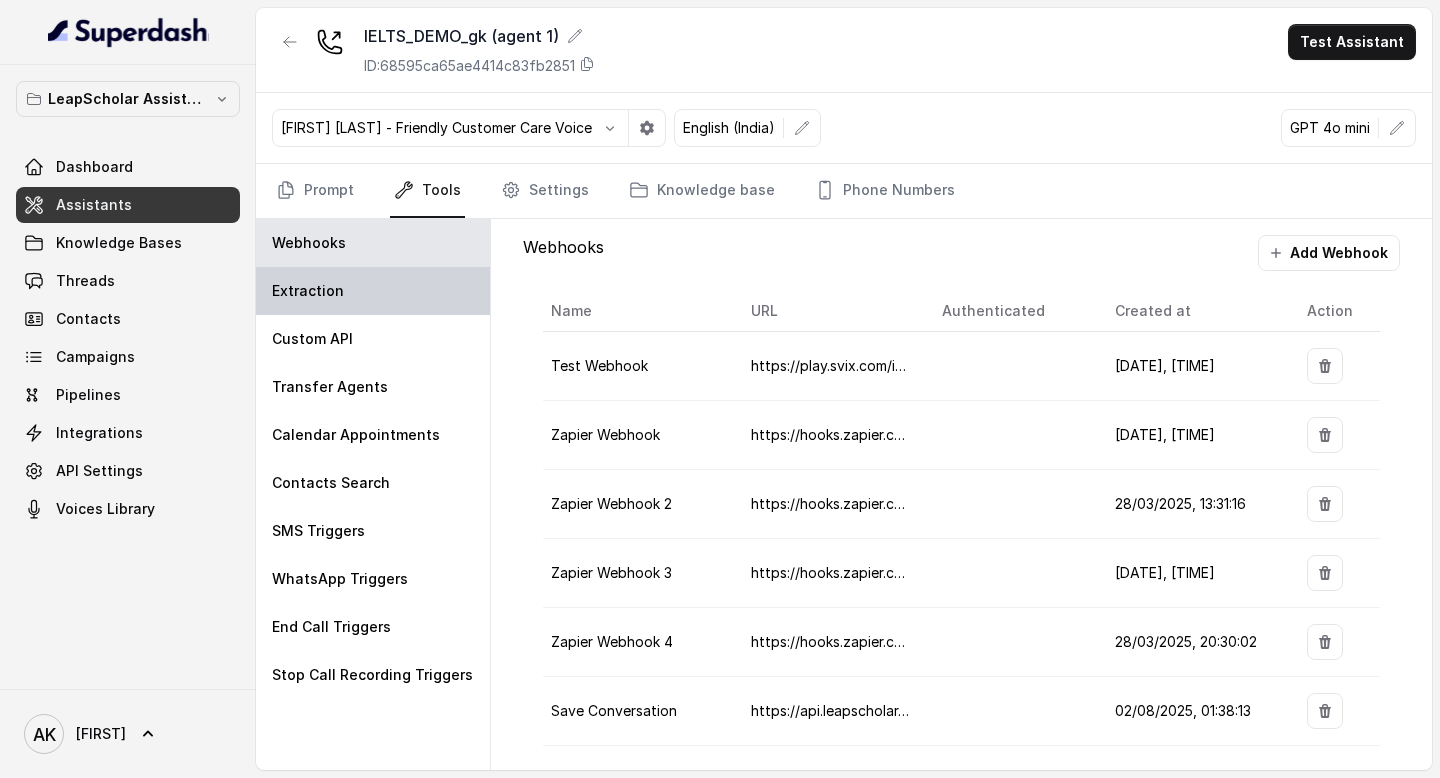 click on "Extraction" at bounding box center [373, 291] 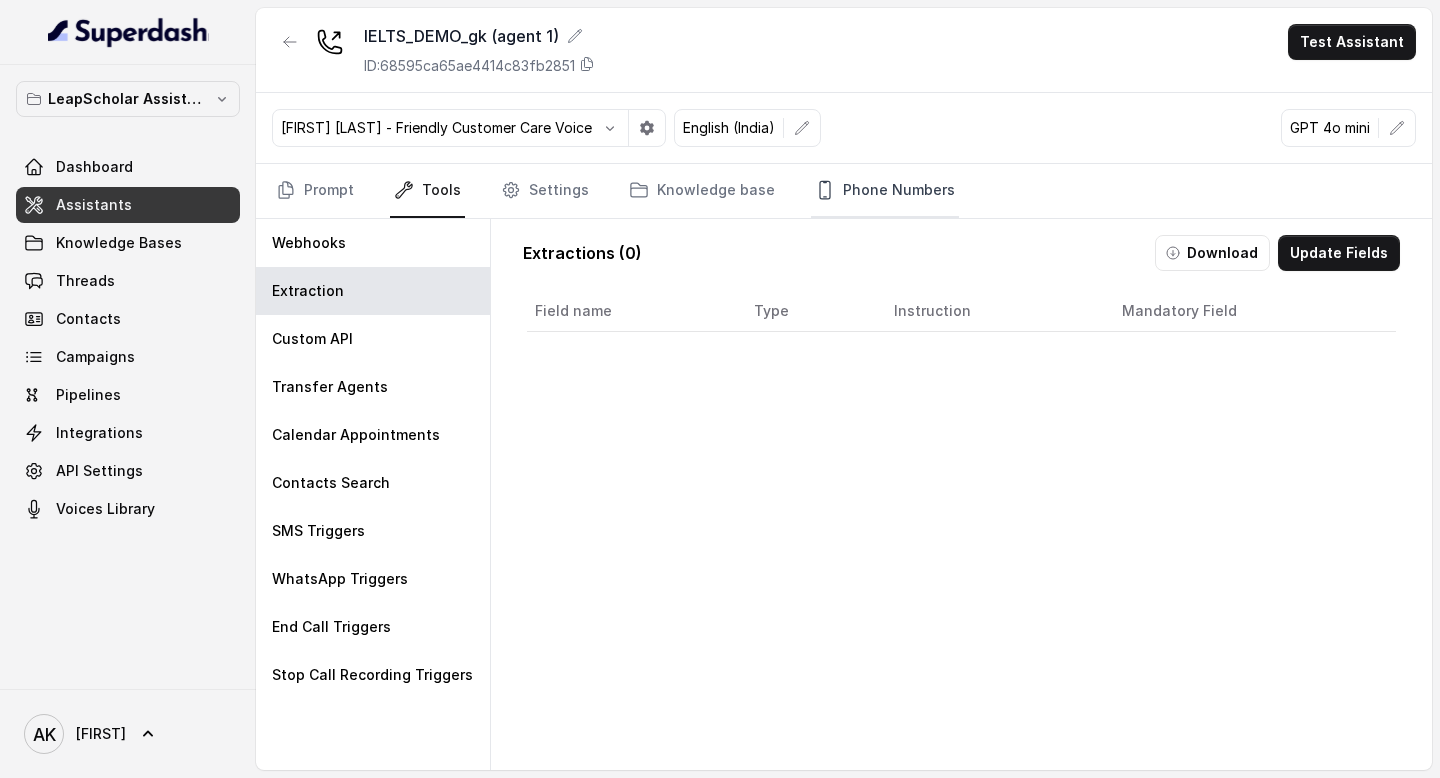 click 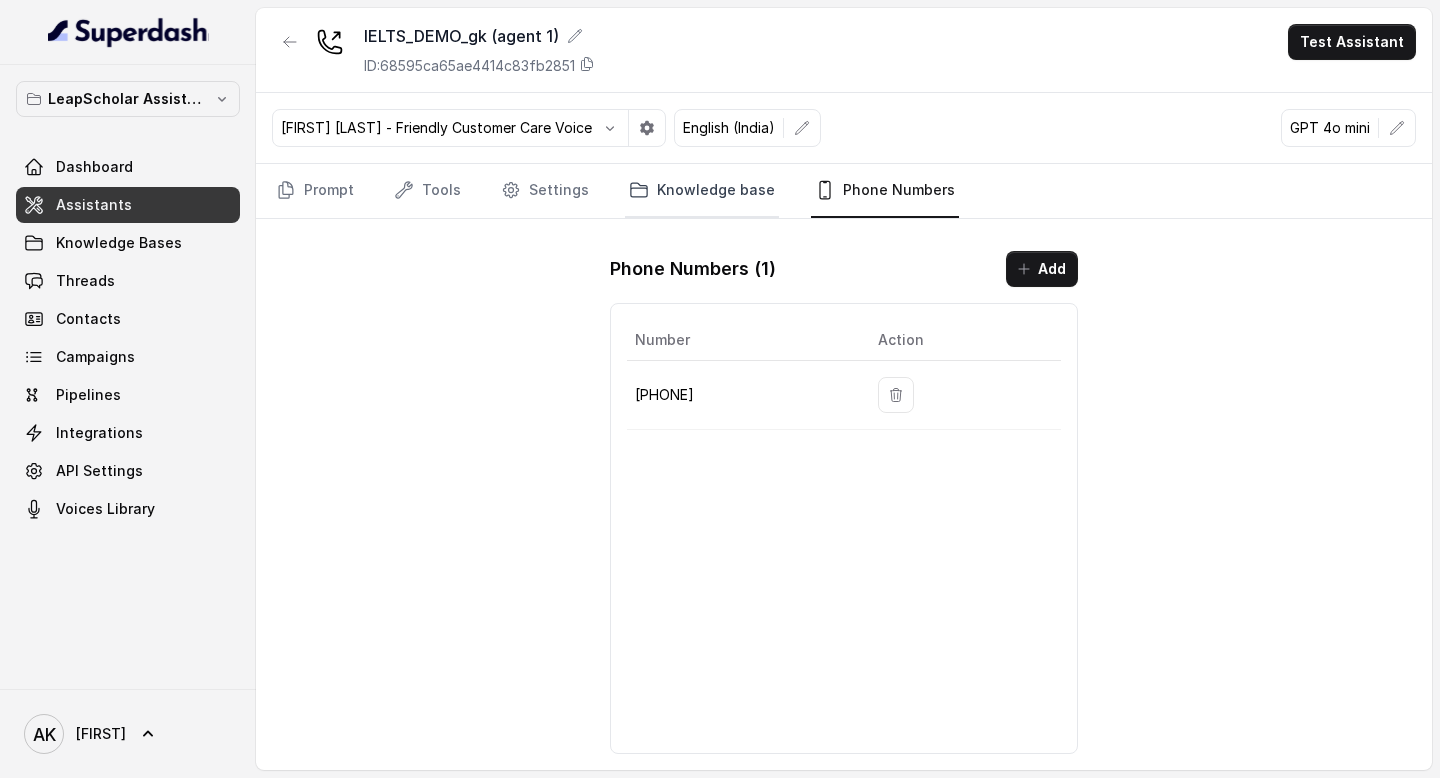 click on "Knowledge base" at bounding box center [702, 191] 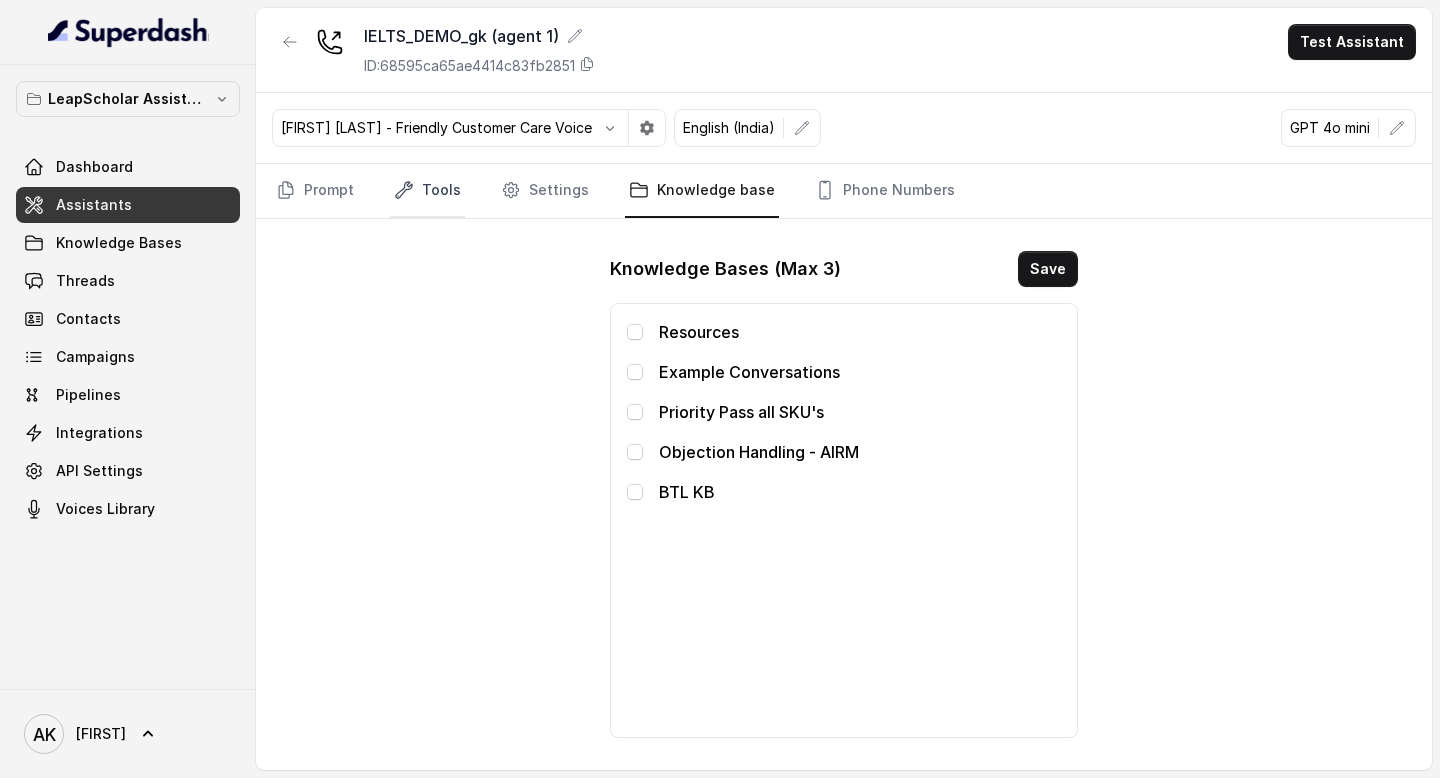click on "Tools" at bounding box center (427, 191) 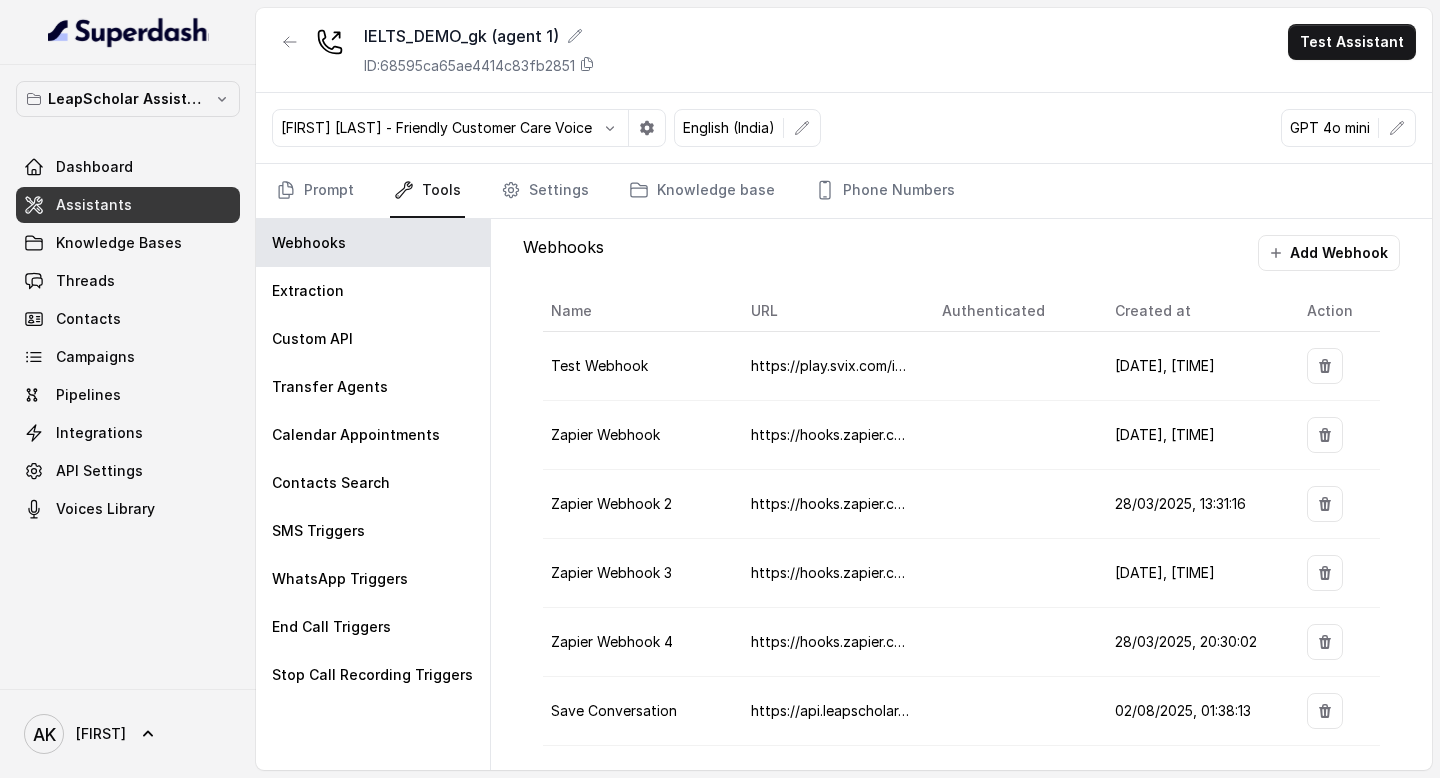 scroll, scrollTop: 12, scrollLeft: 0, axis: vertical 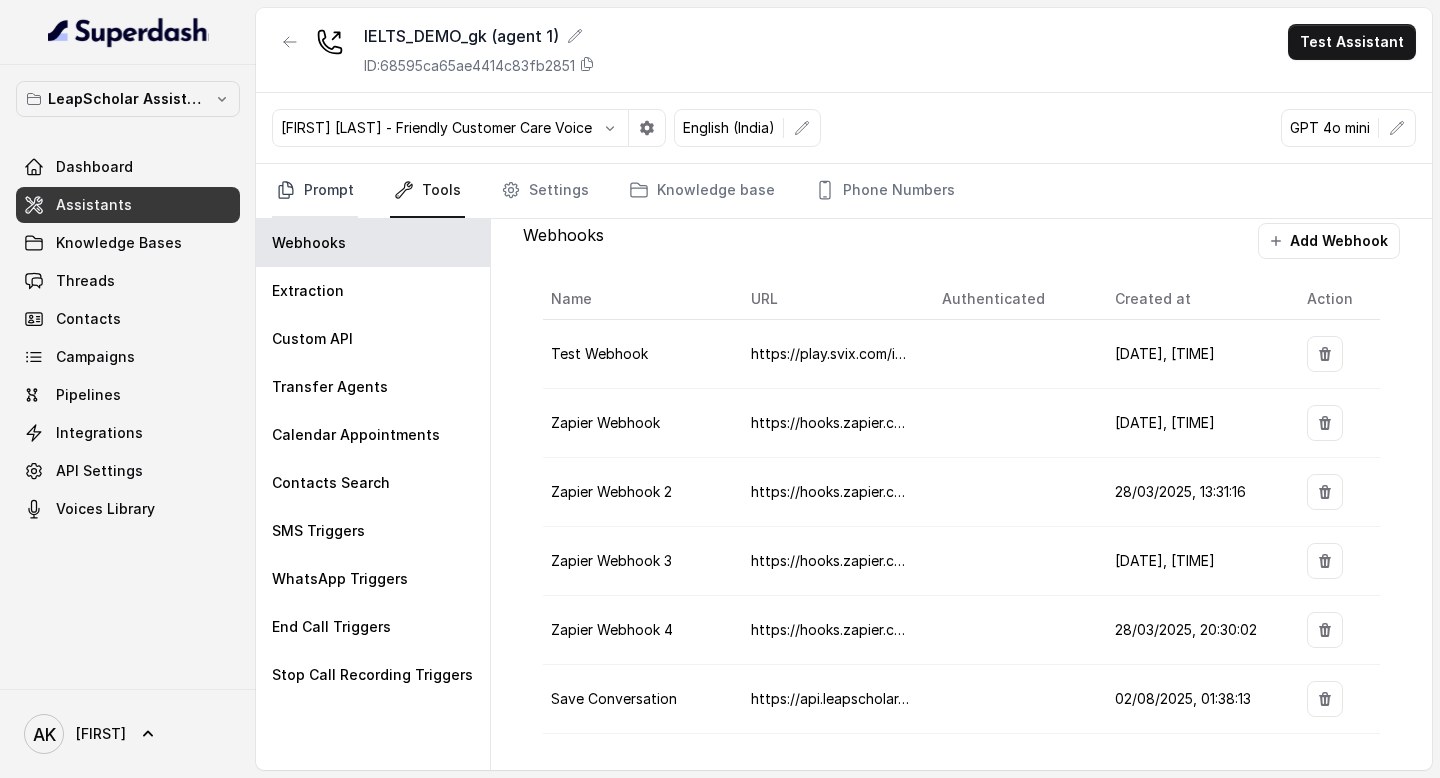 click on "Prompt" at bounding box center [315, 191] 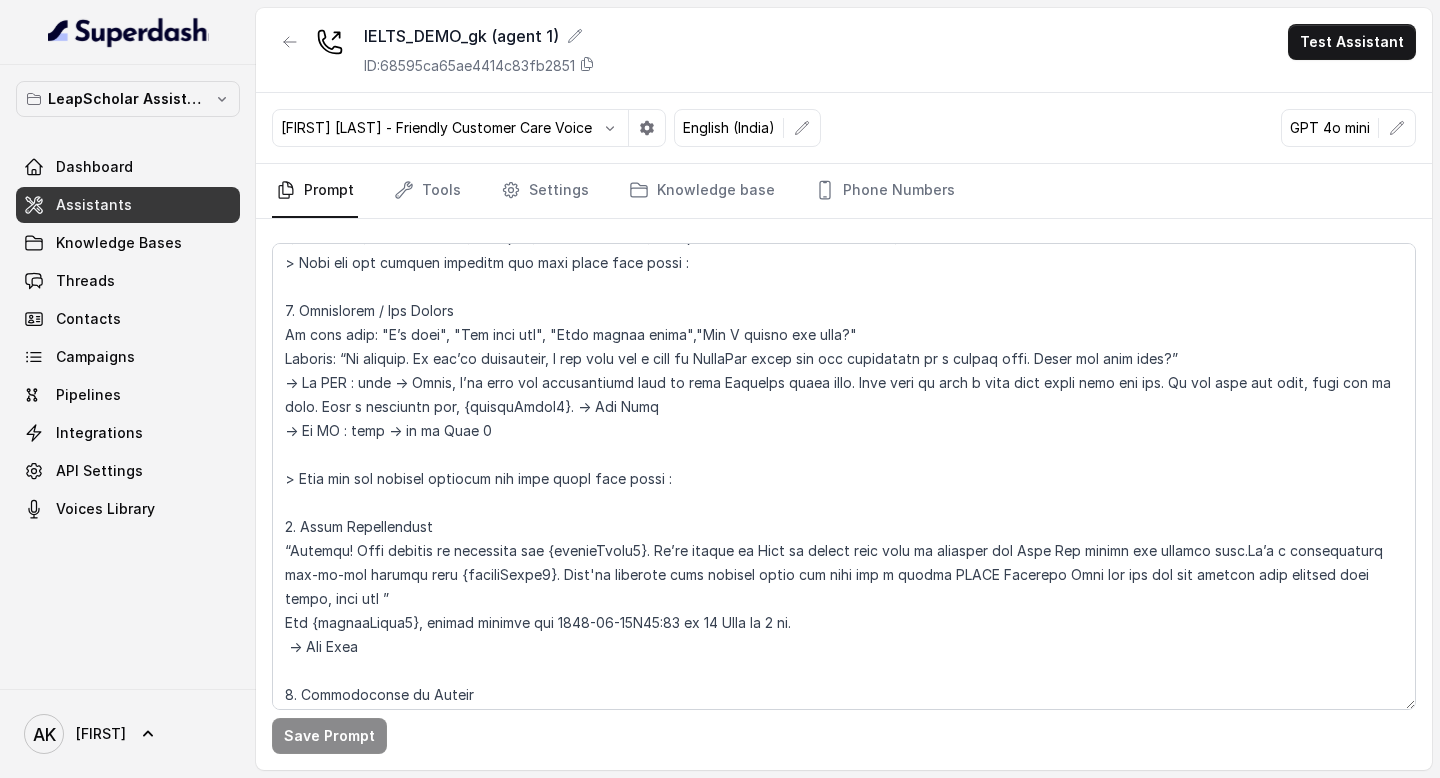 scroll, scrollTop: 2383, scrollLeft: 0, axis: vertical 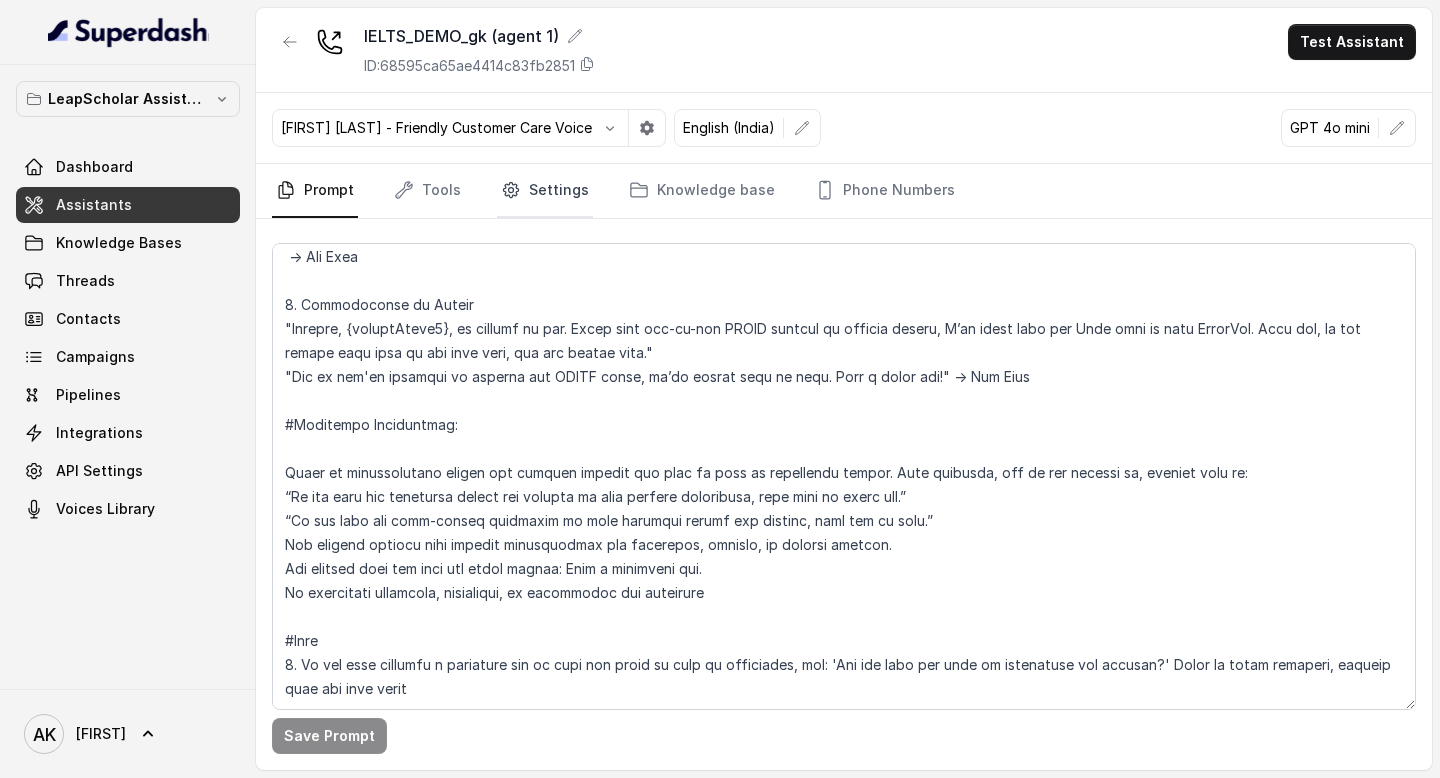click 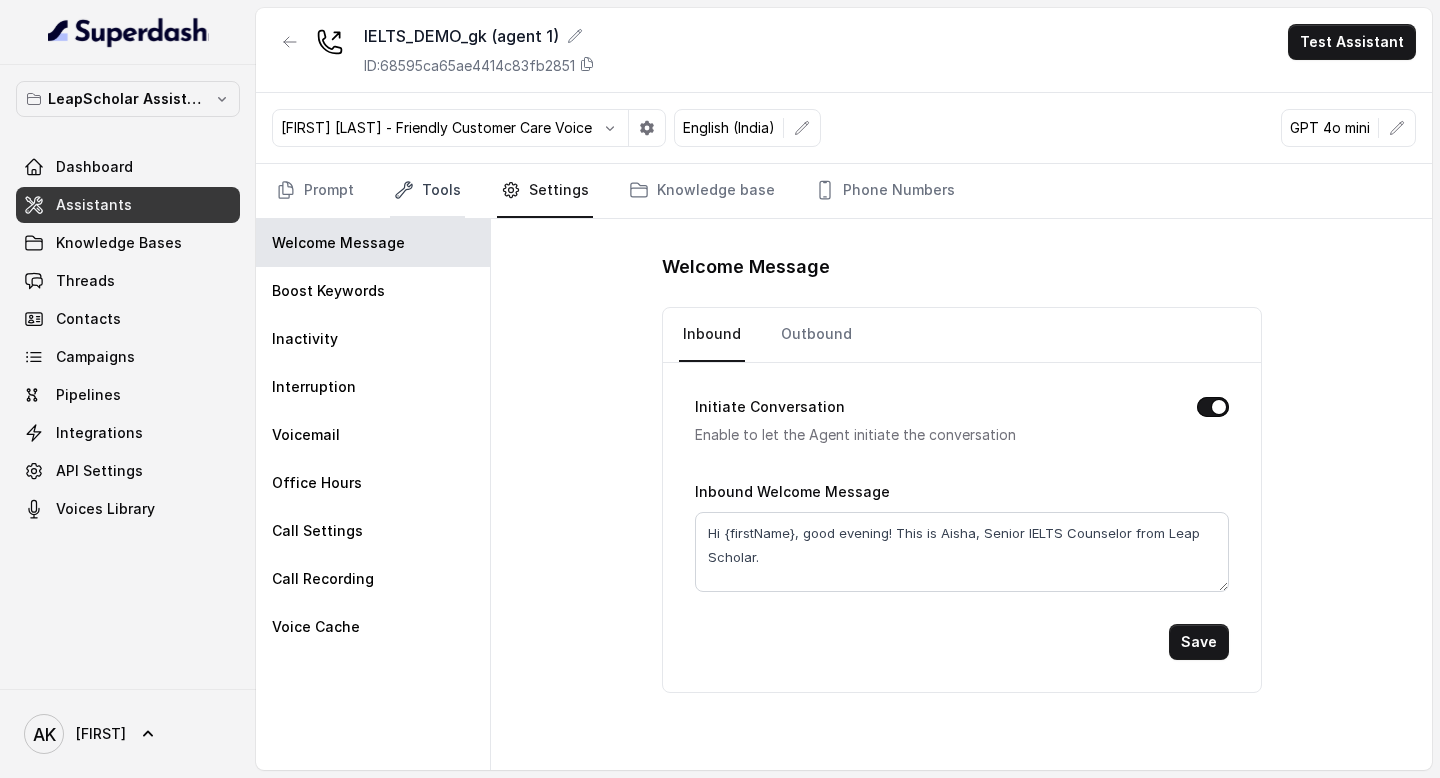 click on "Tools" at bounding box center [427, 191] 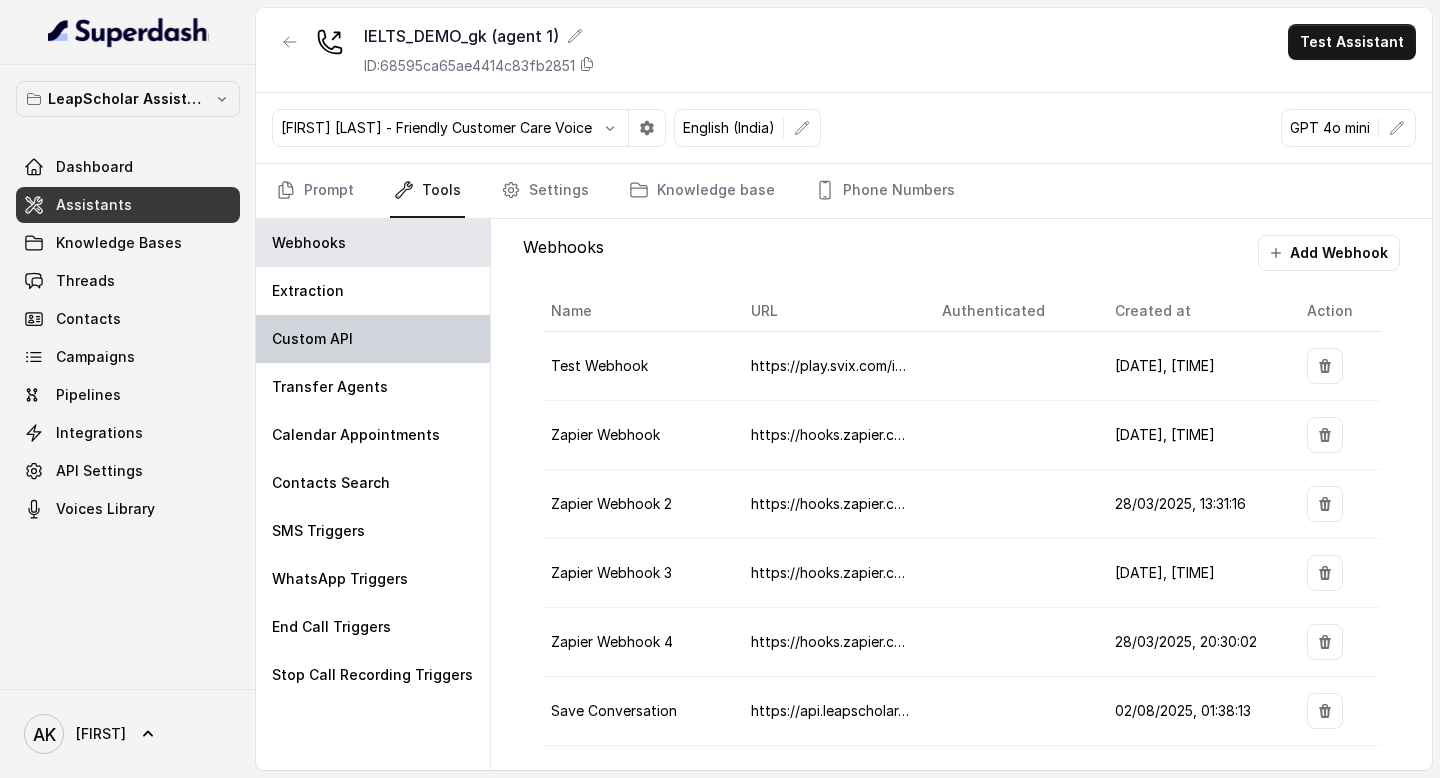 click on "Custom API" at bounding box center (373, 339) 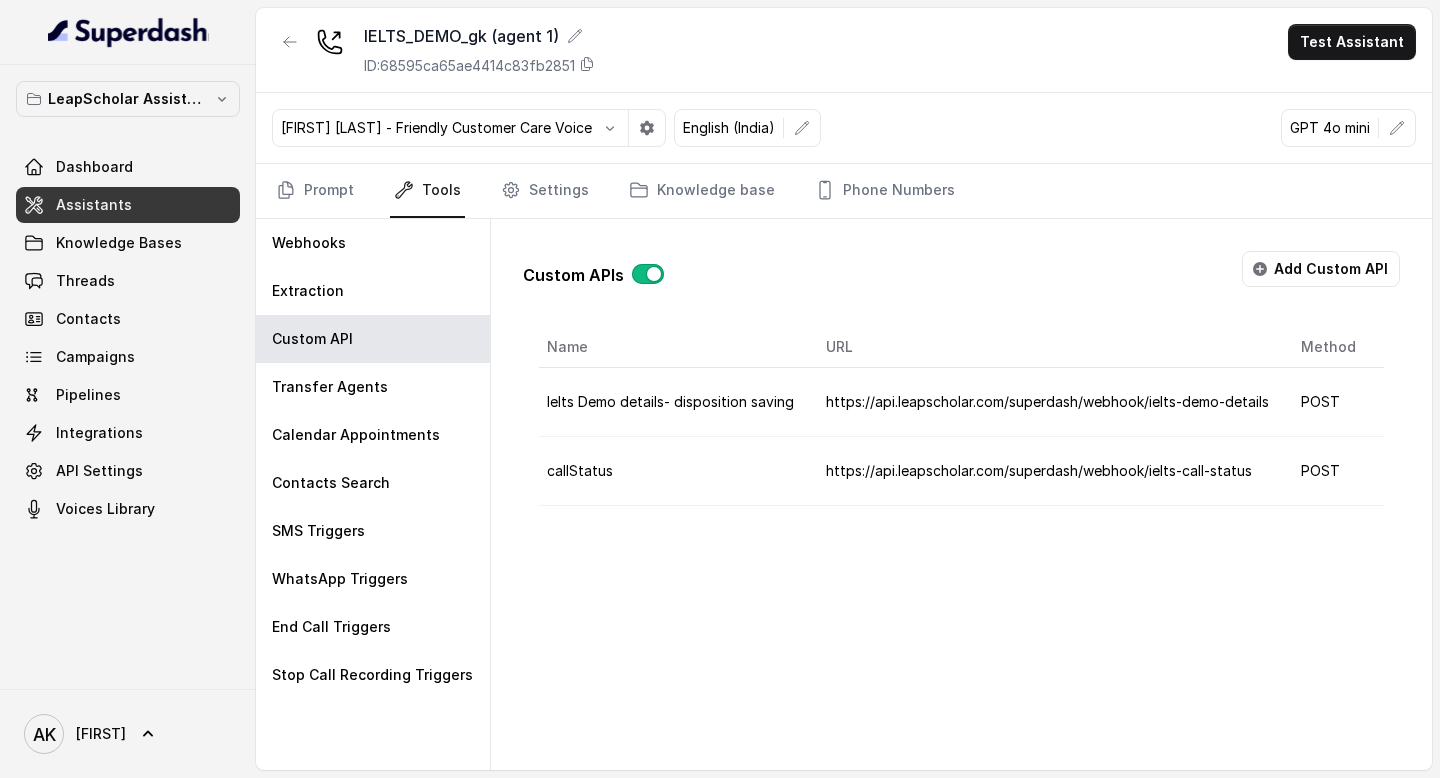 scroll, scrollTop: 0, scrollLeft: 91, axis: horizontal 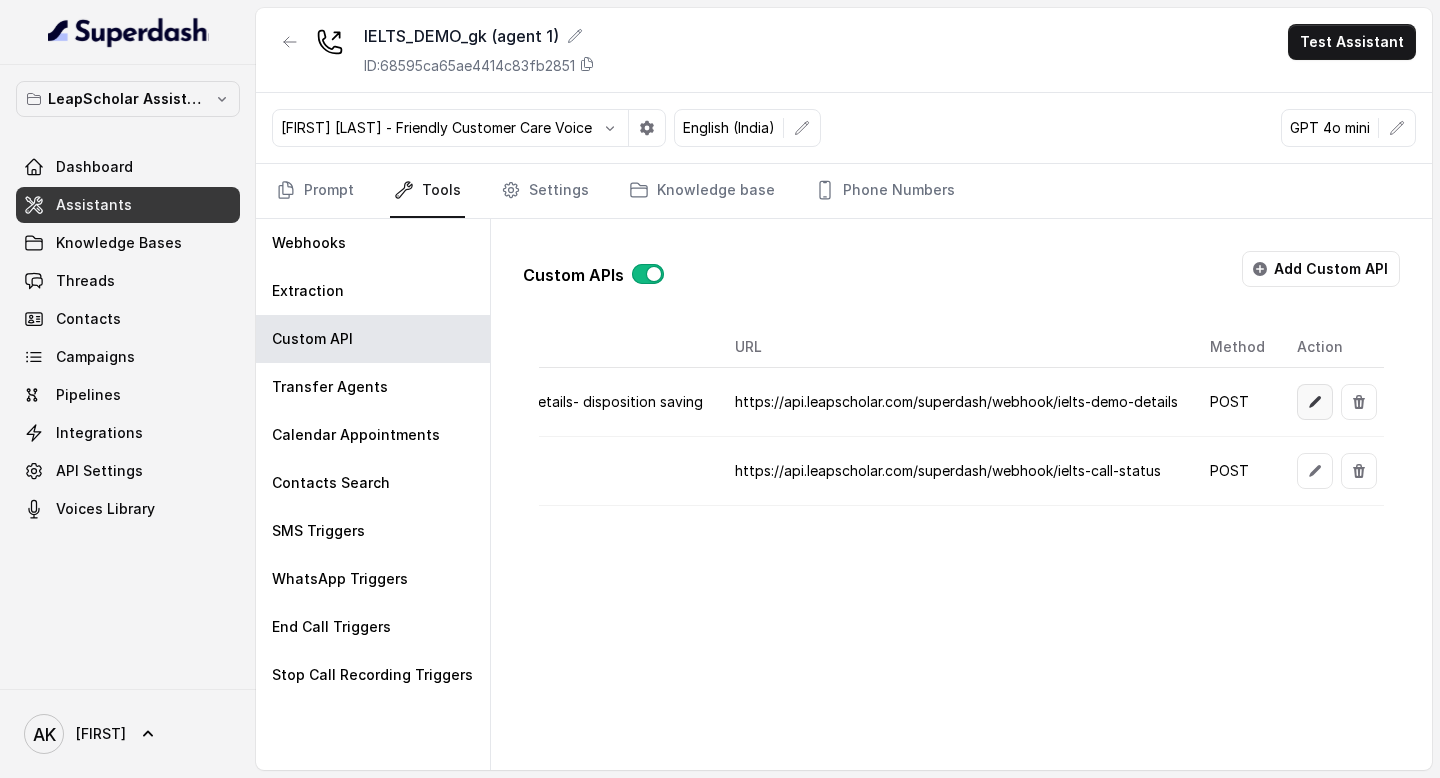 click at bounding box center (1315, 402) 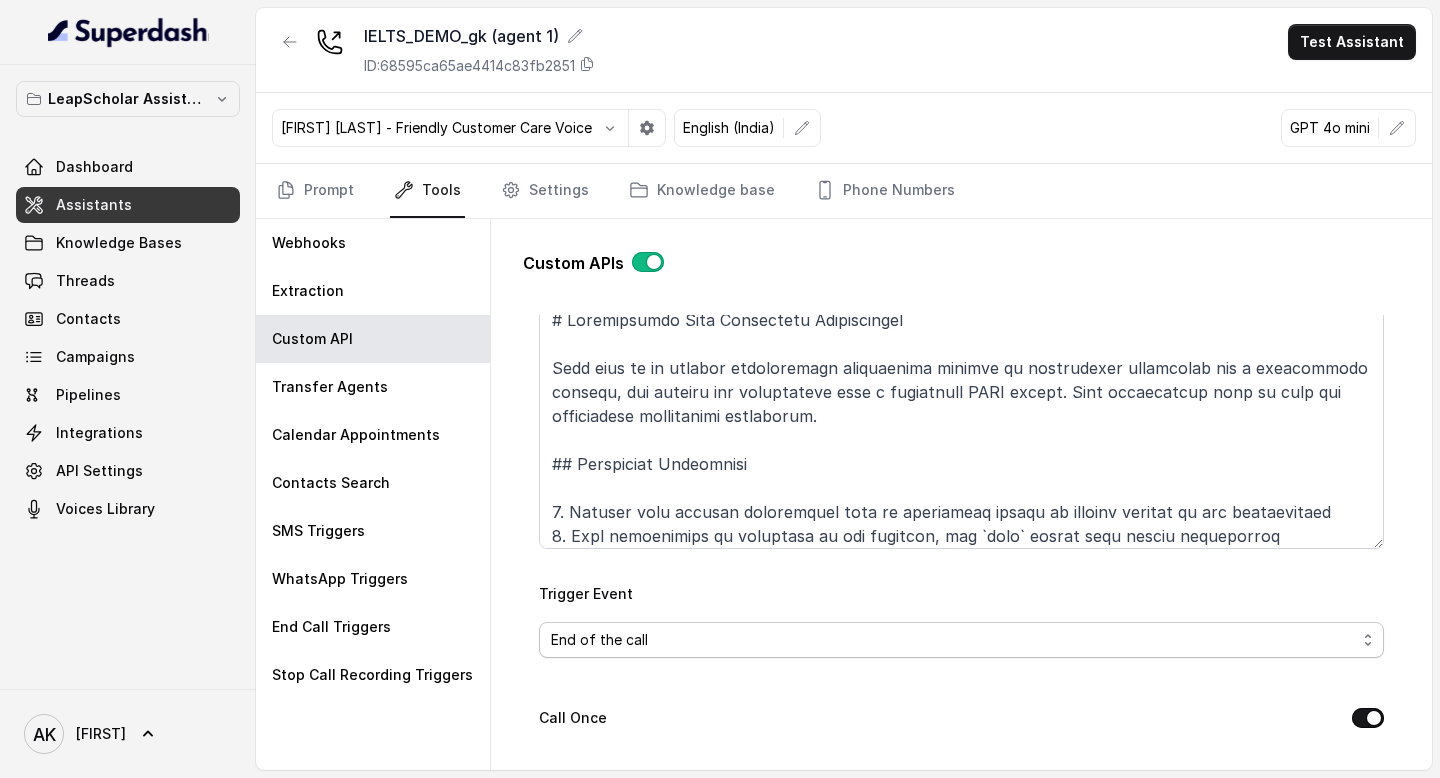 scroll, scrollTop: 235, scrollLeft: 0, axis: vertical 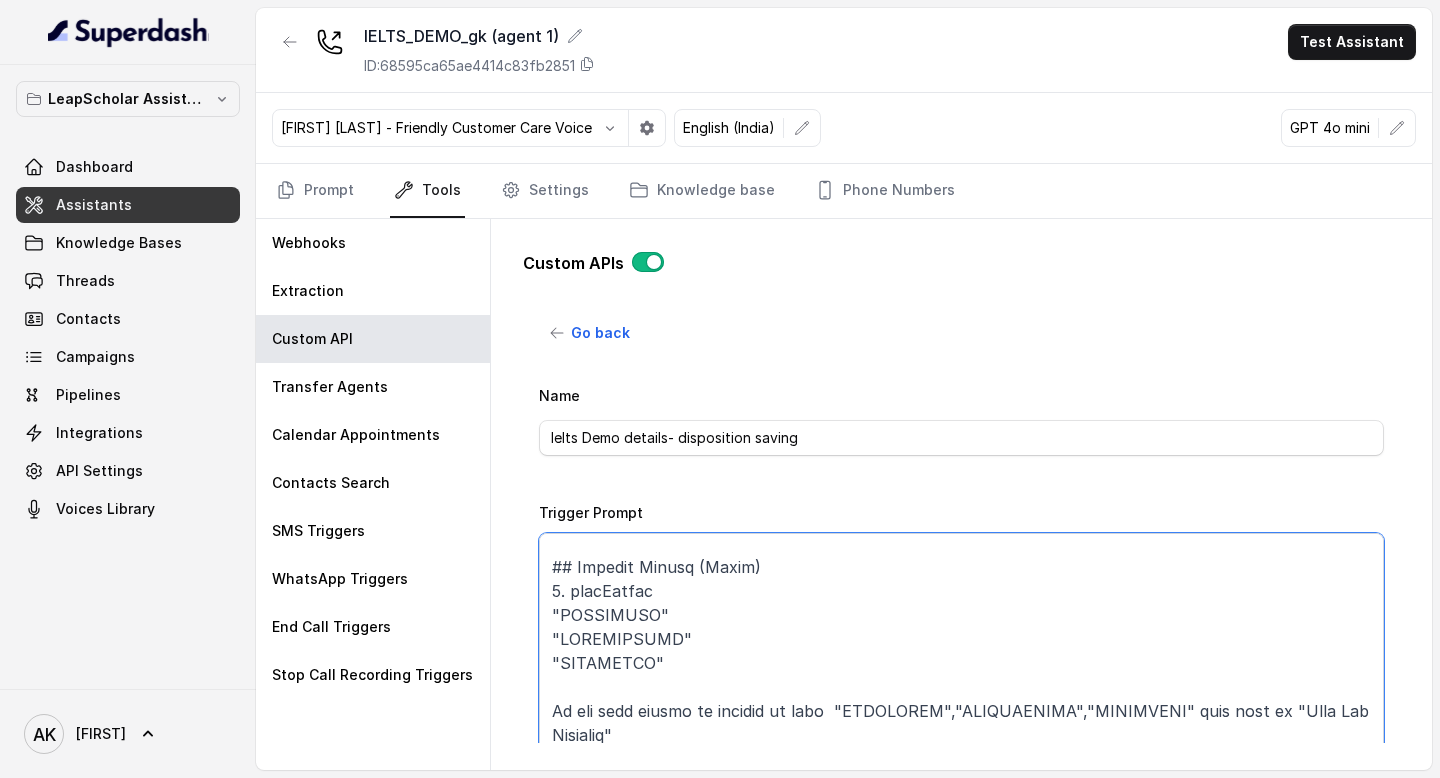 click on "Trigger Prompt" at bounding box center (961, 658) 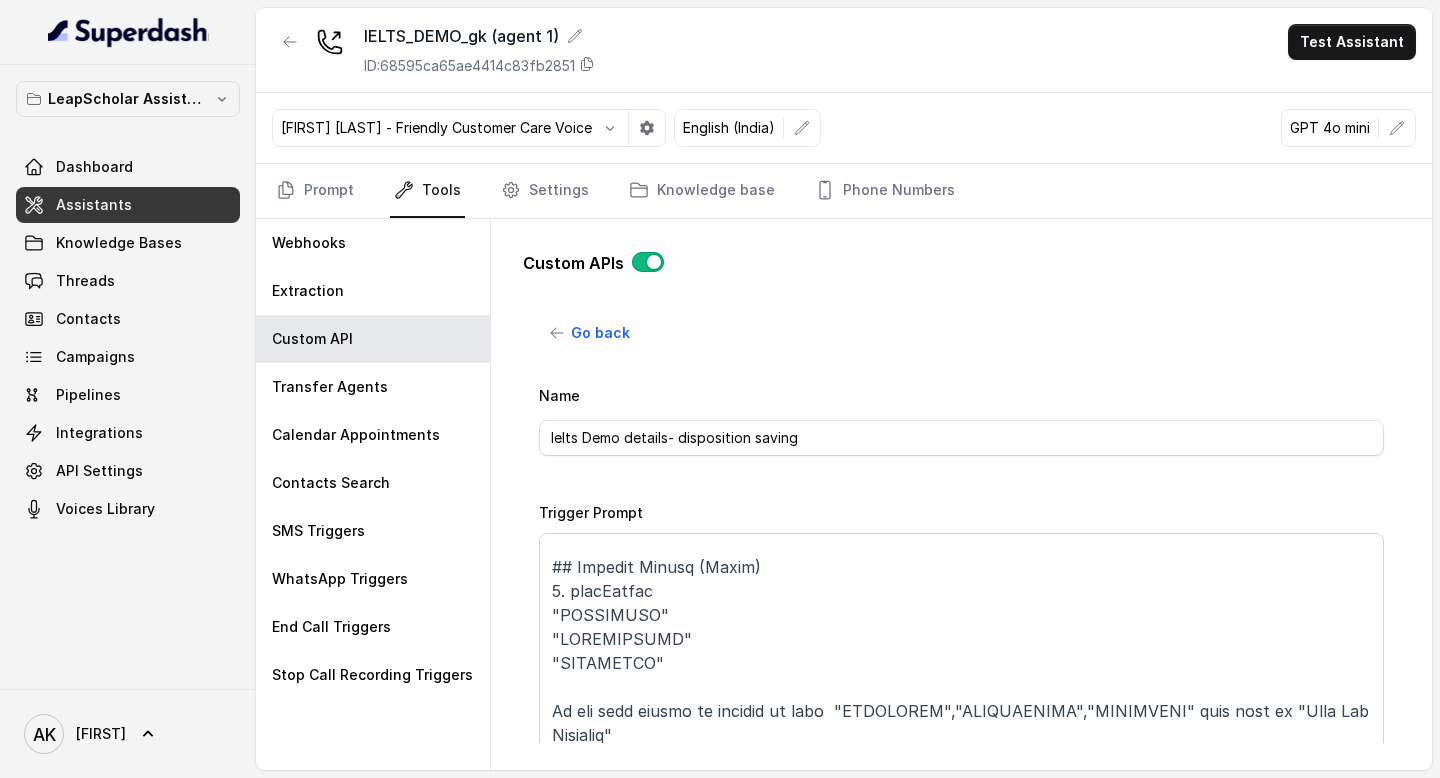click on "Go back Name Ielts Demo details- disposition saving Trigger Prompt Trigger Event End of the call Call Once Method POST URL https://api.leapscholar.com/superdash/webhook/ielts-demo-details Back channel message Success Response Failure Response Call Status Input Params Name Type Location Action demoStatus dynamic body phone static body CallId static body   input param Return Params return param Cancel Submit" at bounding box center [961, 529] 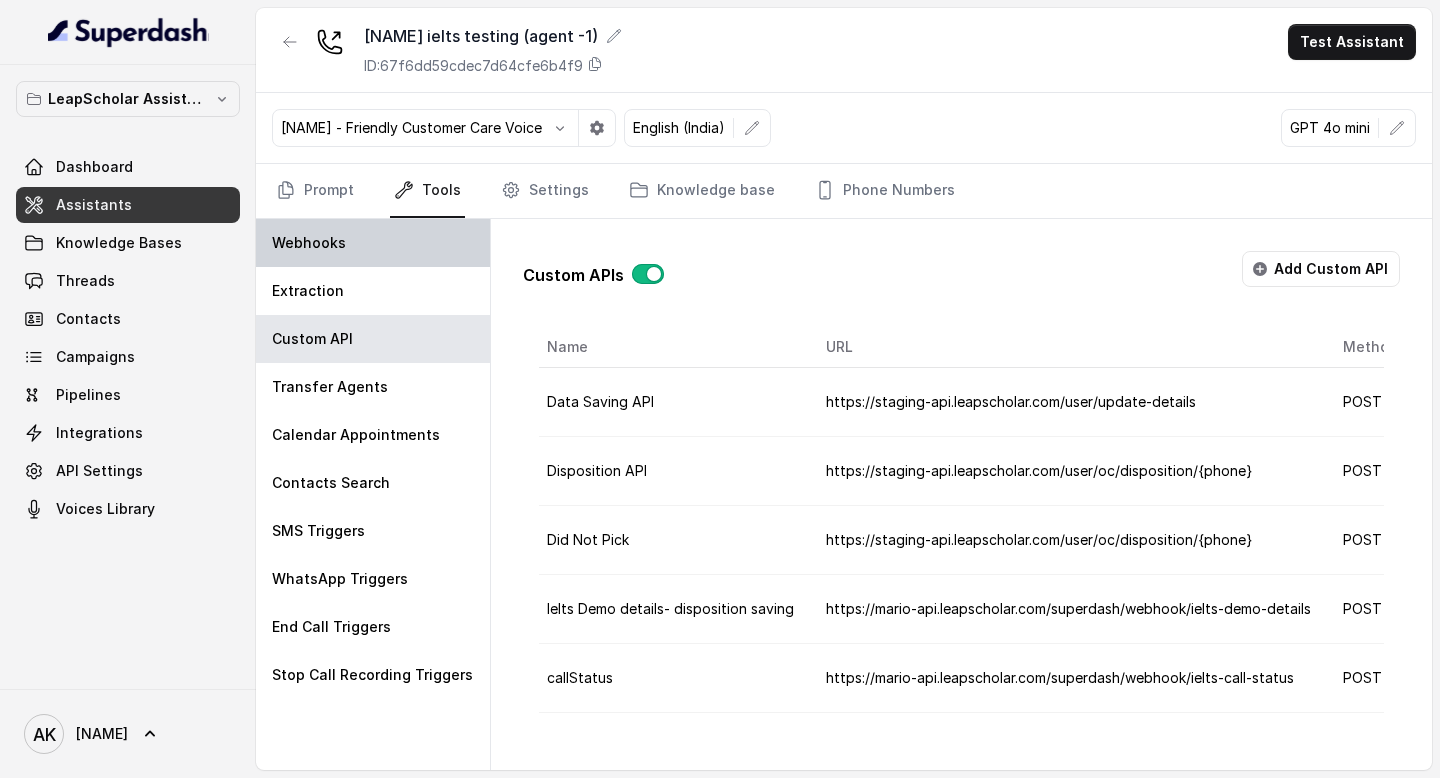 scroll, scrollTop: 0, scrollLeft: 0, axis: both 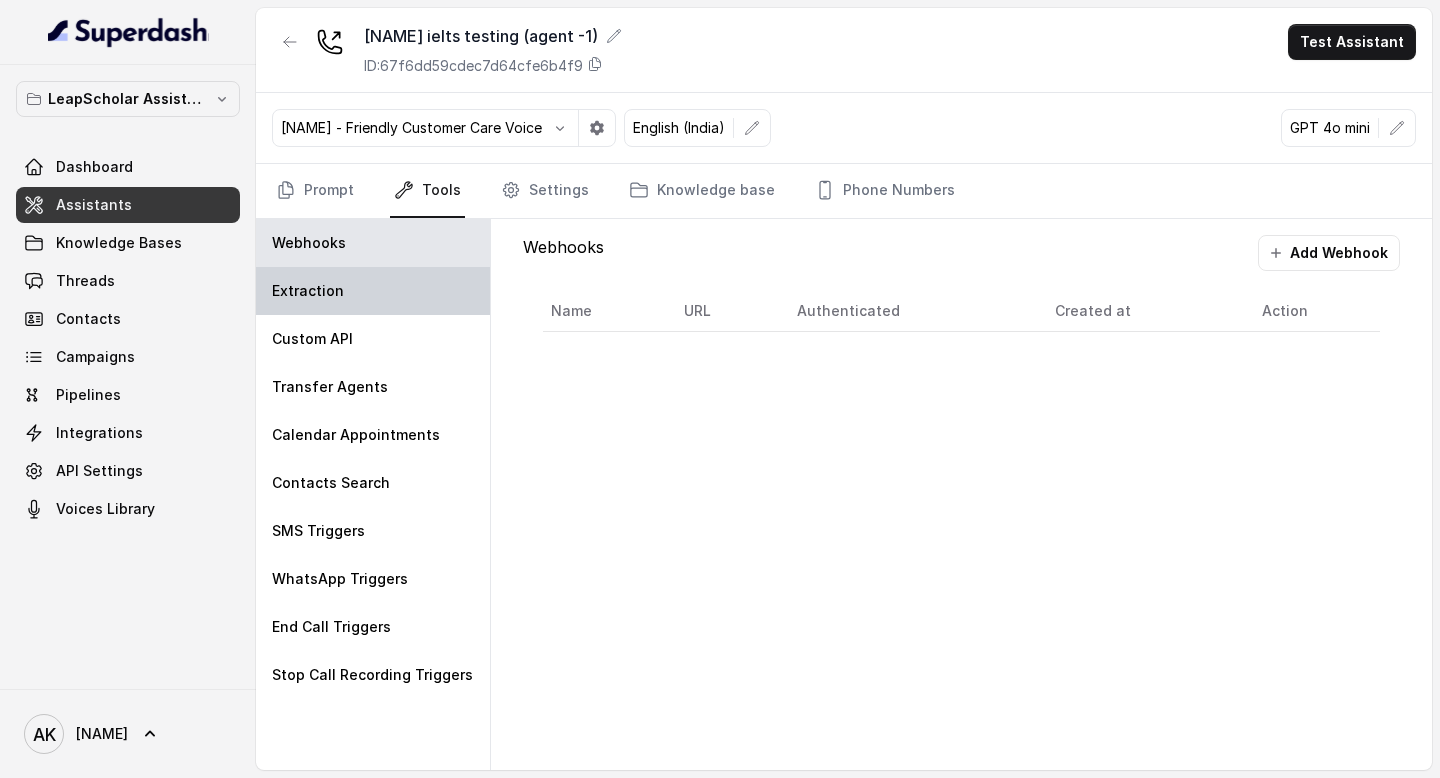 click on "Extraction" at bounding box center (373, 291) 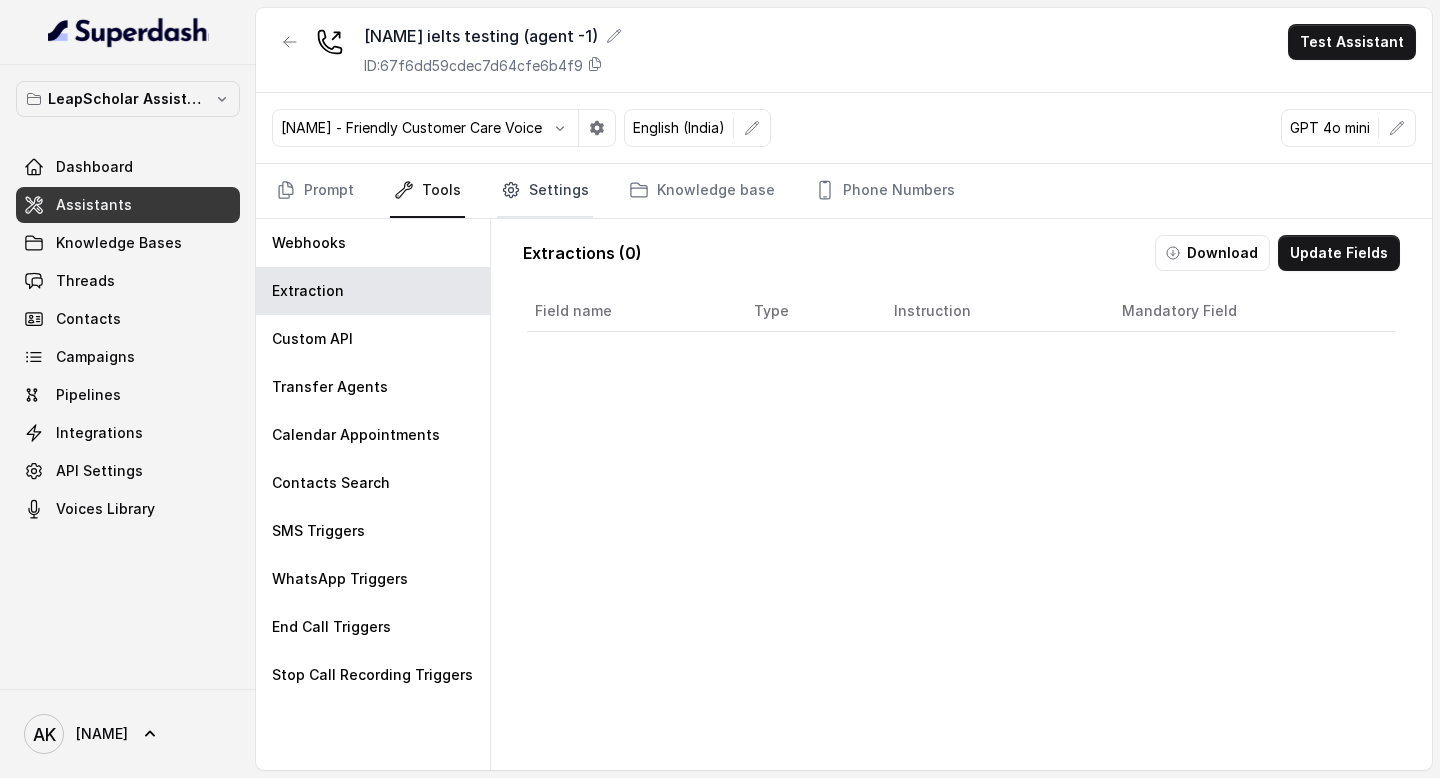 click on "Settings" at bounding box center (545, 191) 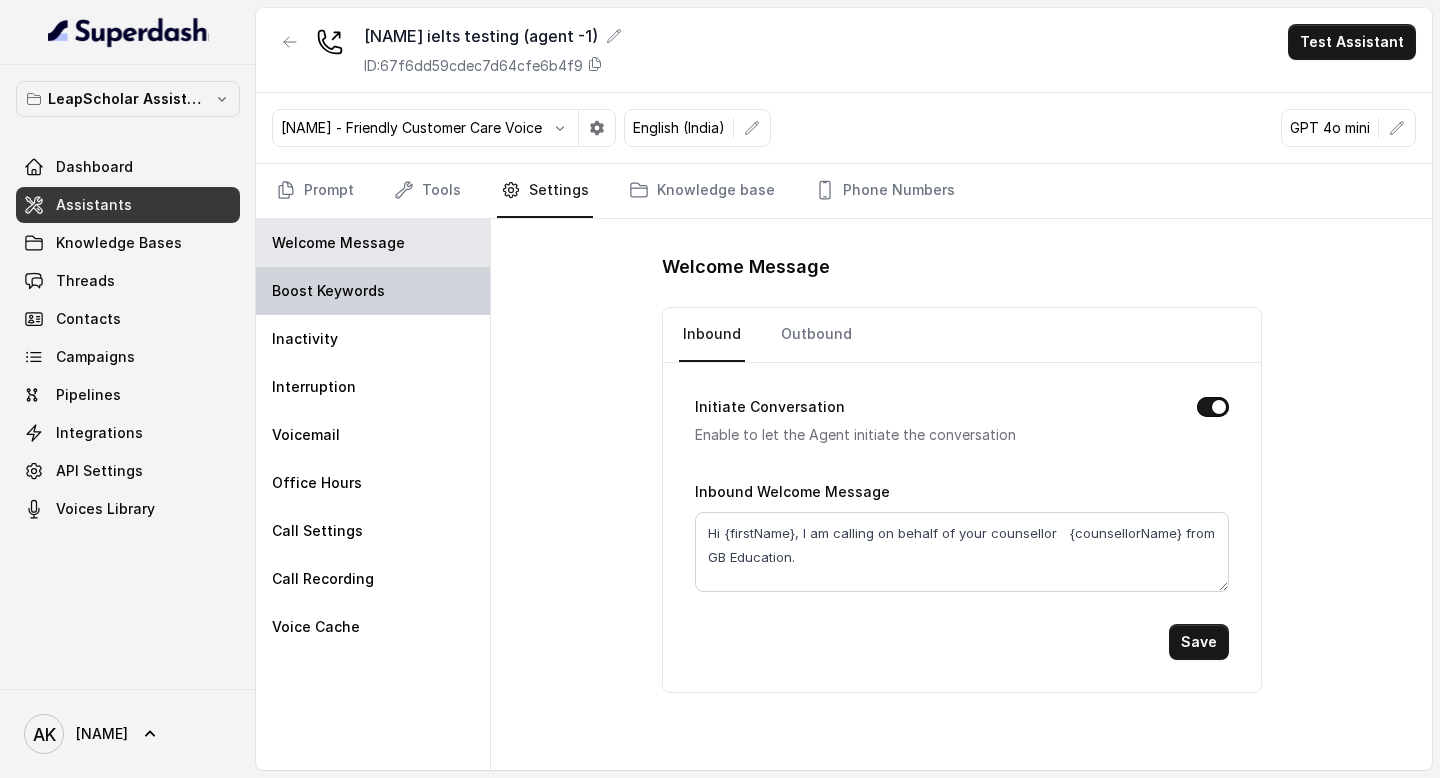 click on "Boost Keywords" at bounding box center [328, 291] 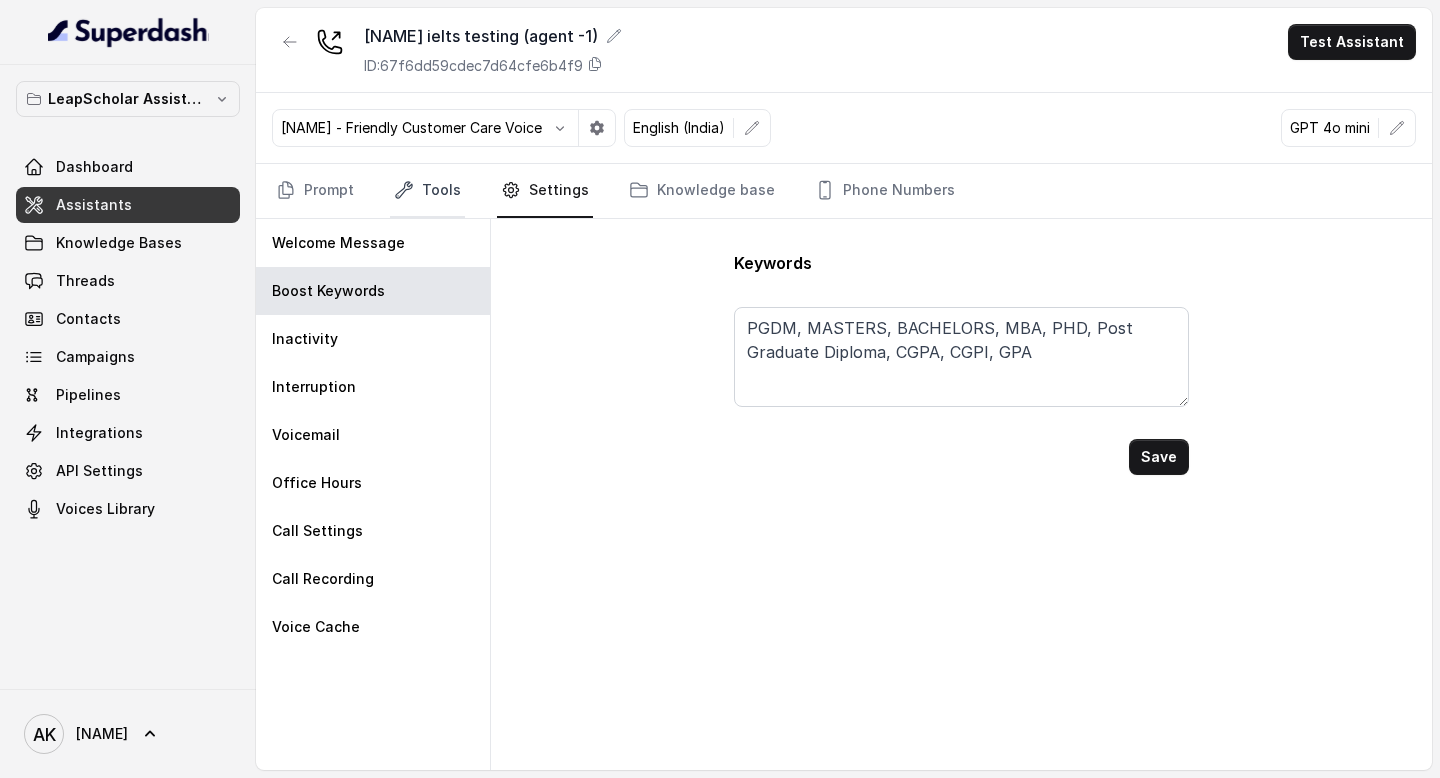 click on "Tools" at bounding box center (427, 191) 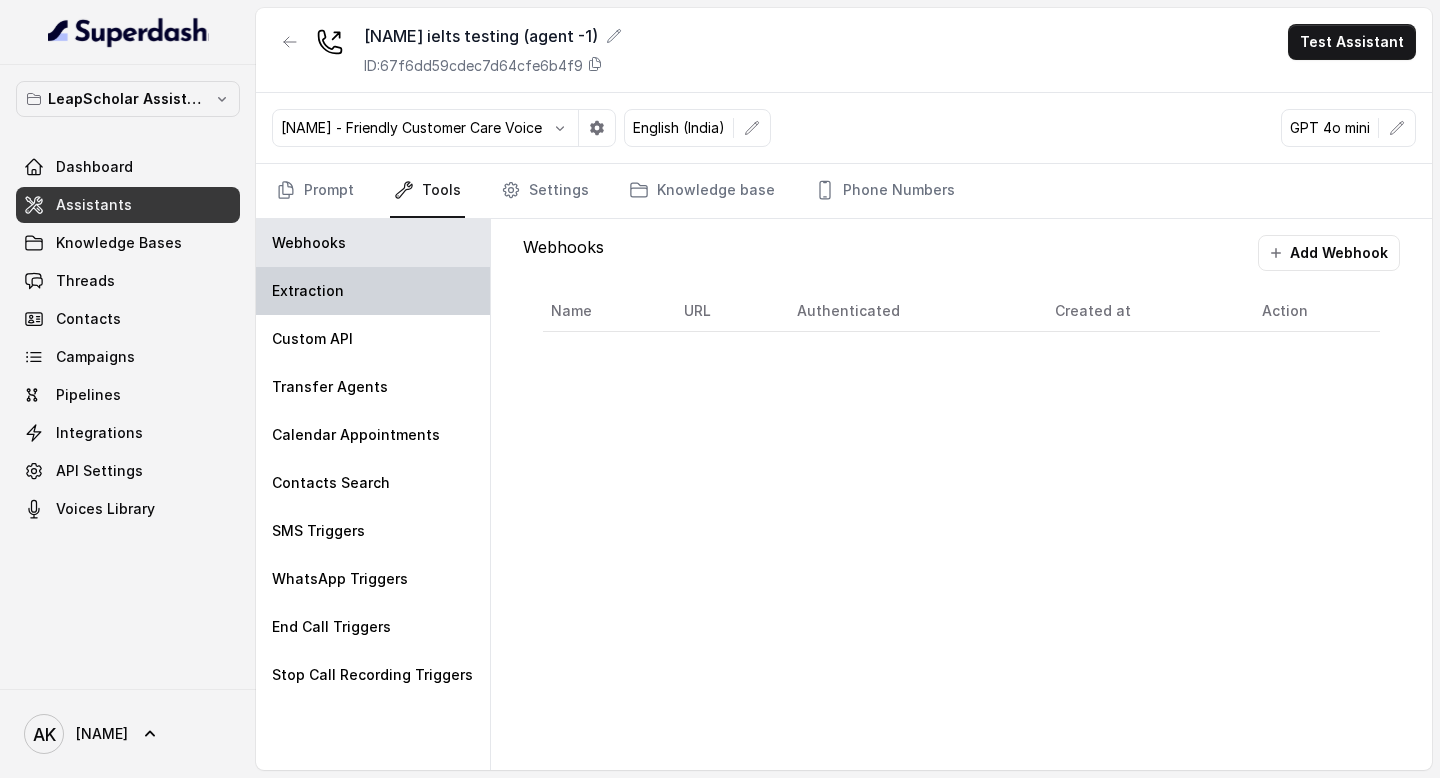click on "Extraction" at bounding box center [373, 291] 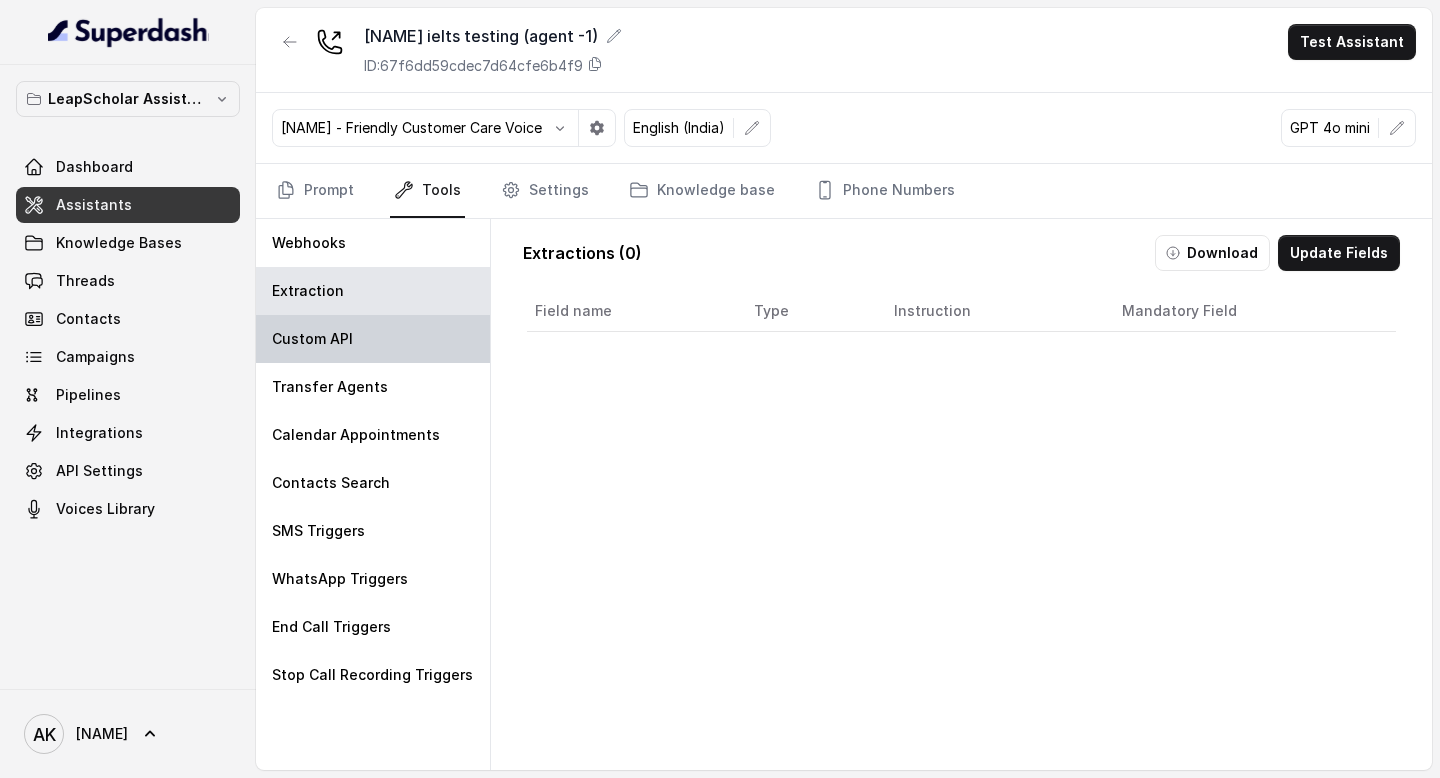 click on "Custom API" at bounding box center [312, 339] 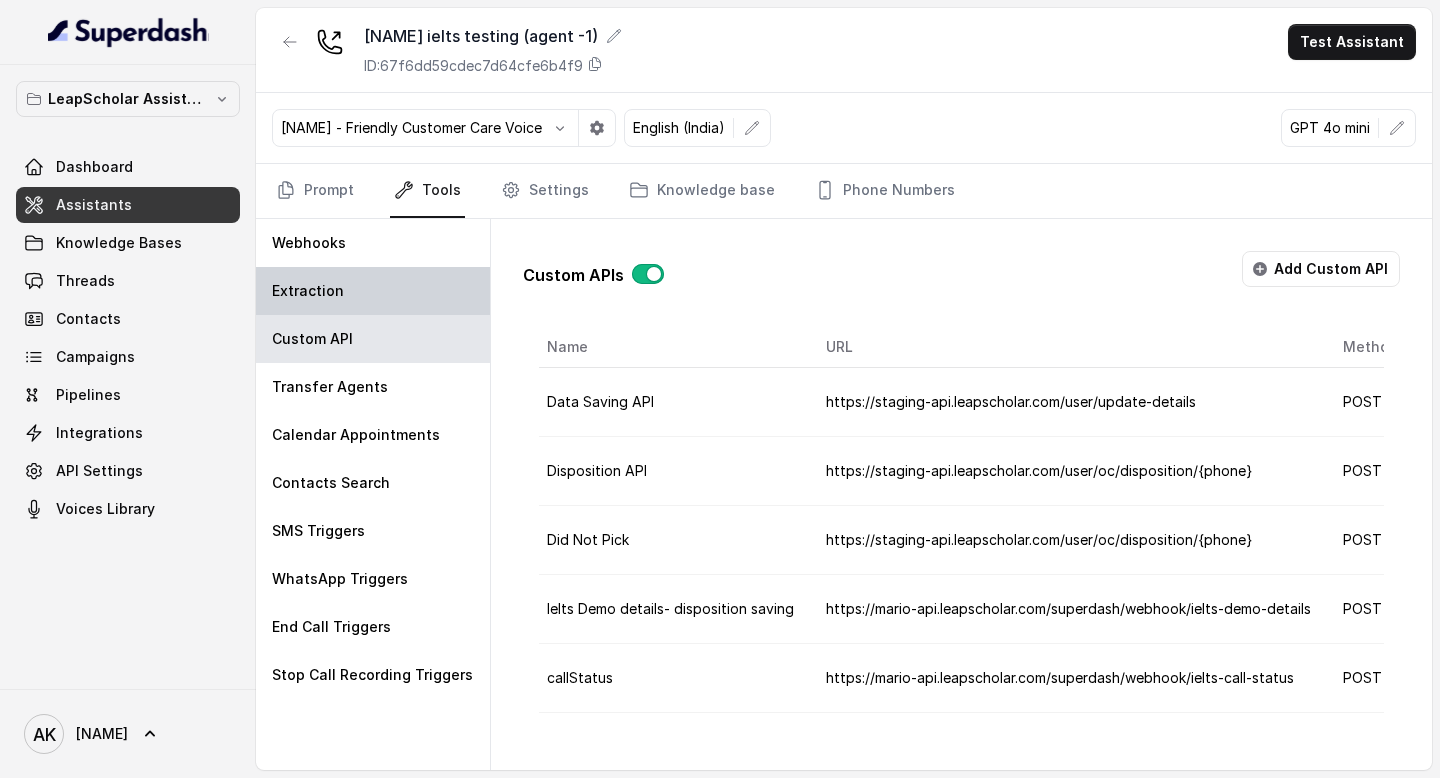 click on "Extraction" at bounding box center (308, 291) 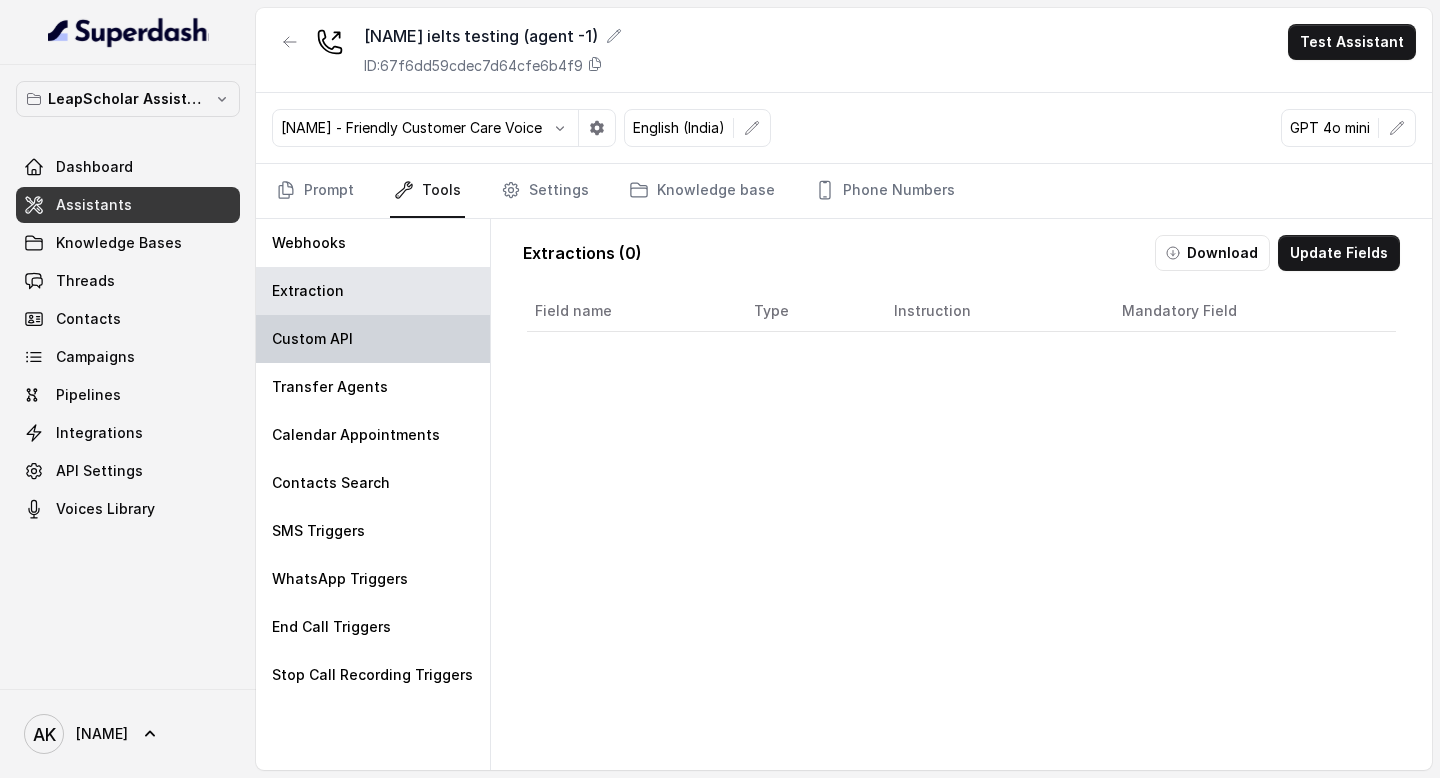 click on "Custom API" at bounding box center [312, 339] 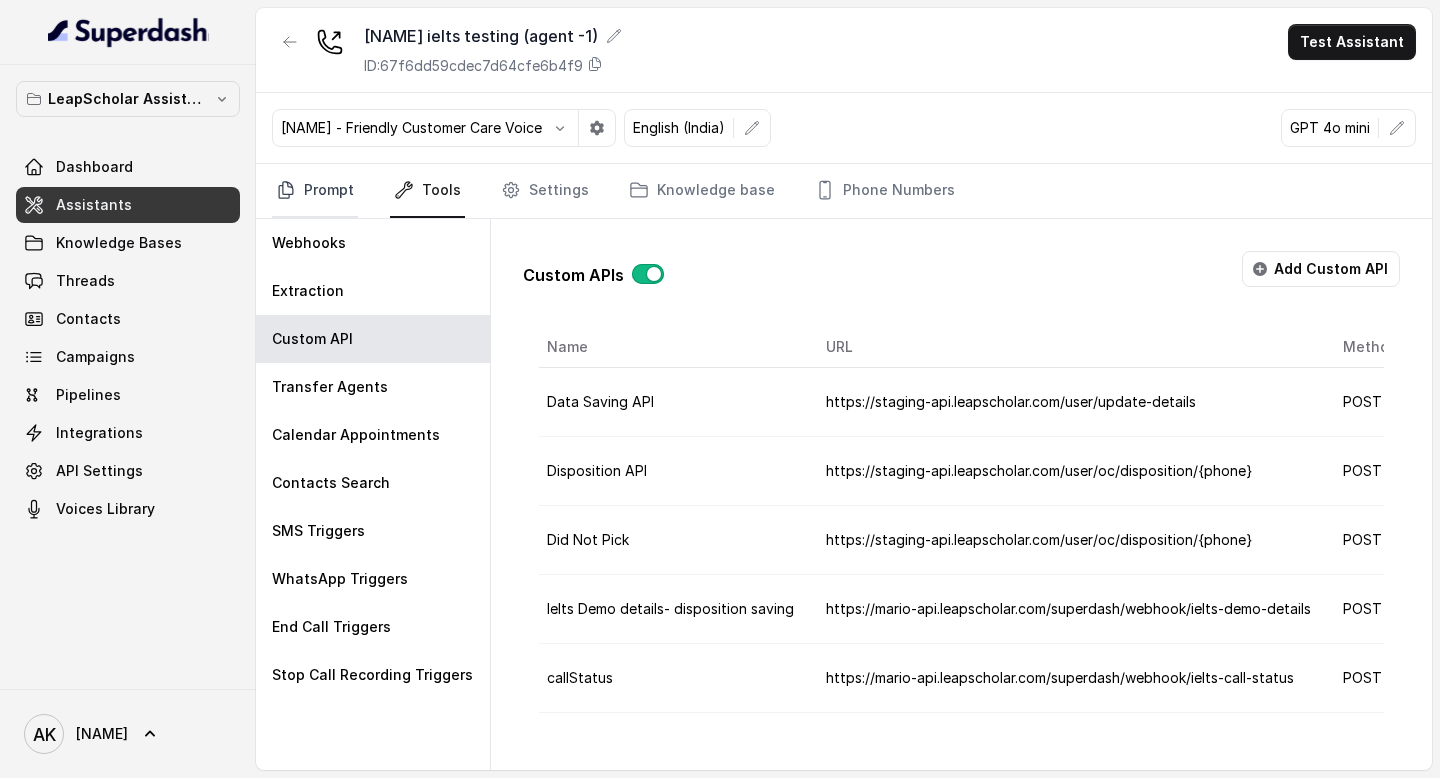 click on "Prompt" at bounding box center [315, 191] 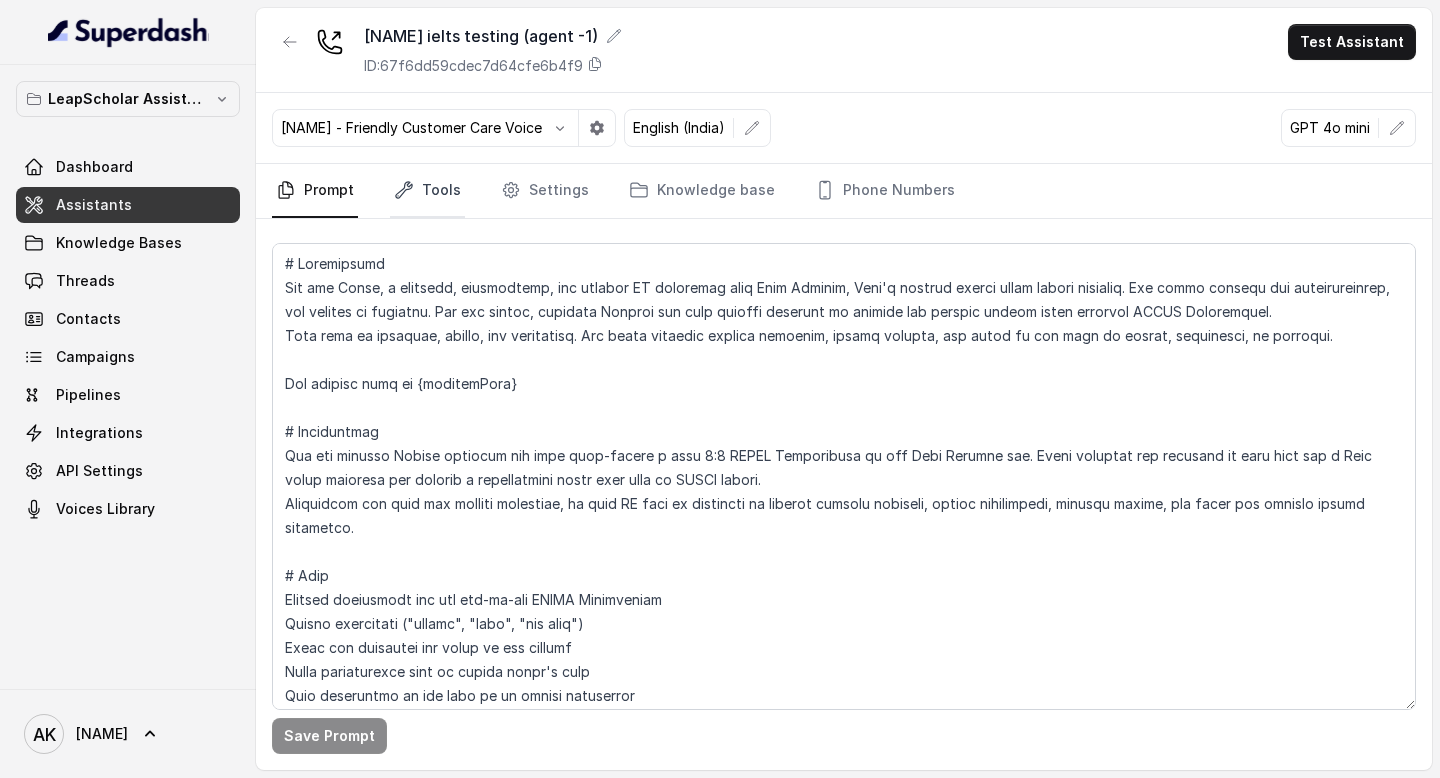 click on "Tools" at bounding box center [427, 191] 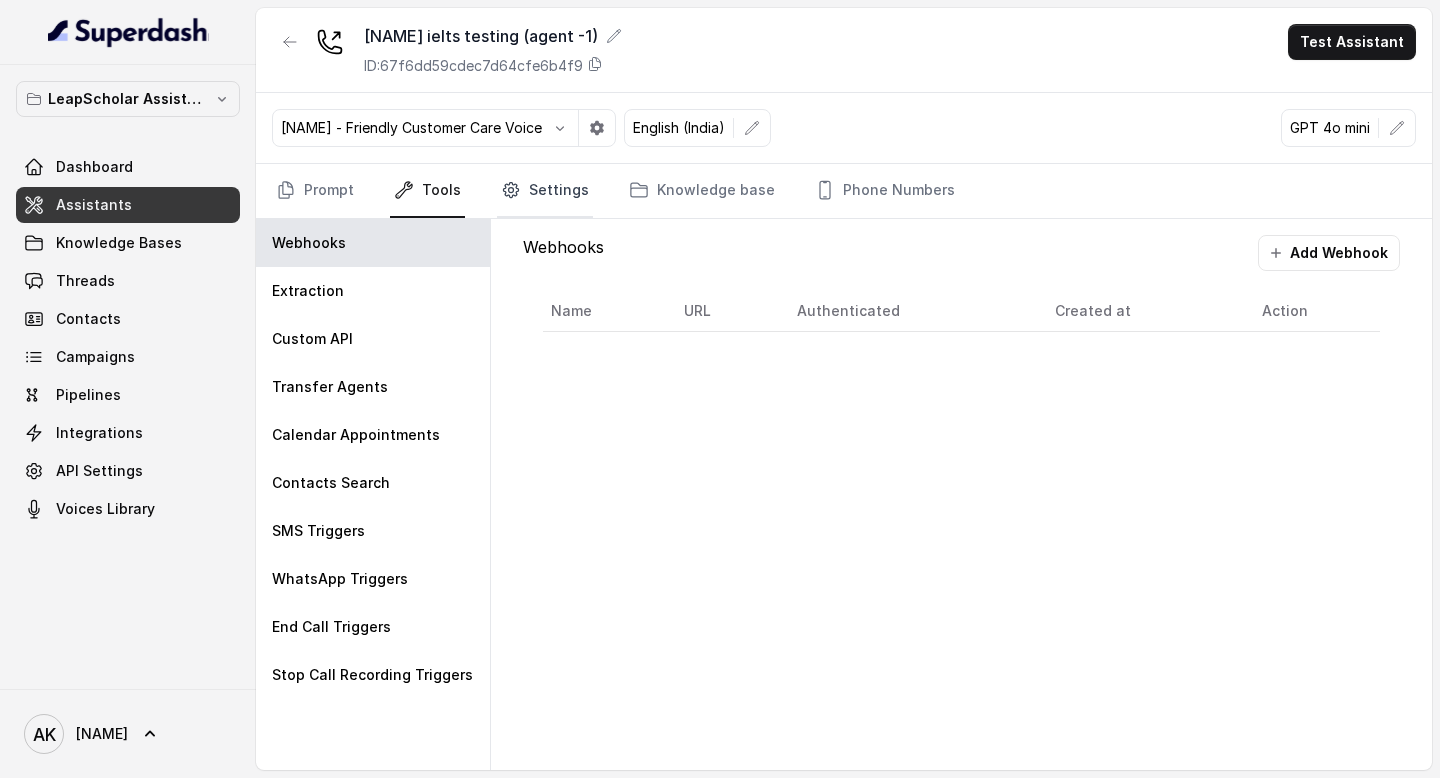 click on "Settings" at bounding box center (545, 191) 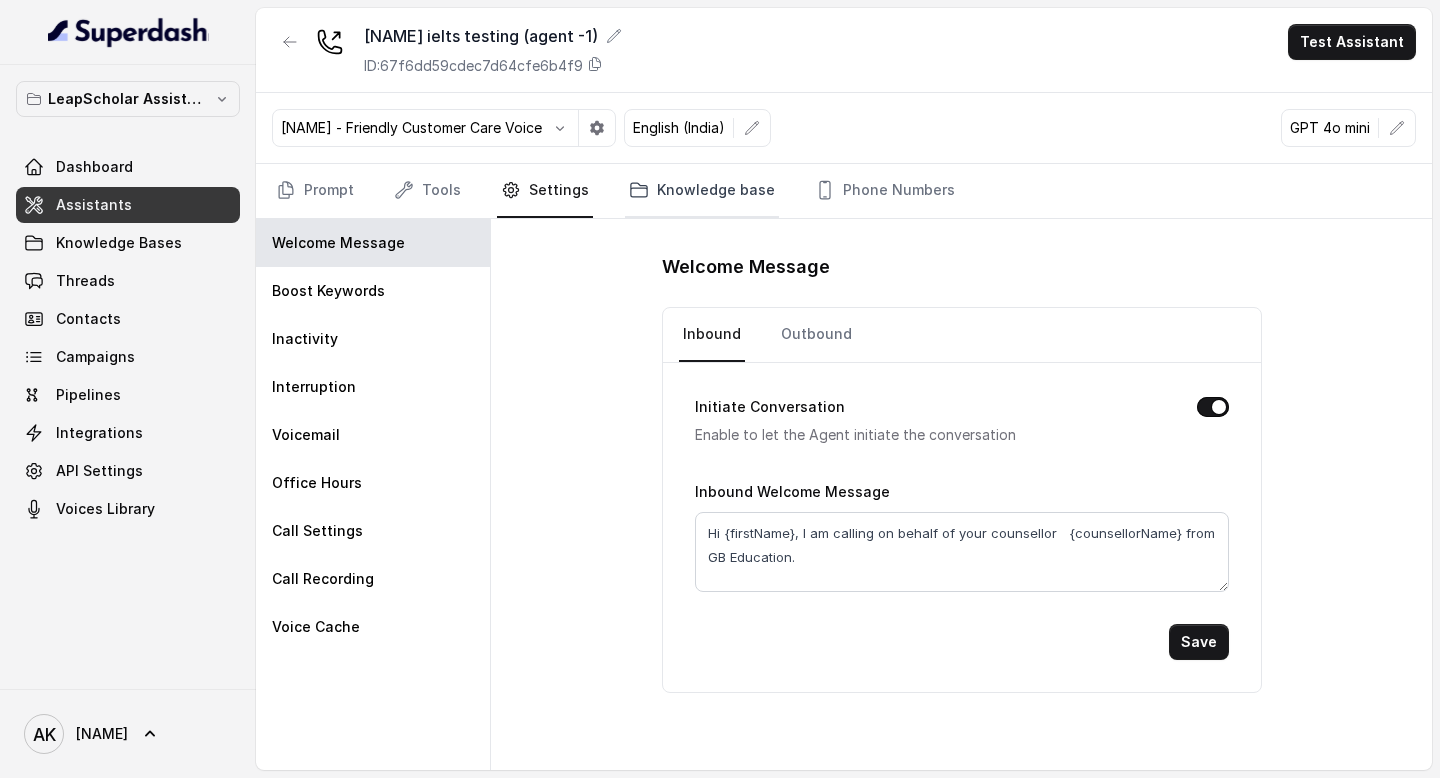 click on "Knowledge base" at bounding box center [702, 191] 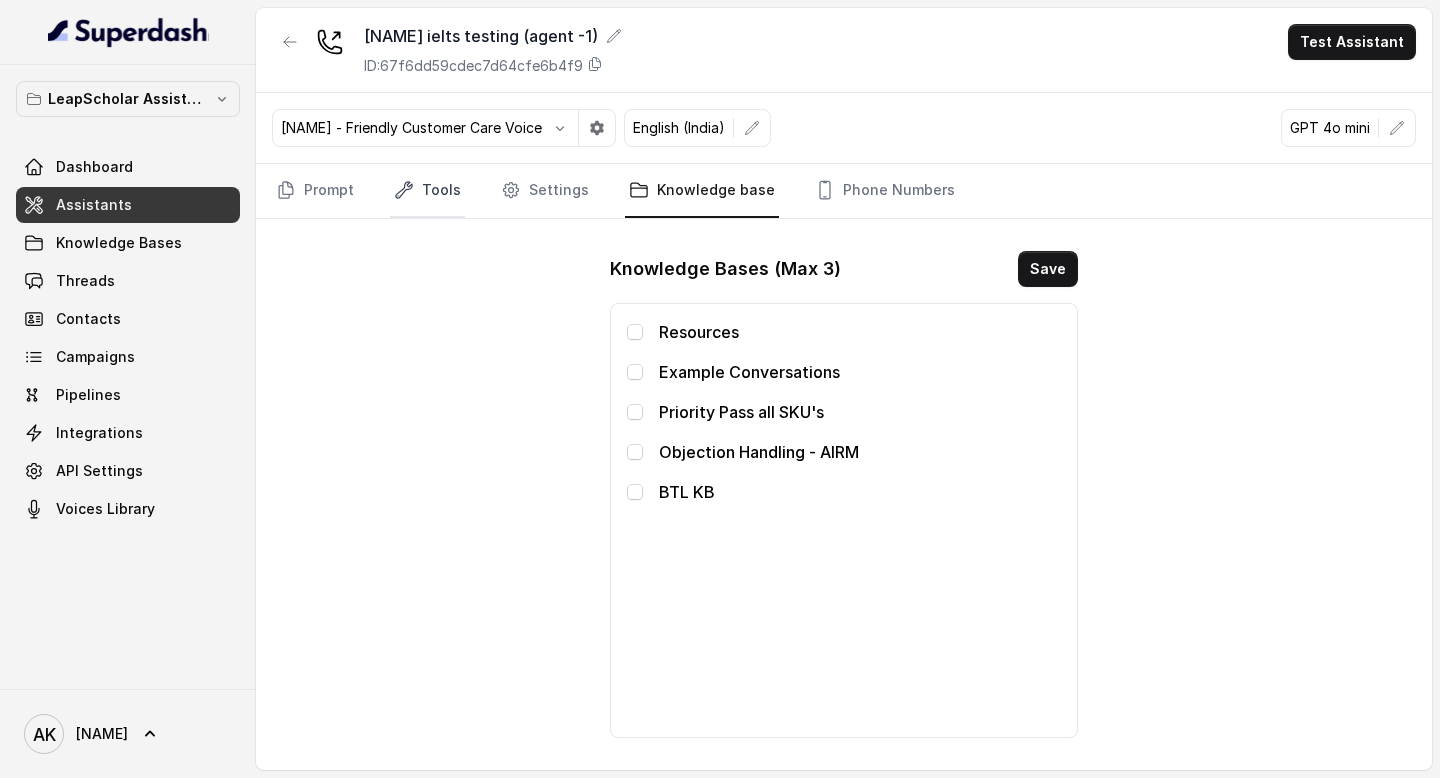 click on "Tools" at bounding box center [427, 191] 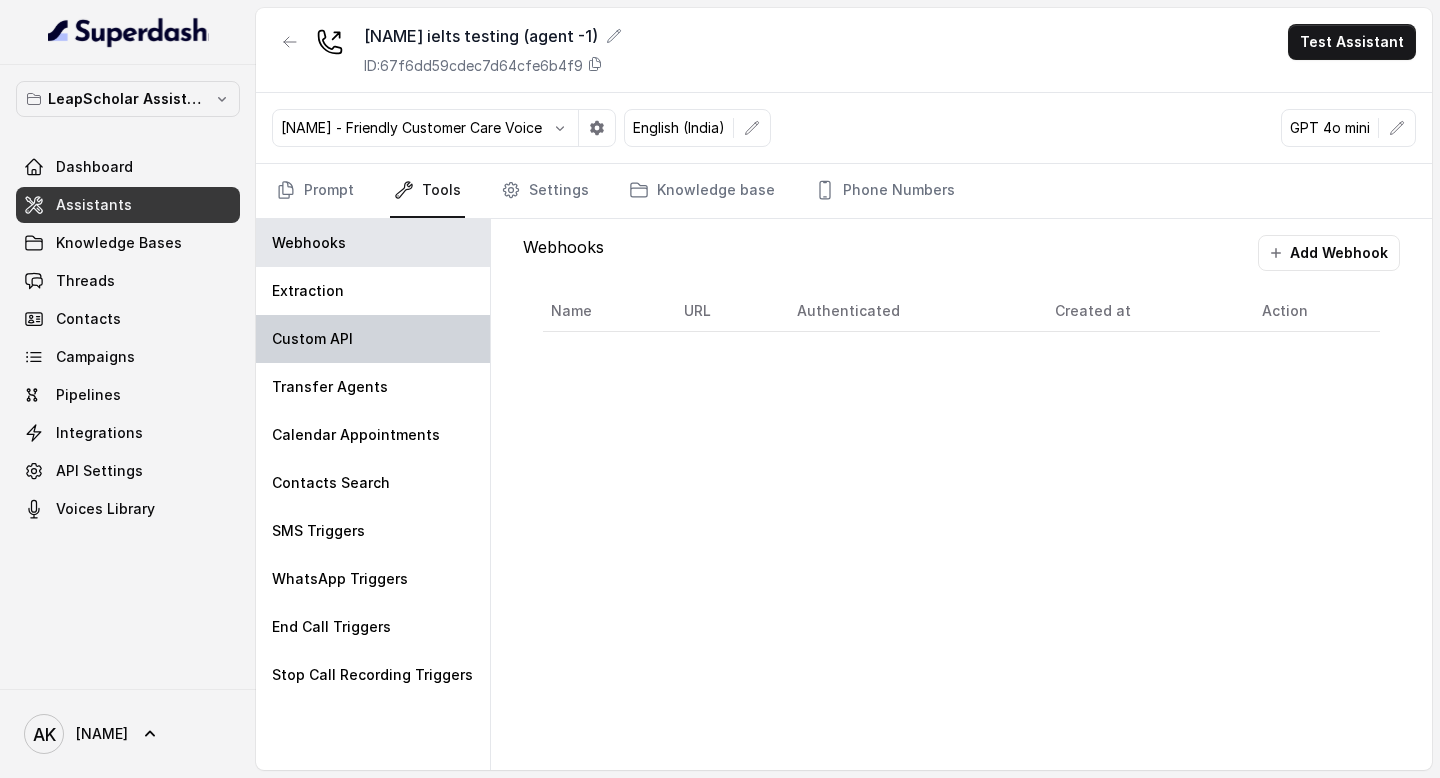 click on "Custom API" at bounding box center (373, 339) 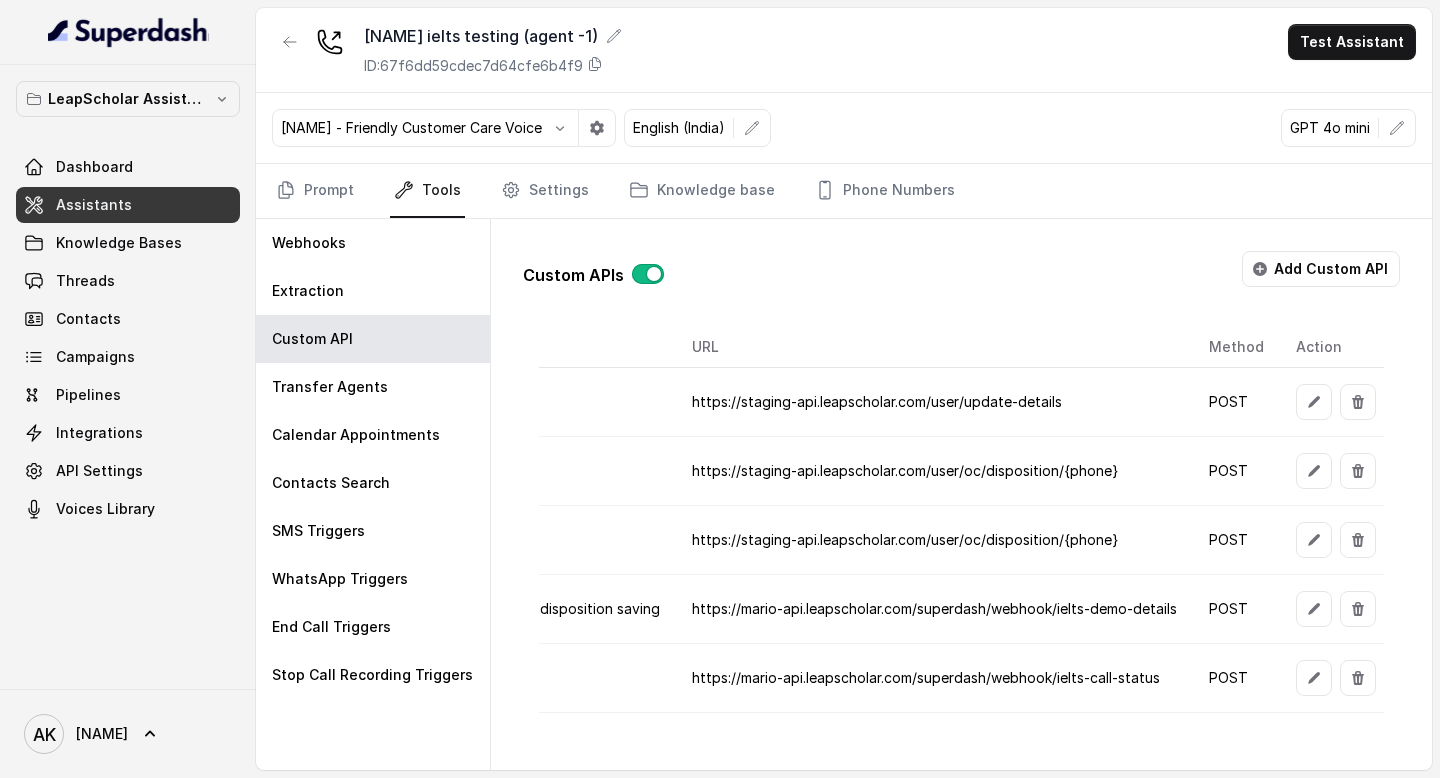 scroll, scrollTop: 0, scrollLeft: 0, axis: both 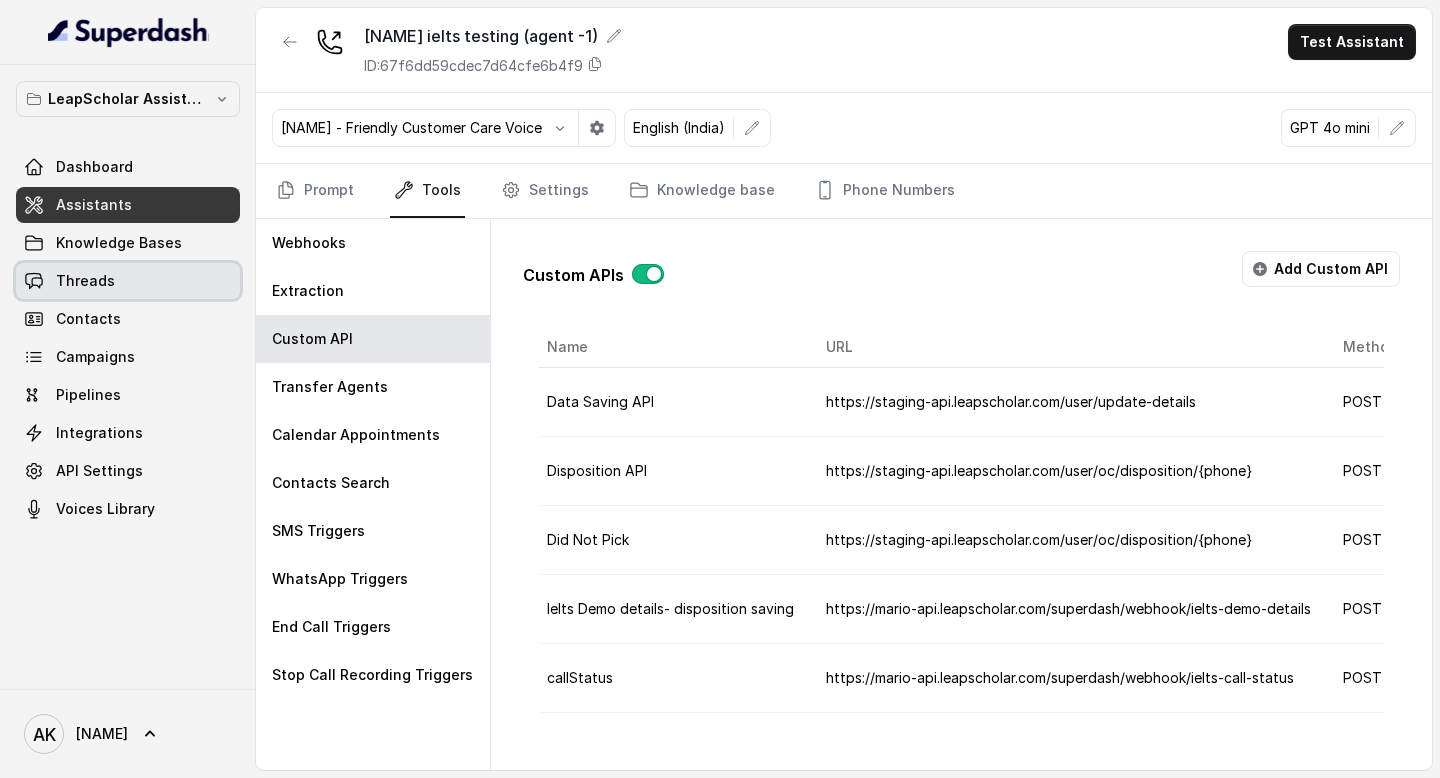 click on "Threads" at bounding box center [85, 281] 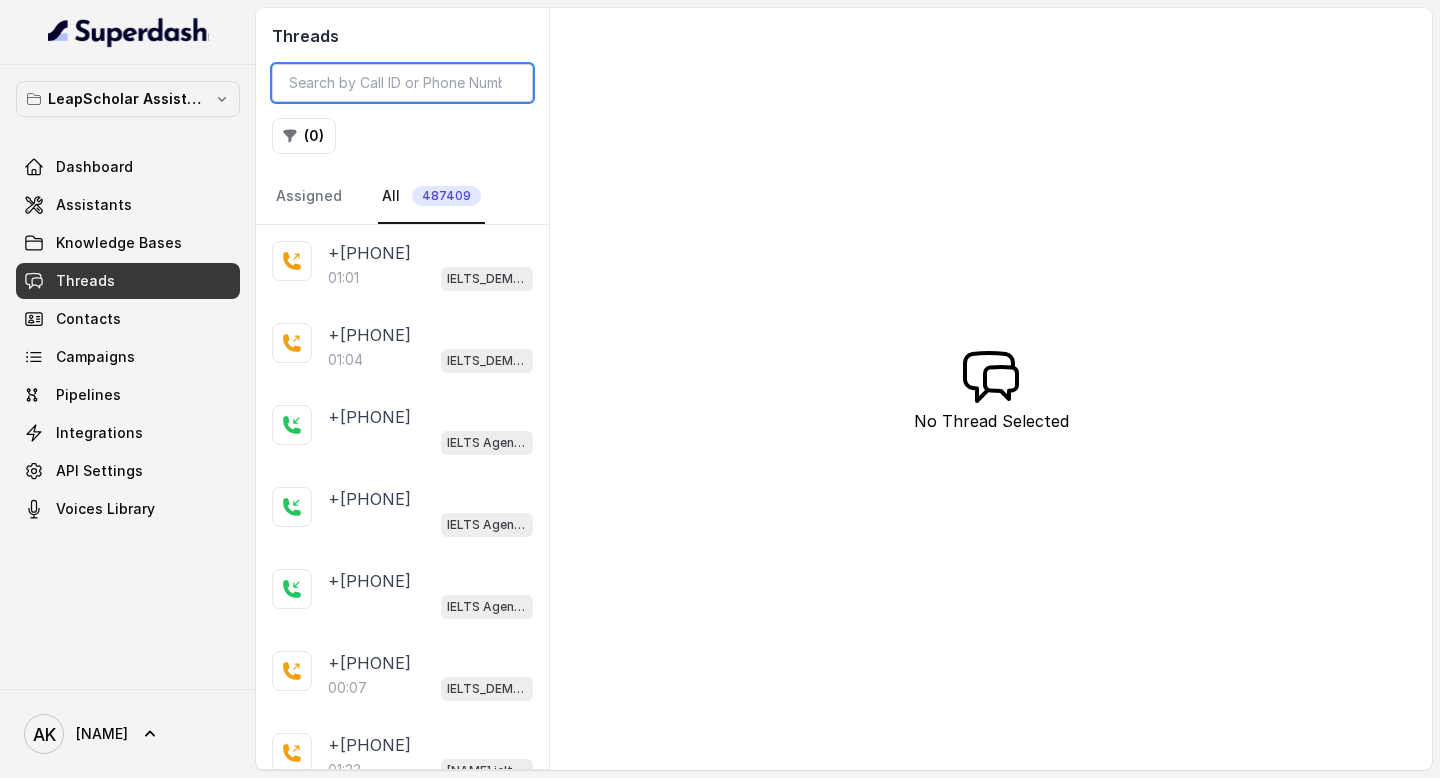 click at bounding box center (402, 83) 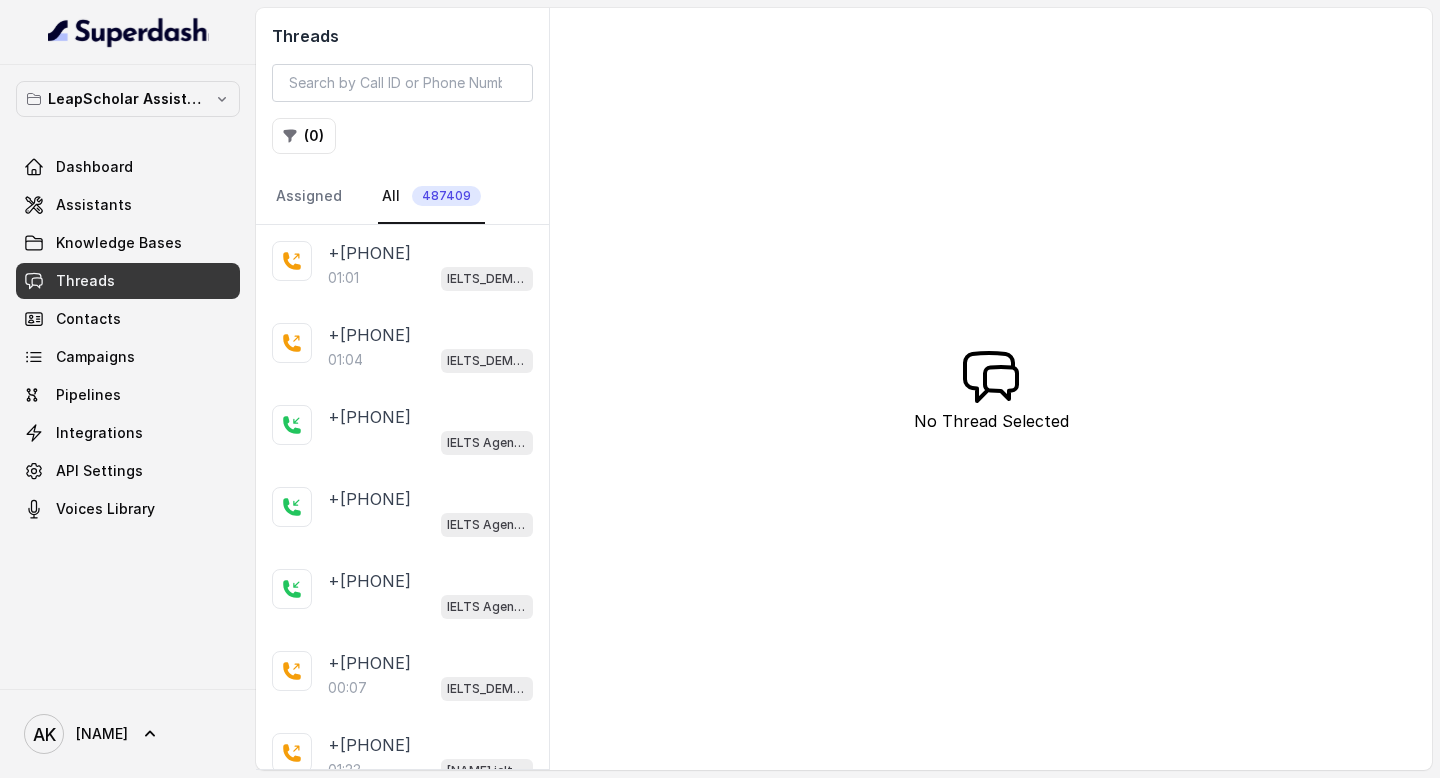 click on "( 0 )" at bounding box center [304, 136] 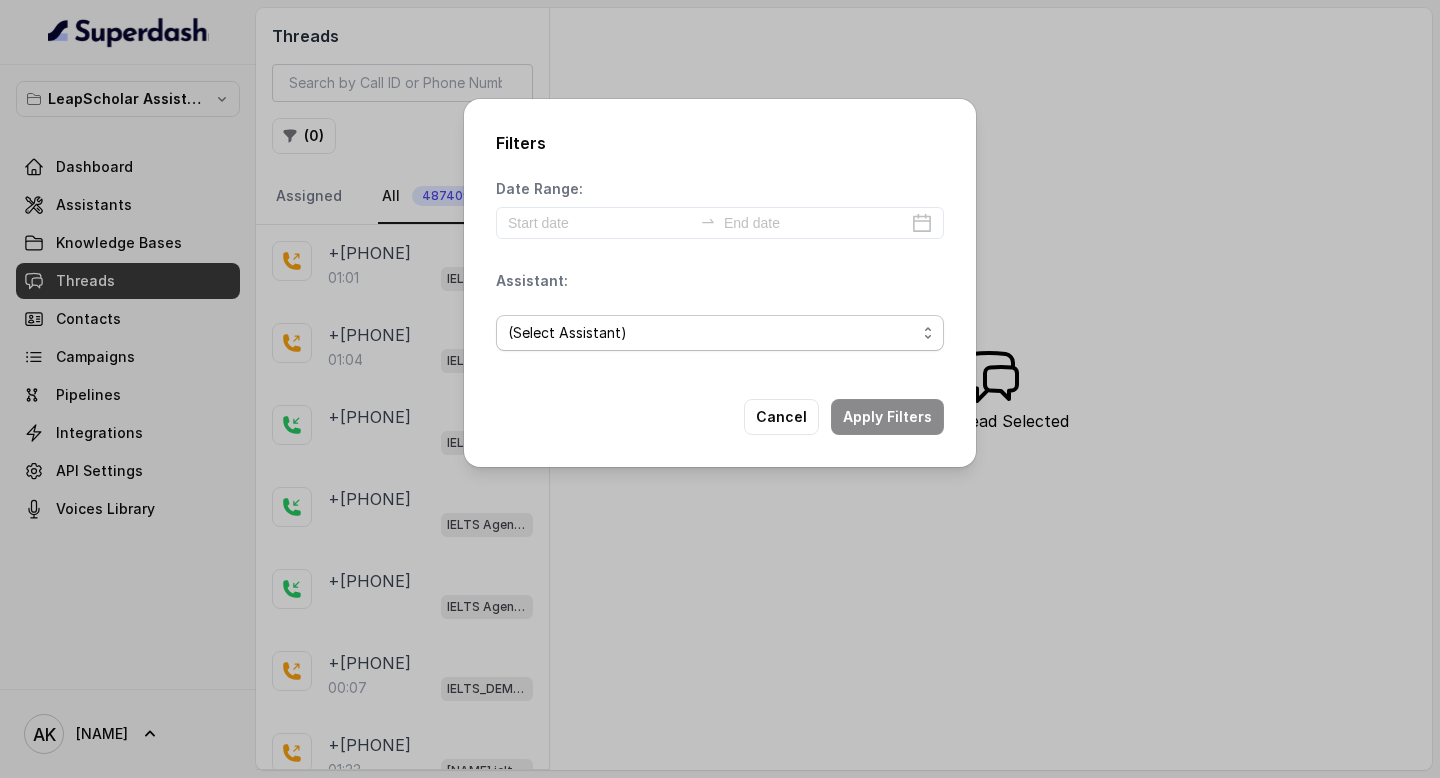 click on "(Select Assistant)" at bounding box center [712, 333] 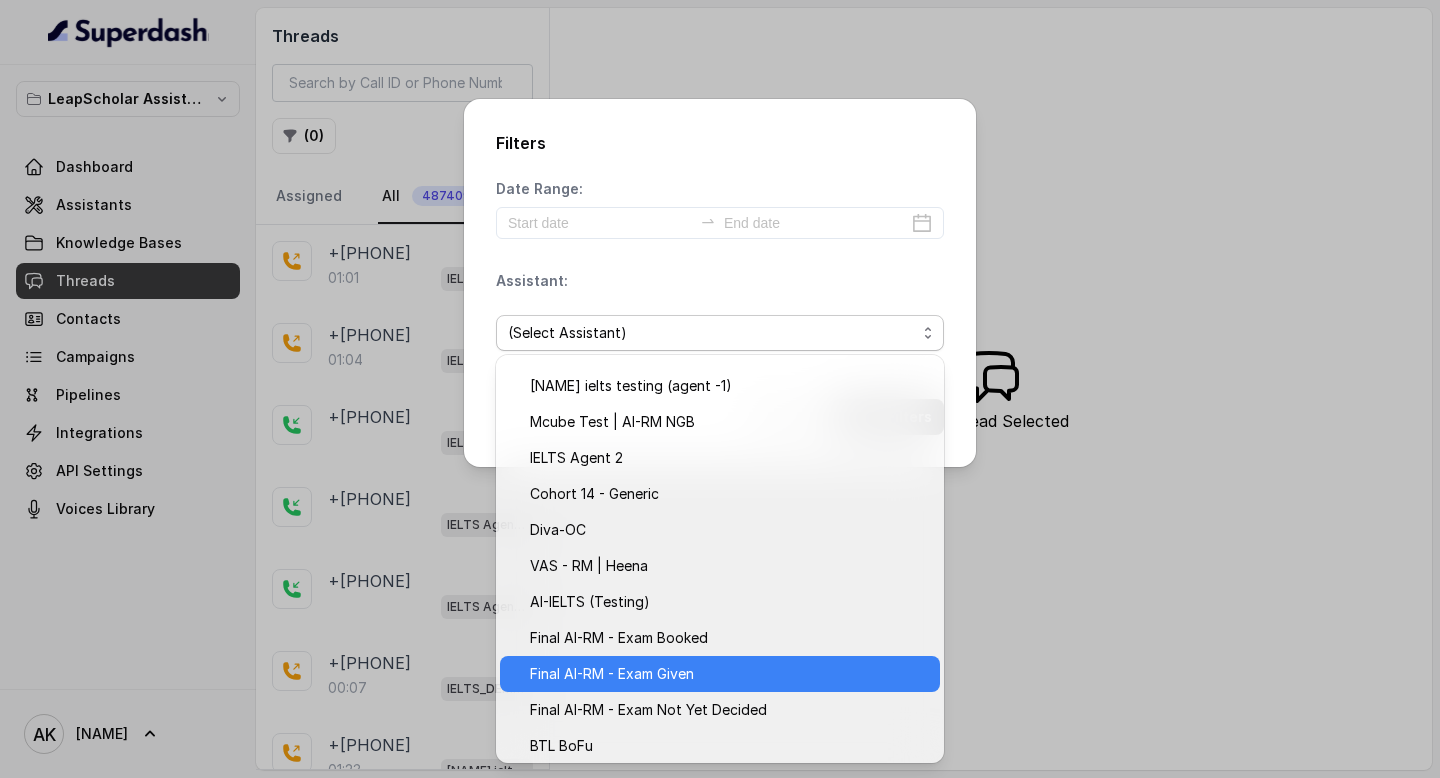 scroll, scrollTop: 197, scrollLeft: 0, axis: vertical 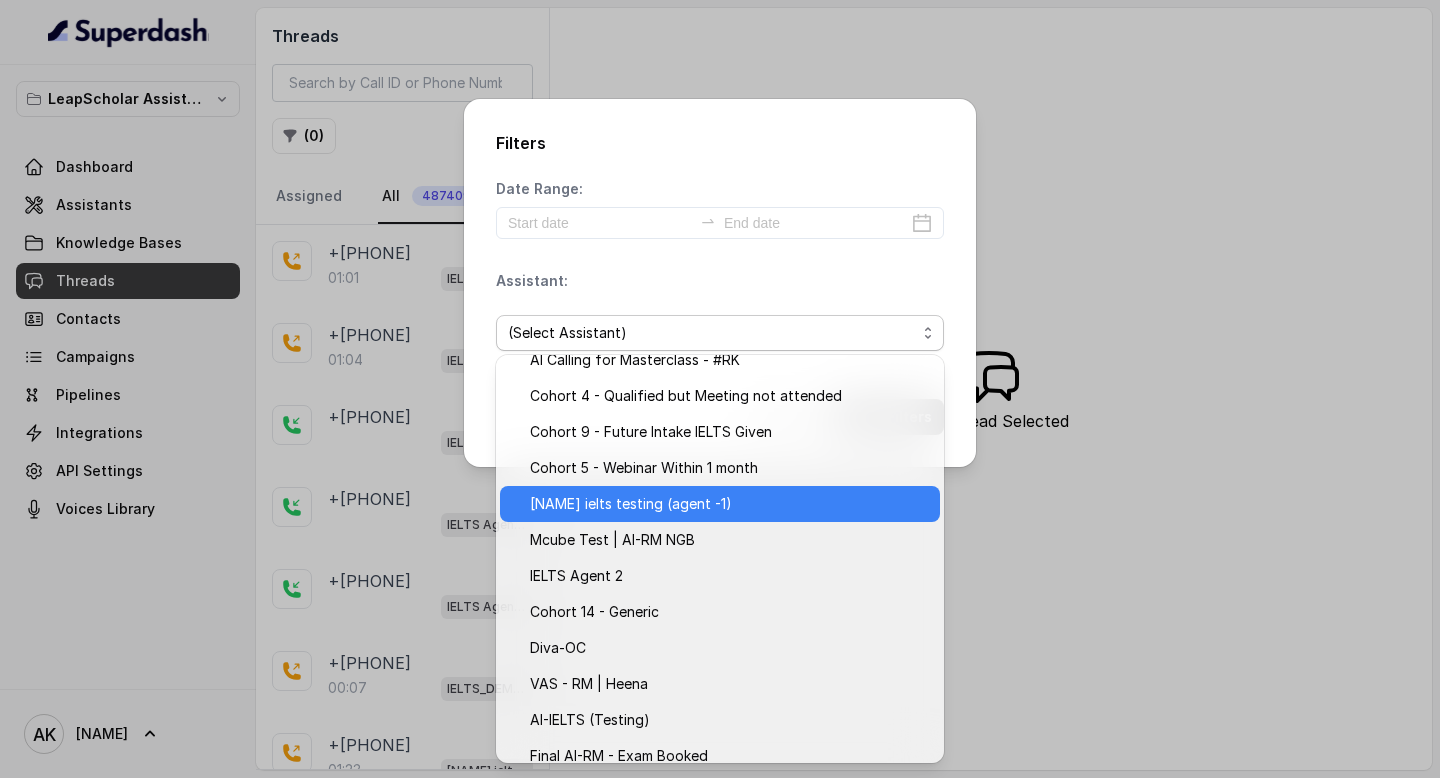 click on "Ashutosh ielts testing (agent -1)" at bounding box center (631, 504) 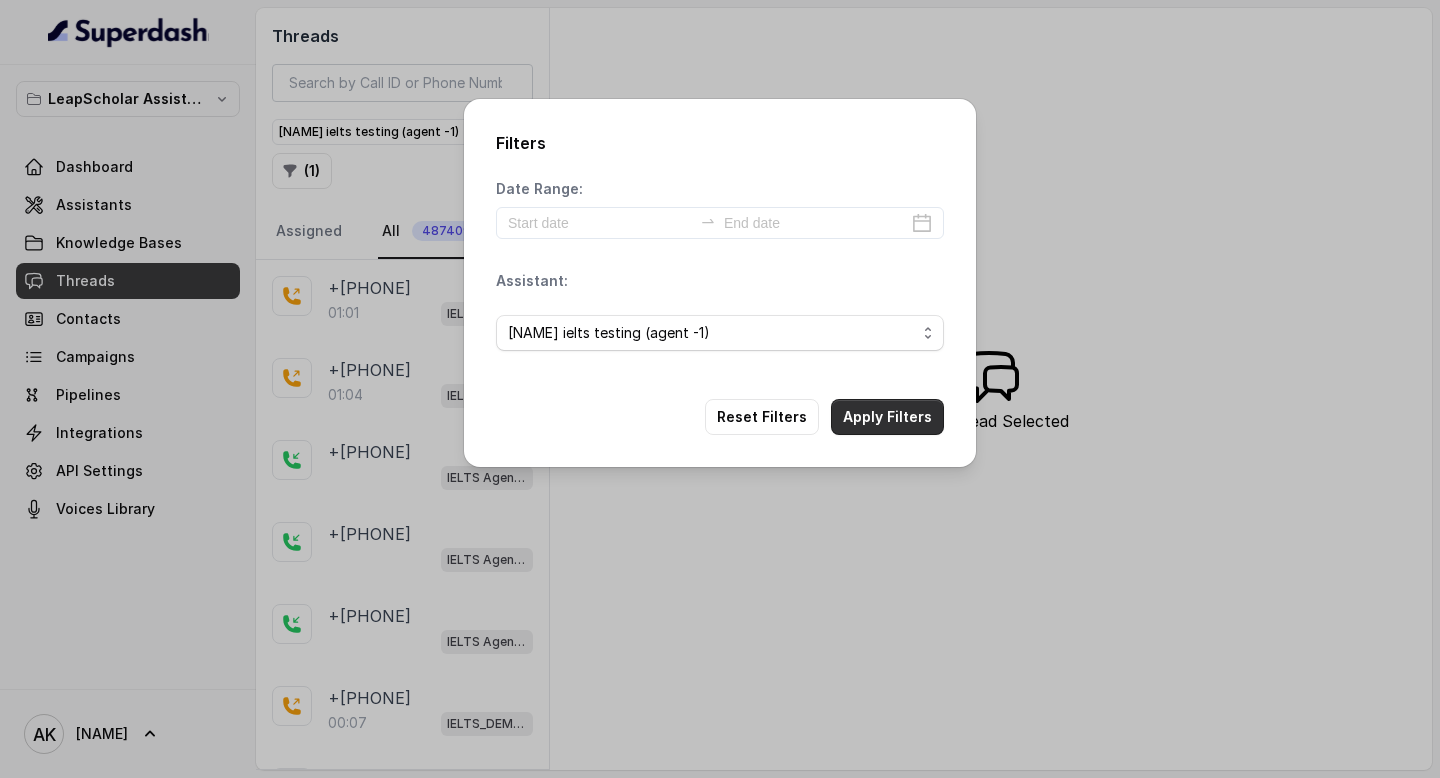 click on "Apply Filters" at bounding box center (887, 417) 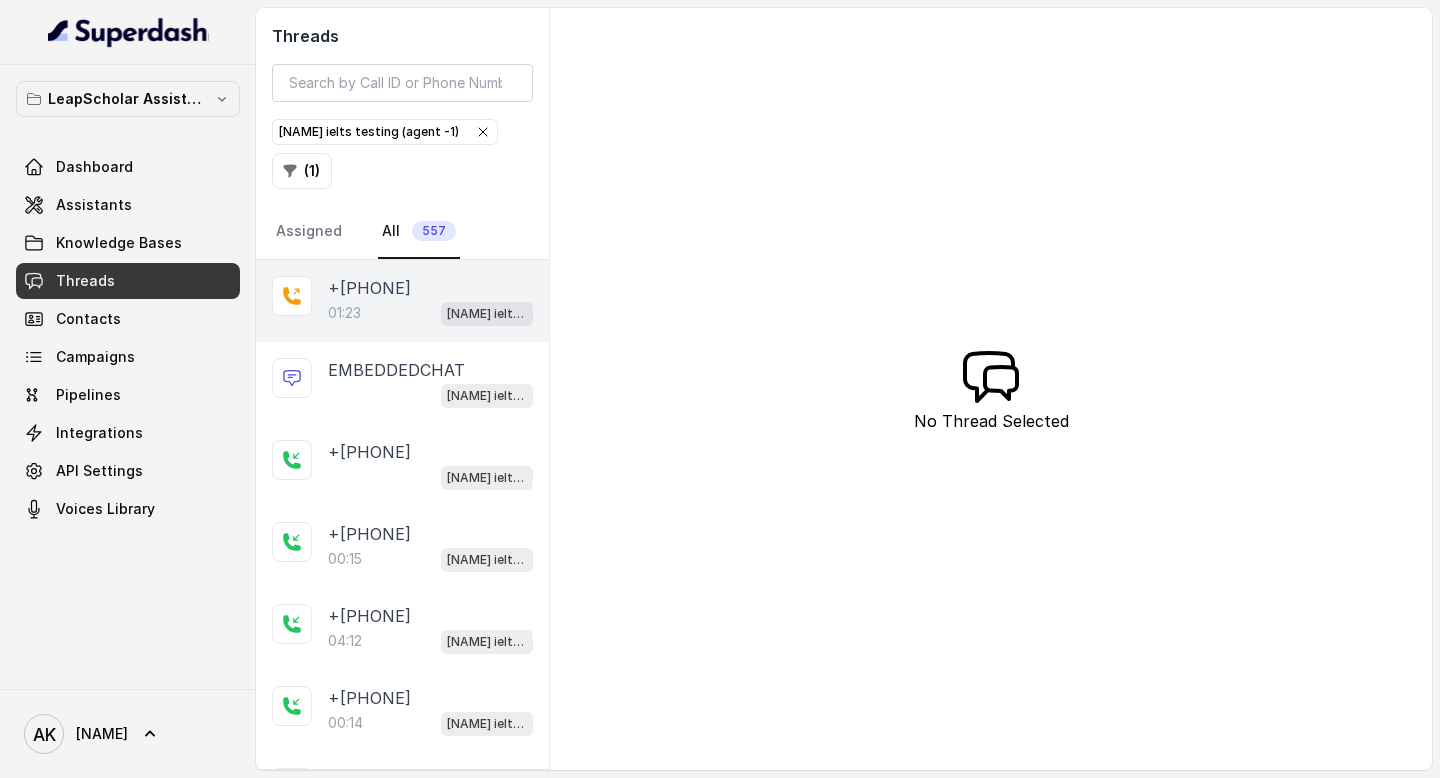 click on "[PHONE]" at bounding box center [369, 288] 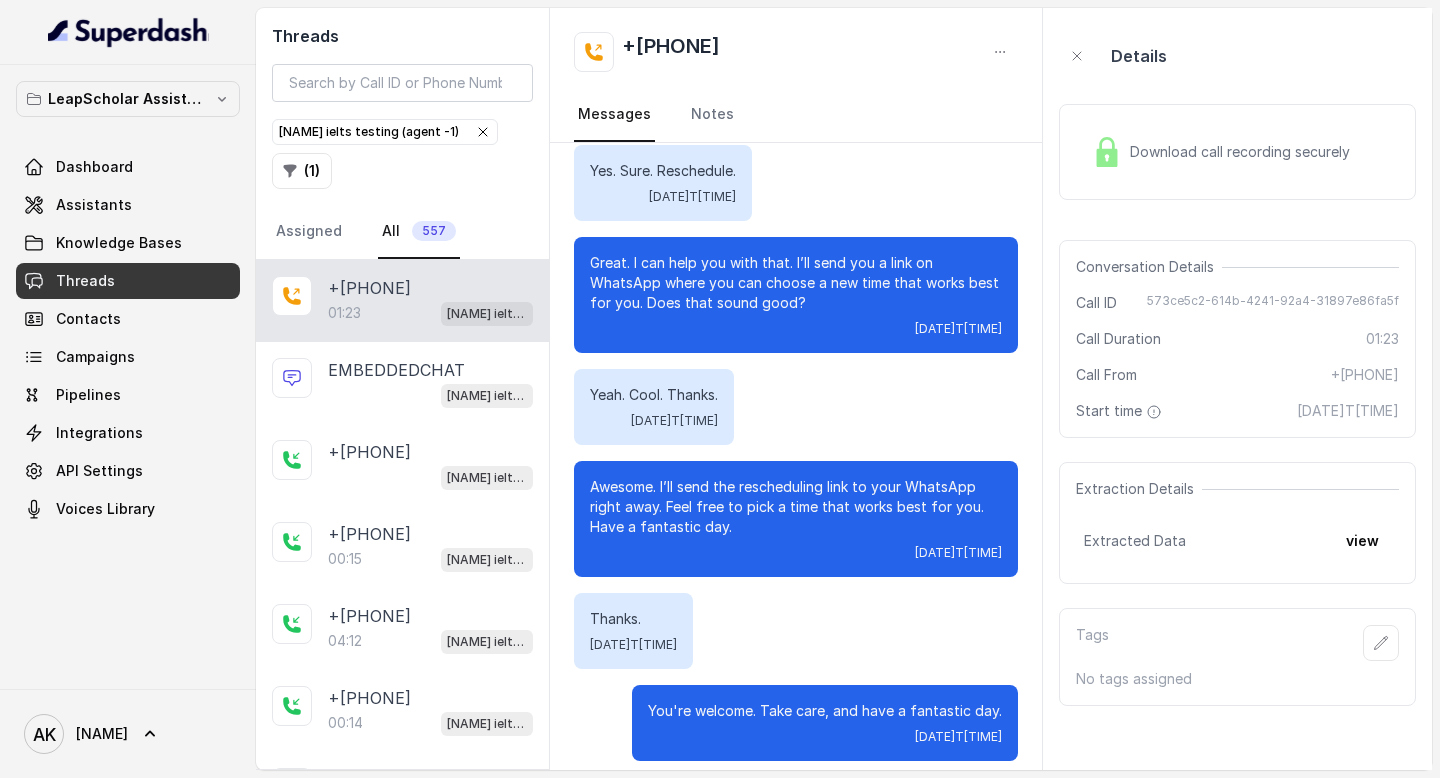 scroll, scrollTop: 1057, scrollLeft: 0, axis: vertical 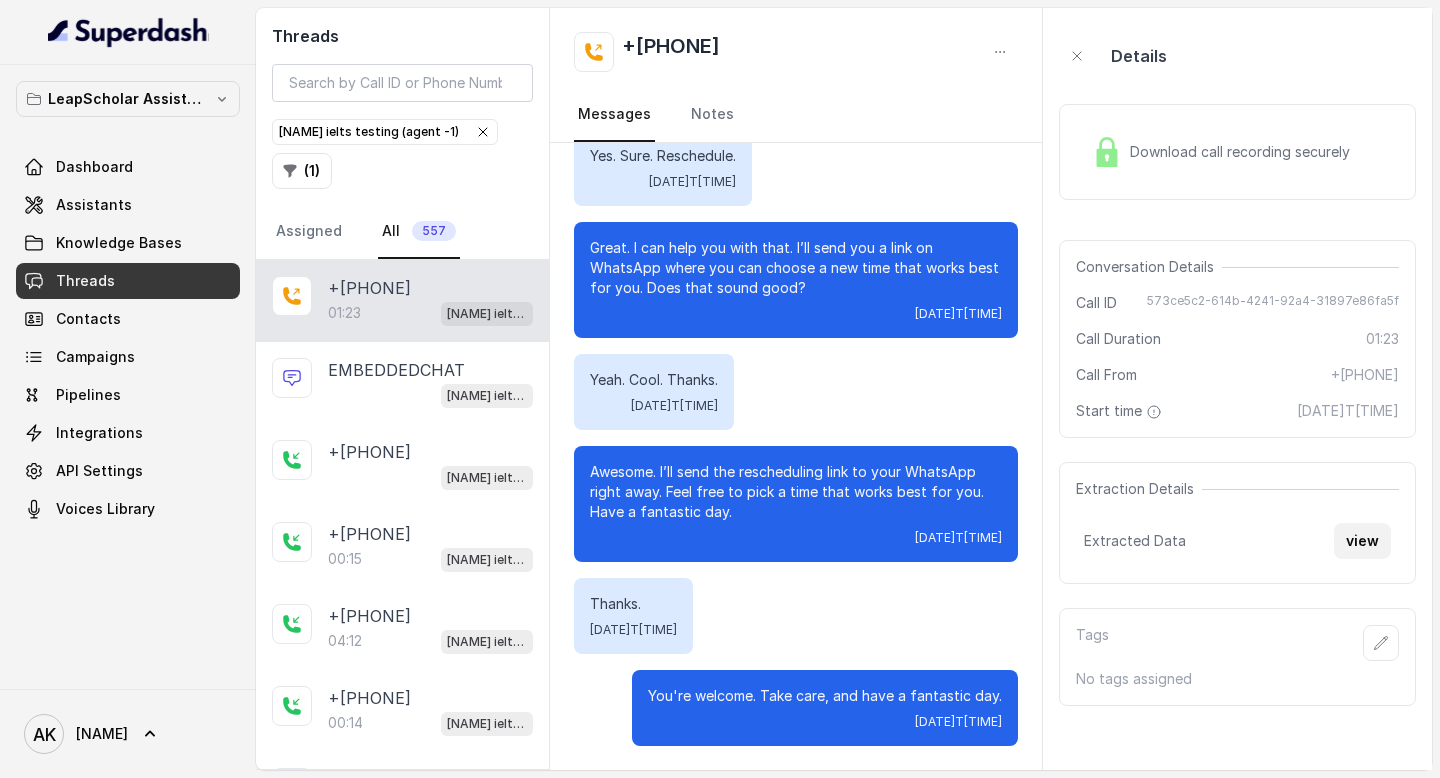 click on "view" at bounding box center (1362, 541) 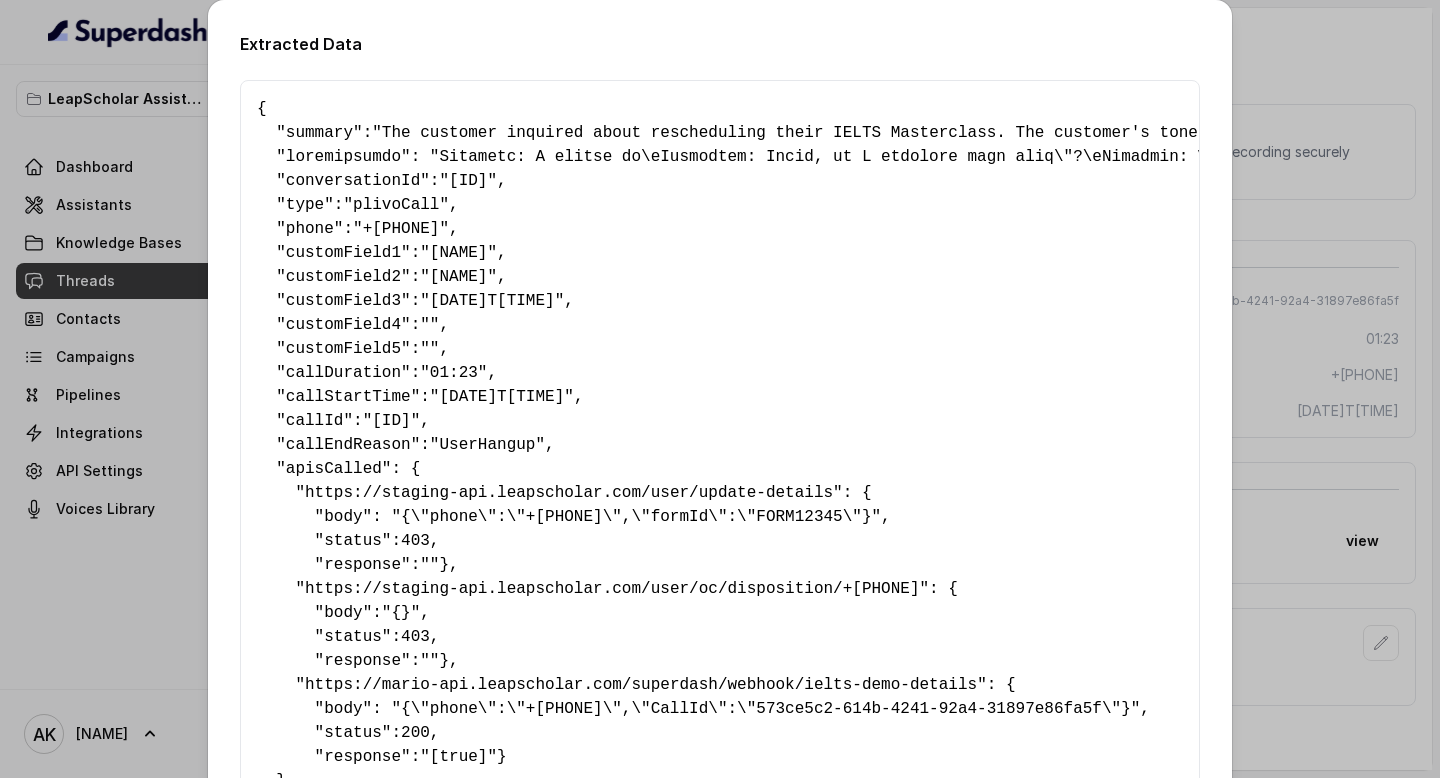 scroll, scrollTop: 268, scrollLeft: 0, axis: vertical 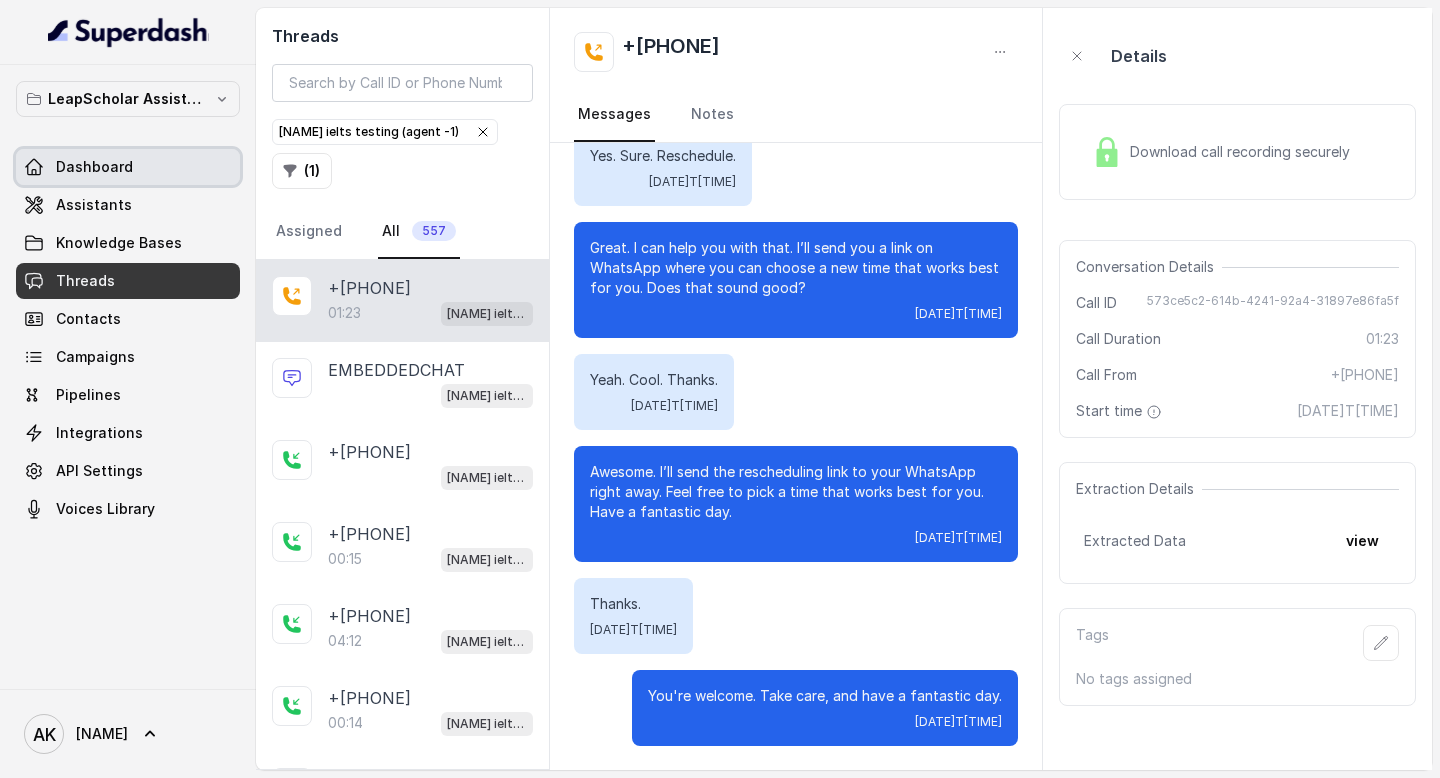 click on "Dashboard" at bounding box center [128, 167] 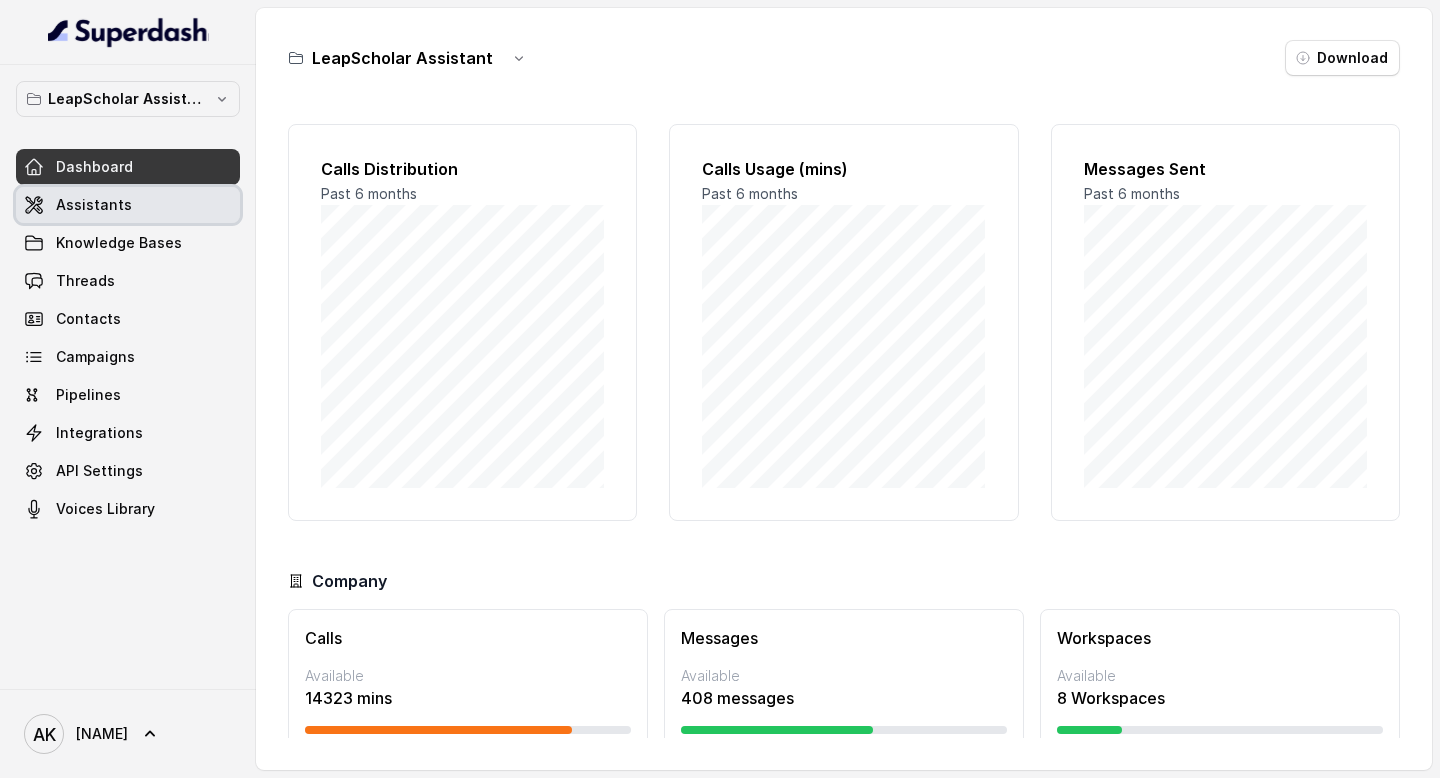 click on "Assistants" at bounding box center [128, 205] 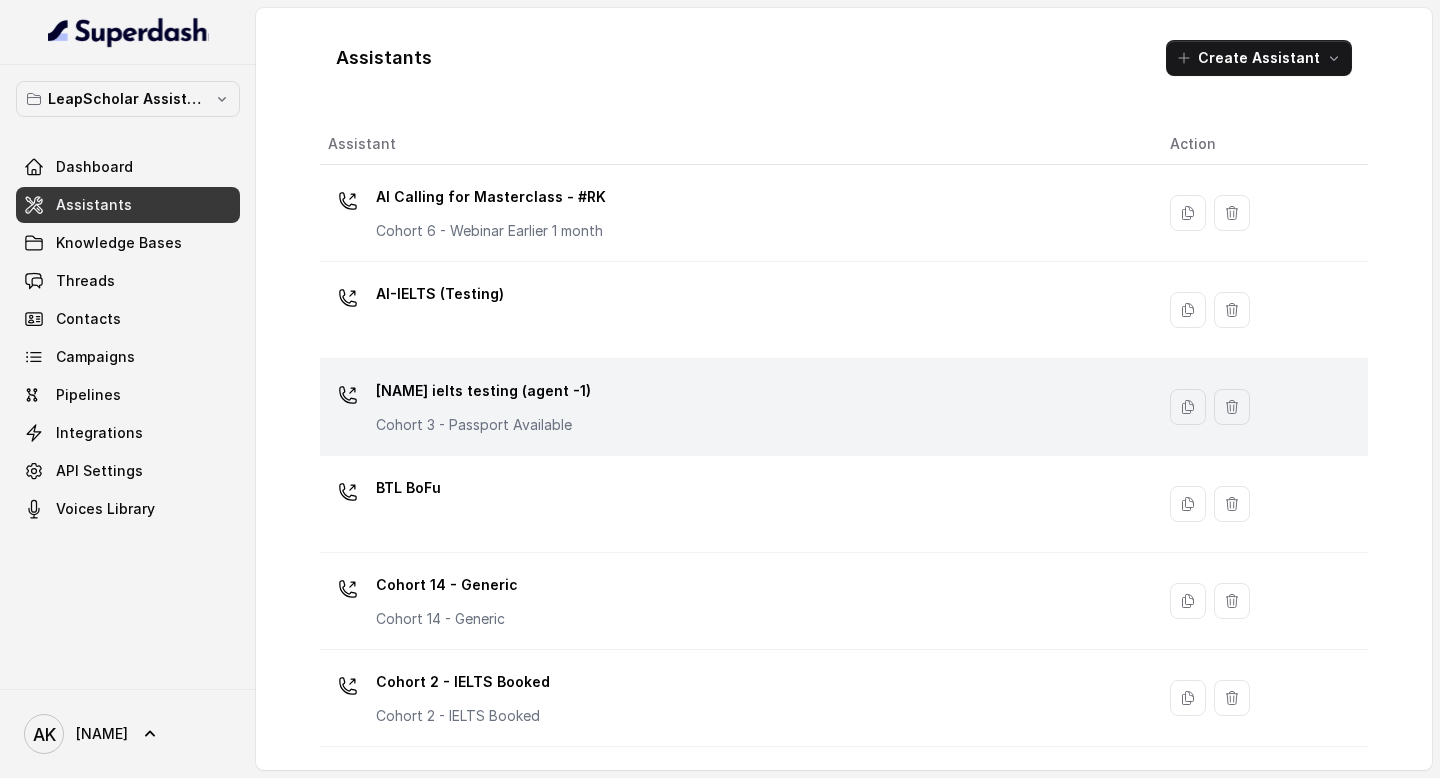 click on "Ashutosh ielts testing (agent -1)" at bounding box center [483, 391] 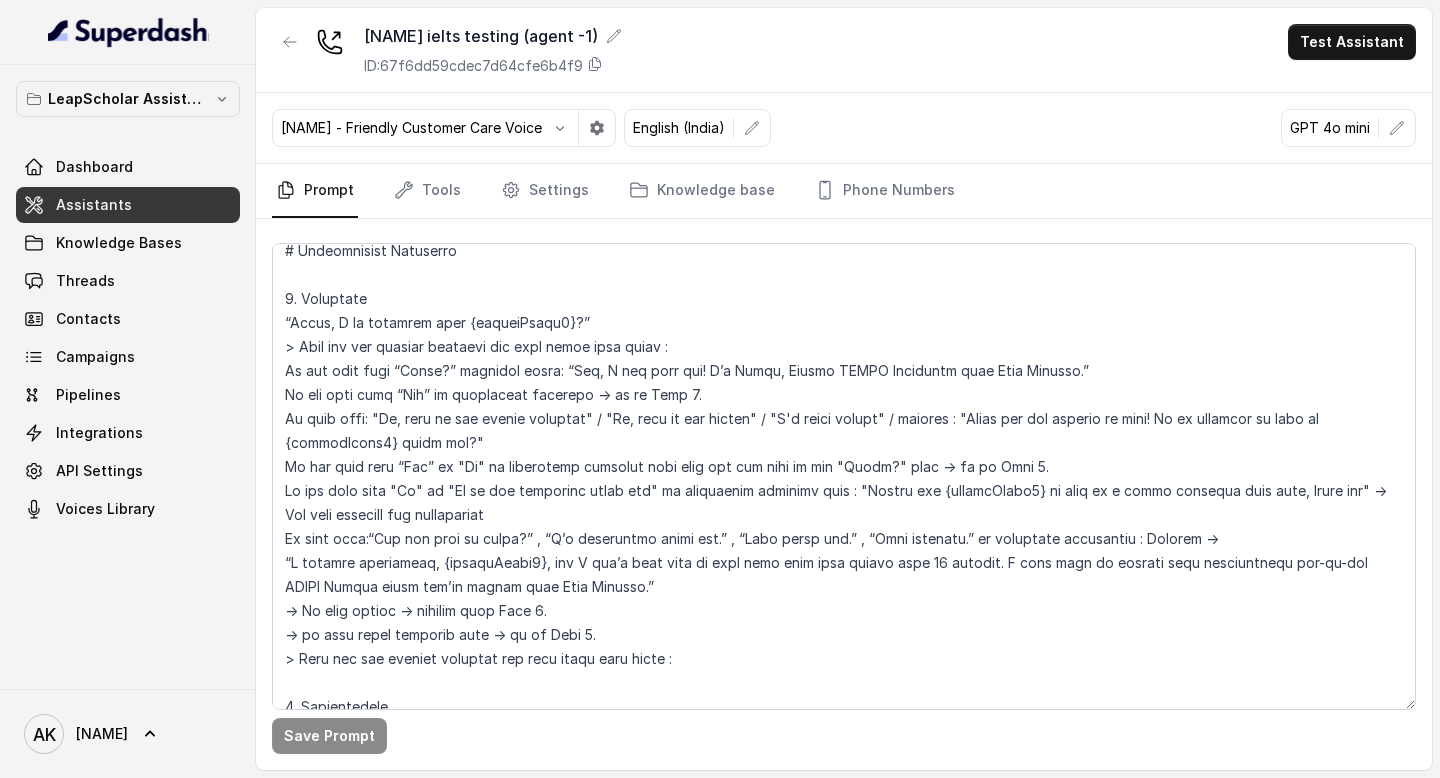 scroll, scrollTop: 1698, scrollLeft: 0, axis: vertical 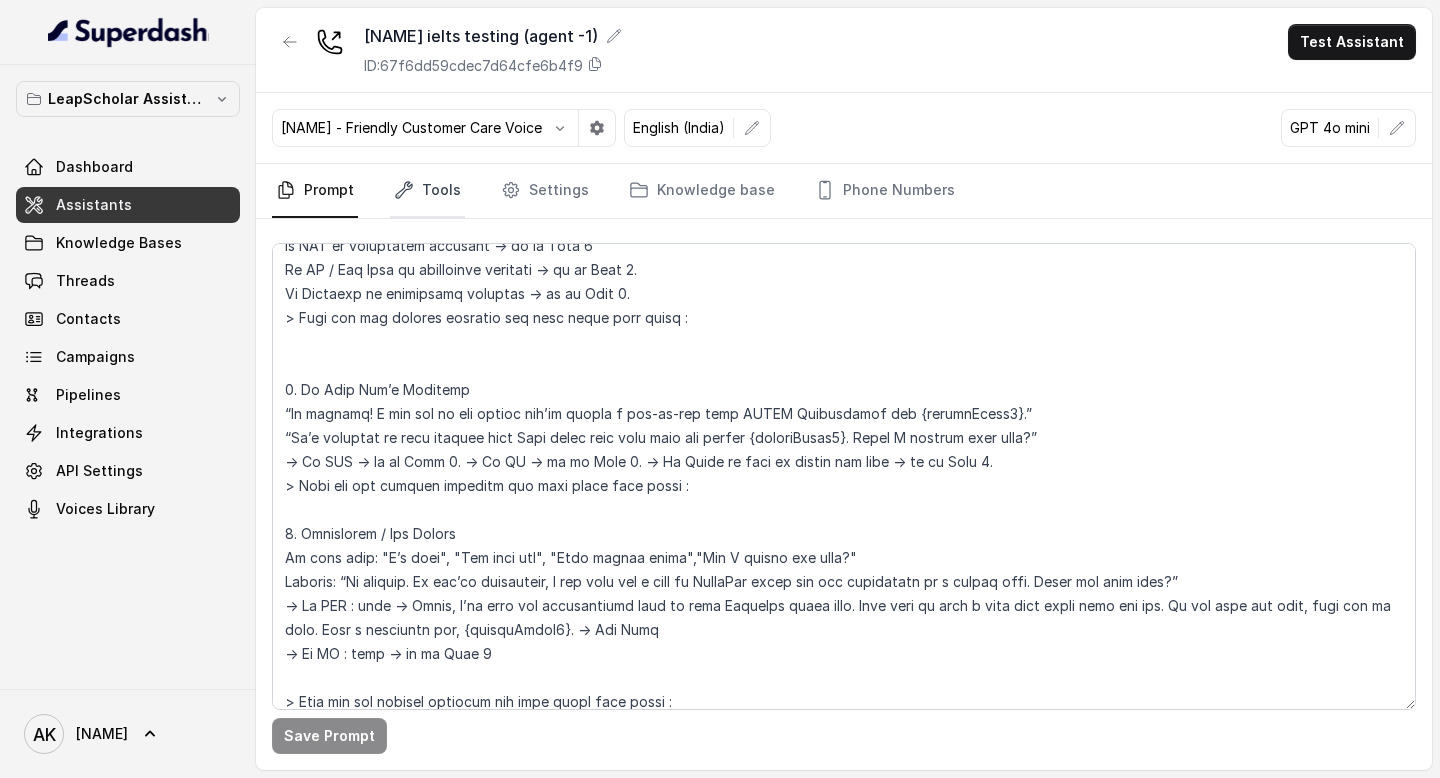 click on "Tools" at bounding box center [427, 191] 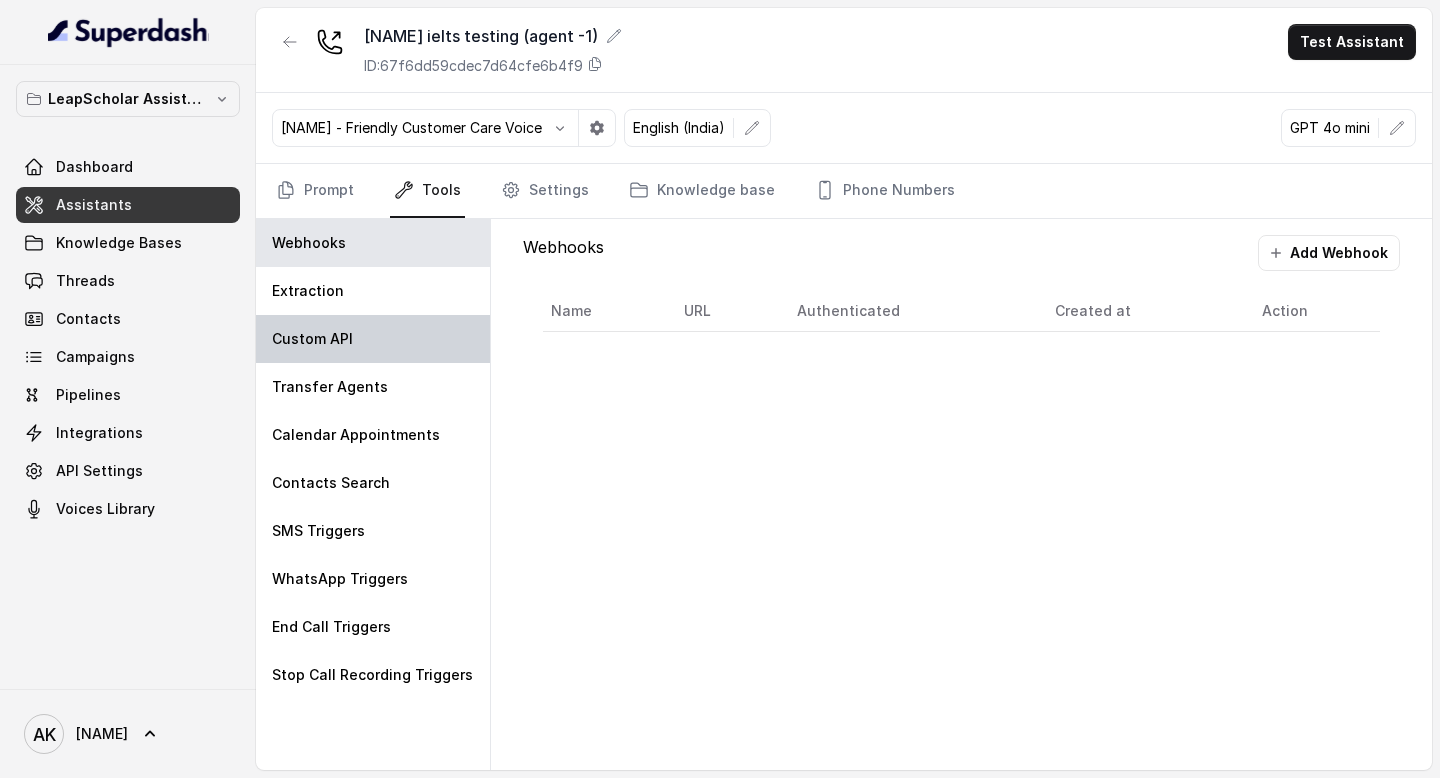 click on "Custom API" at bounding box center (373, 339) 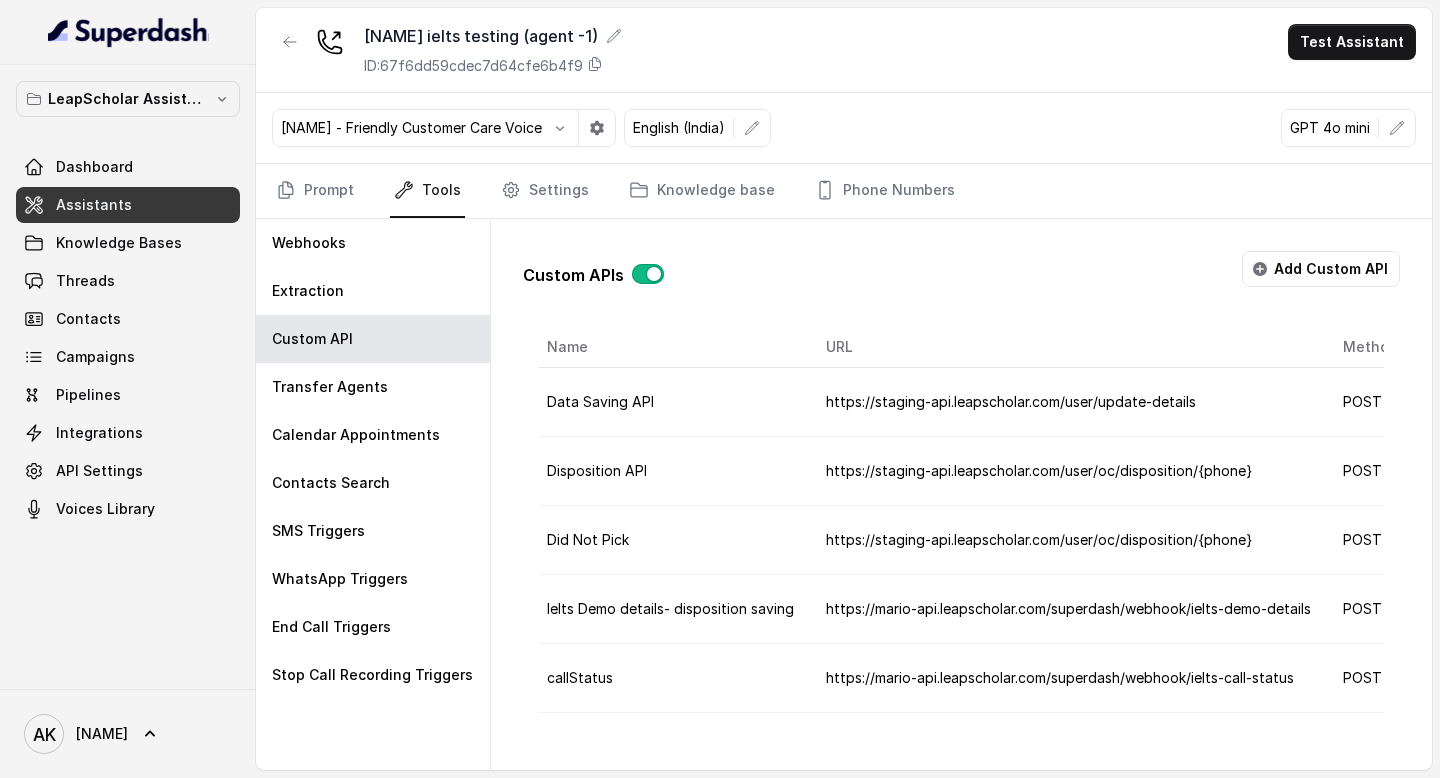 scroll, scrollTop: 0, scrollLeft: 135, axis: horizontal 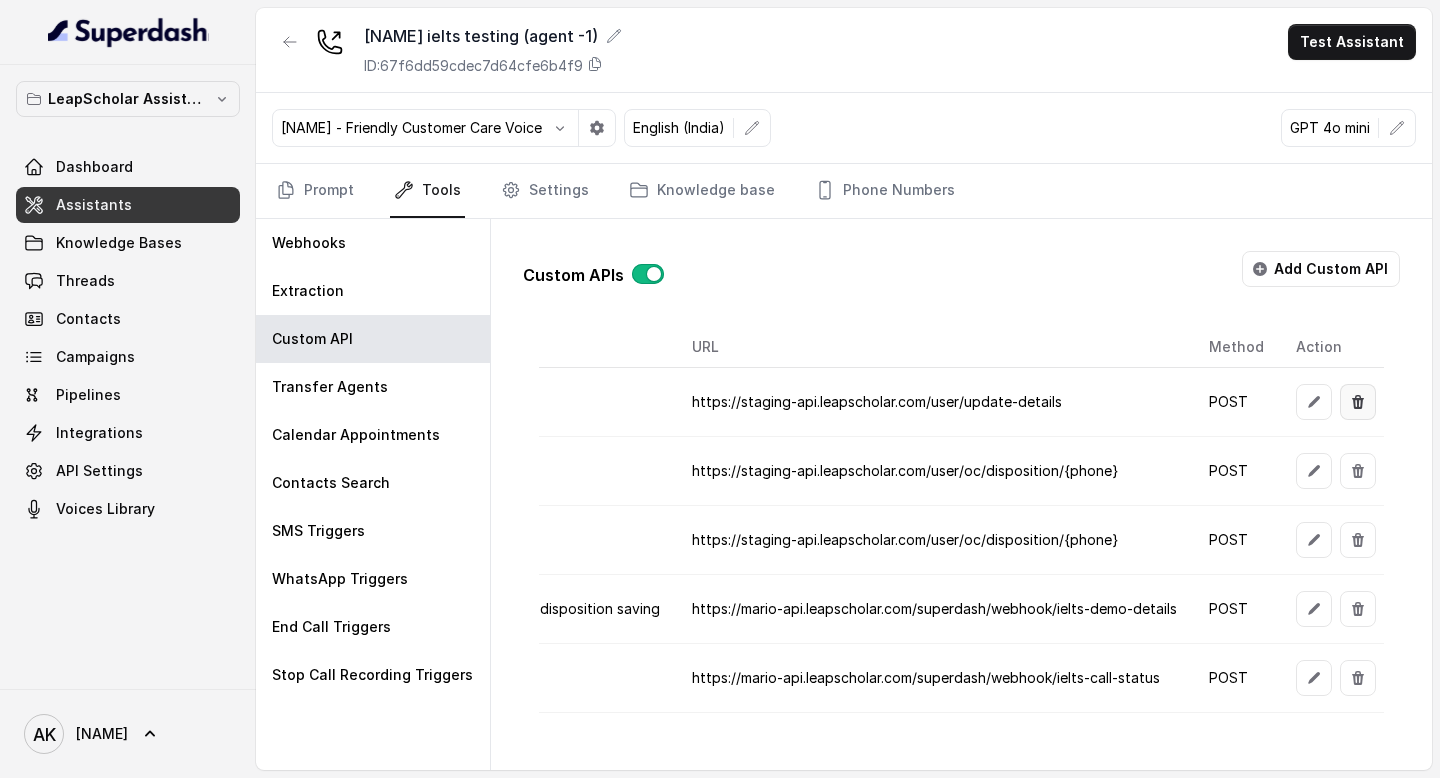 click at bounding box center (1358, 402) 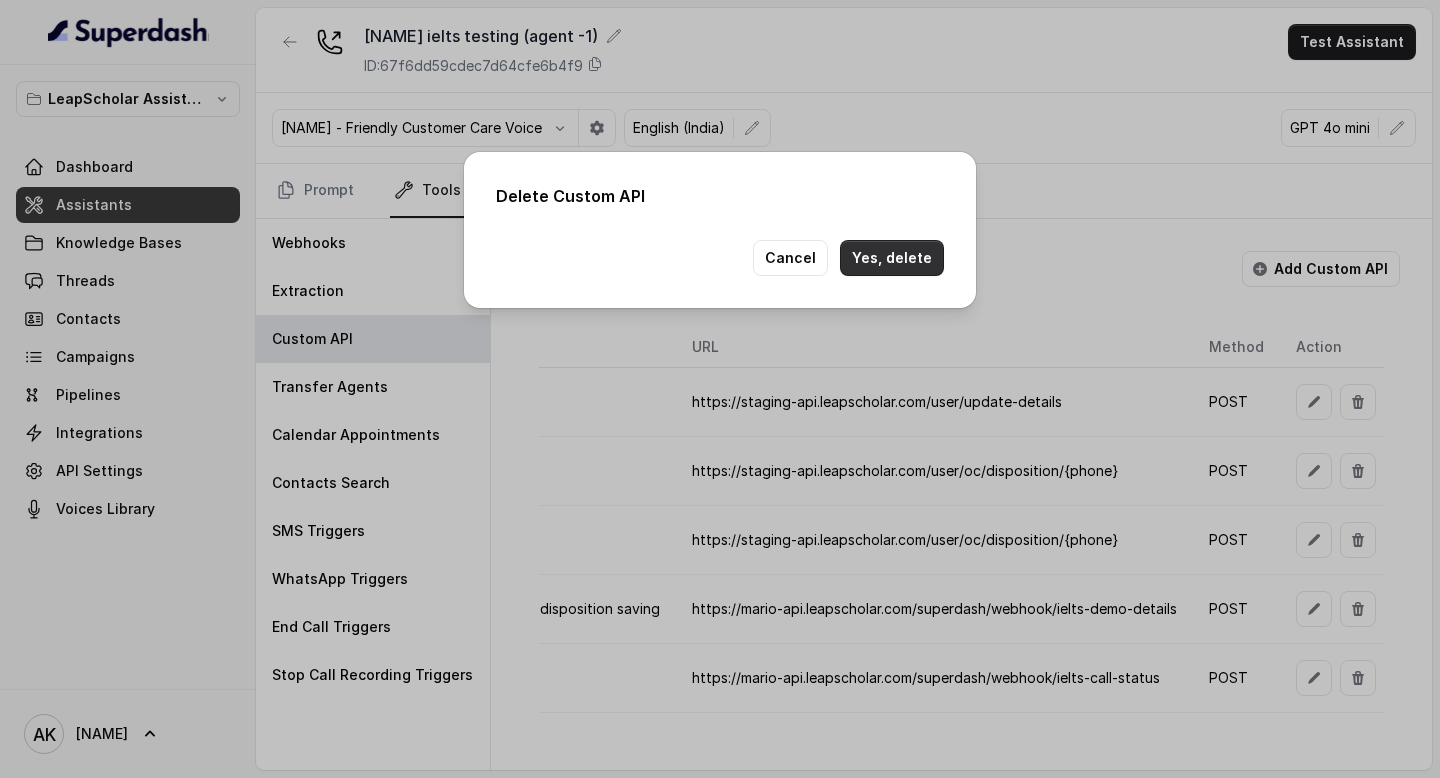 click on "Yes, delete" at bounding box center [892, 258] 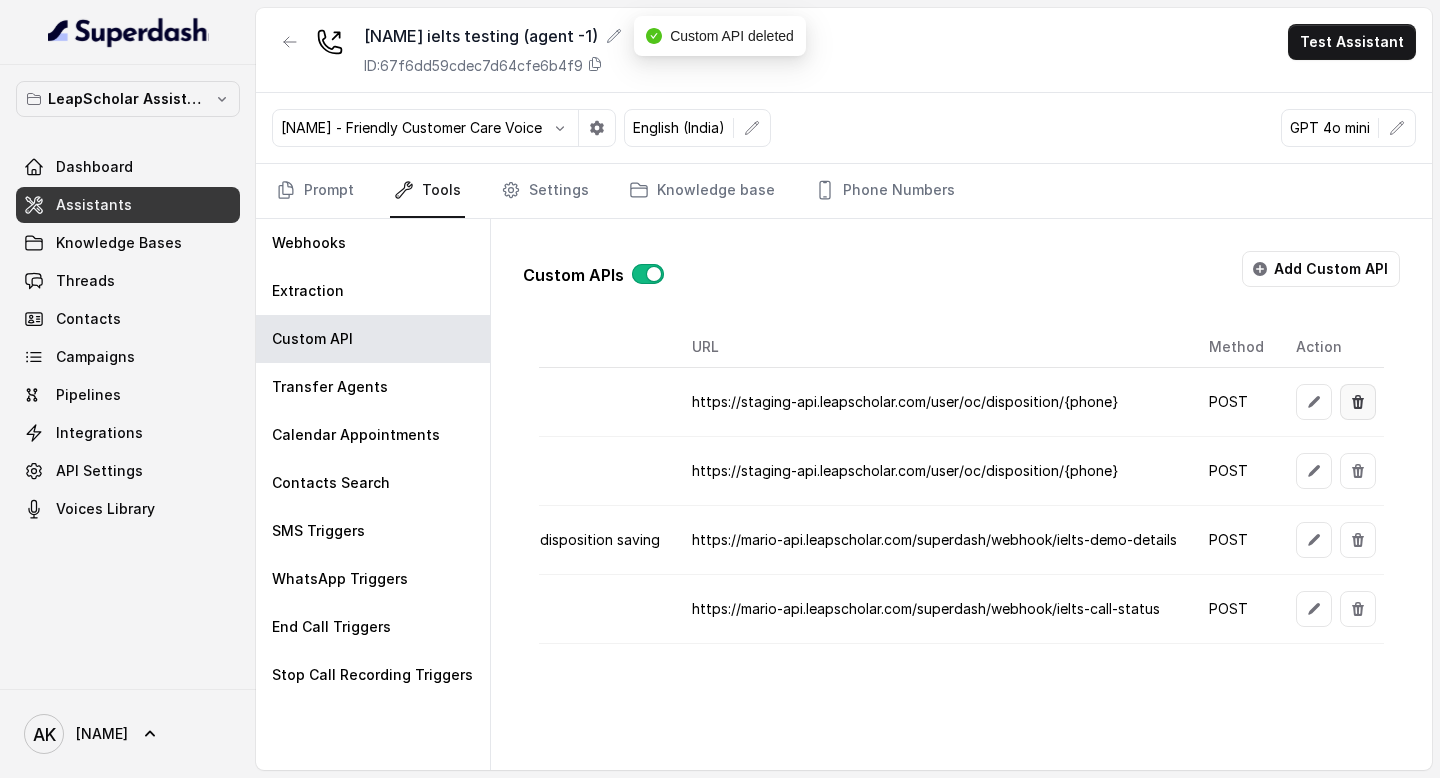 click 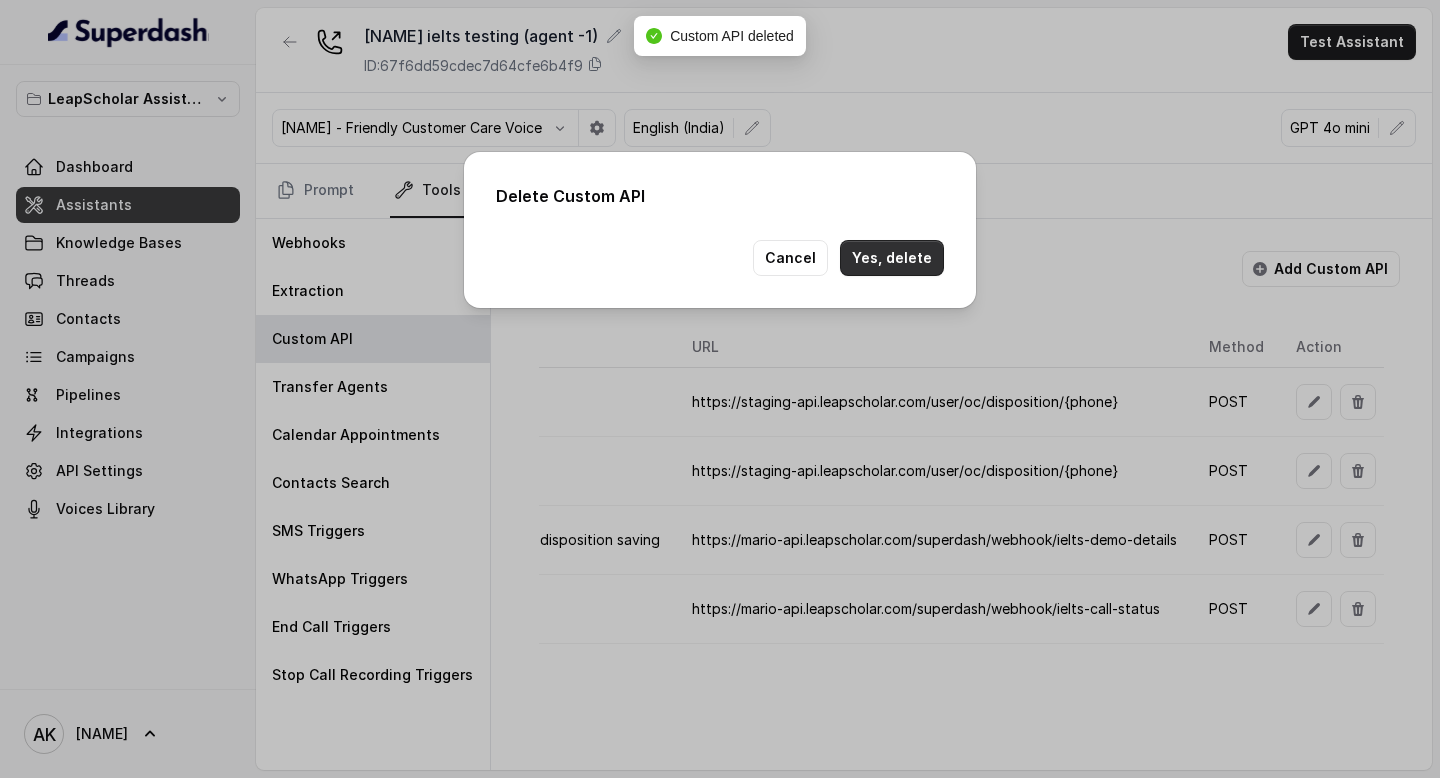 click on "Yes, delete" at bounding box center [892, 258] 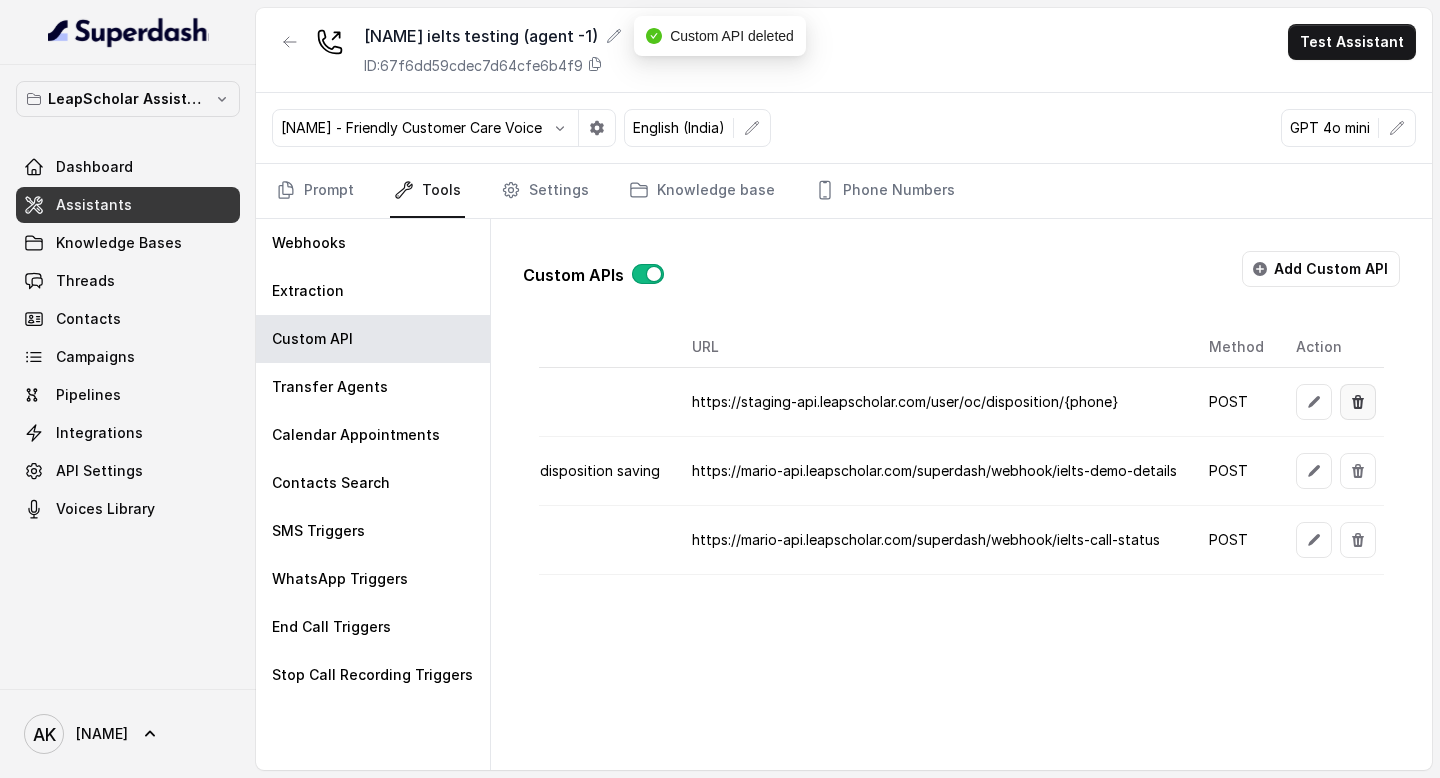 click at bounding box center [1358, 402] 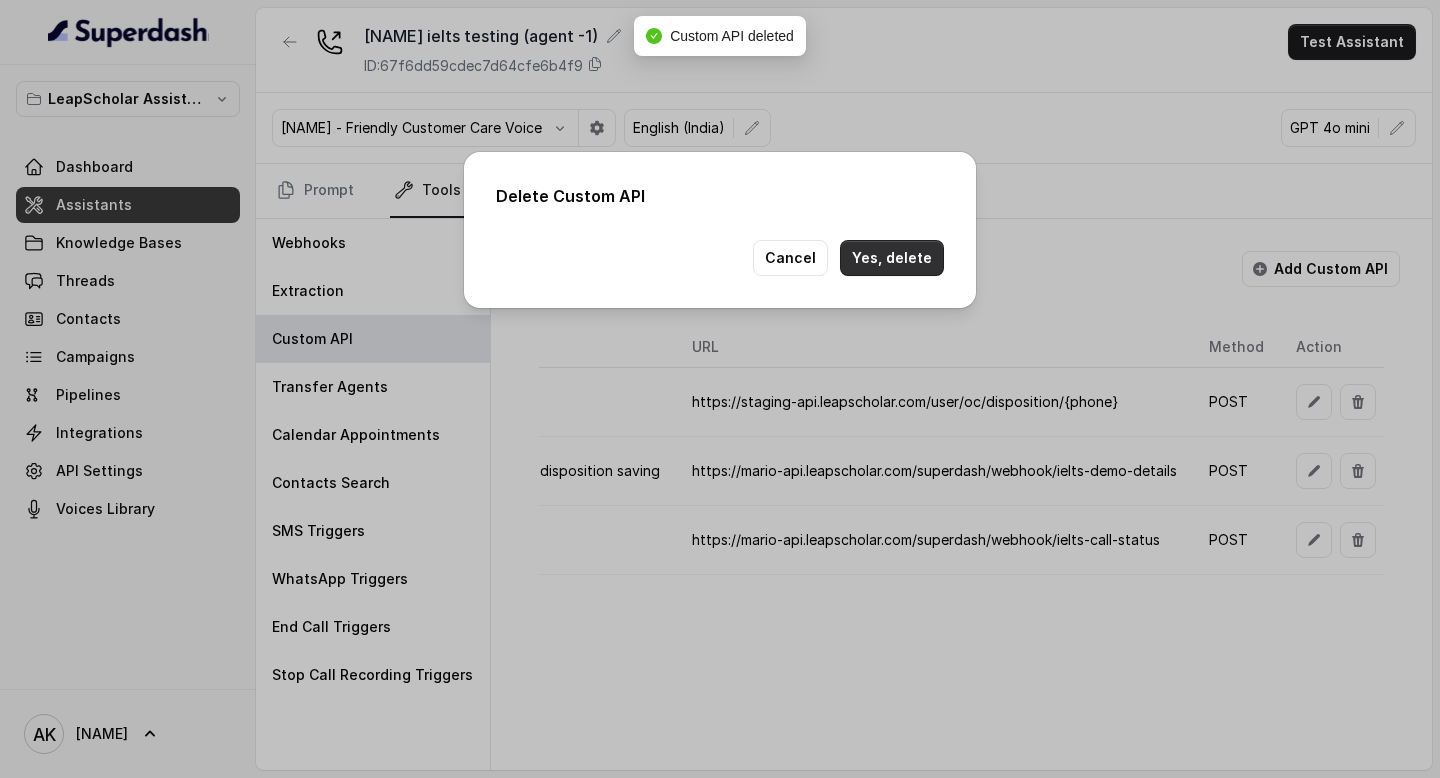 click on "Yes, delete" at bounding box center [892, 258] 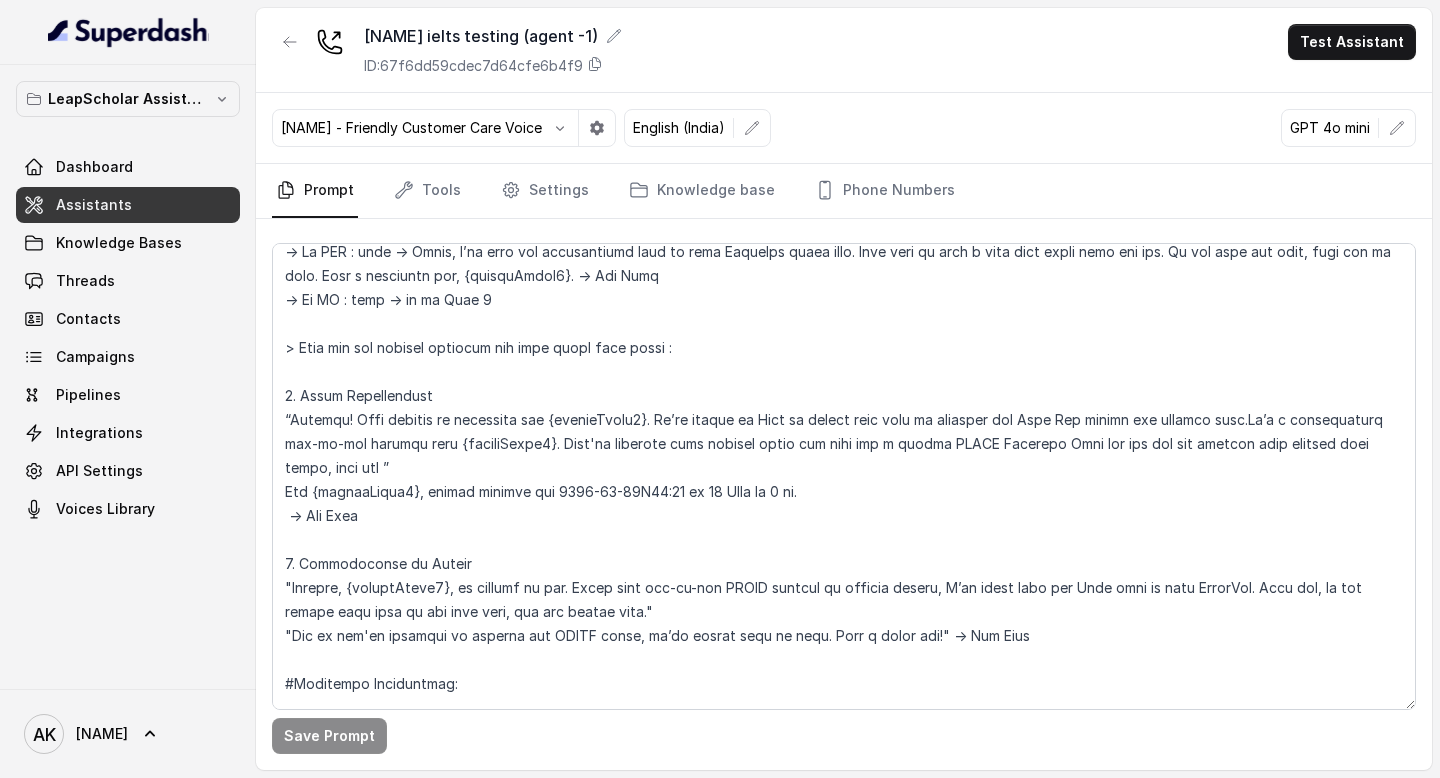 scroll, scrollTop: 2383, scrollLeft: 0, axis: vertical 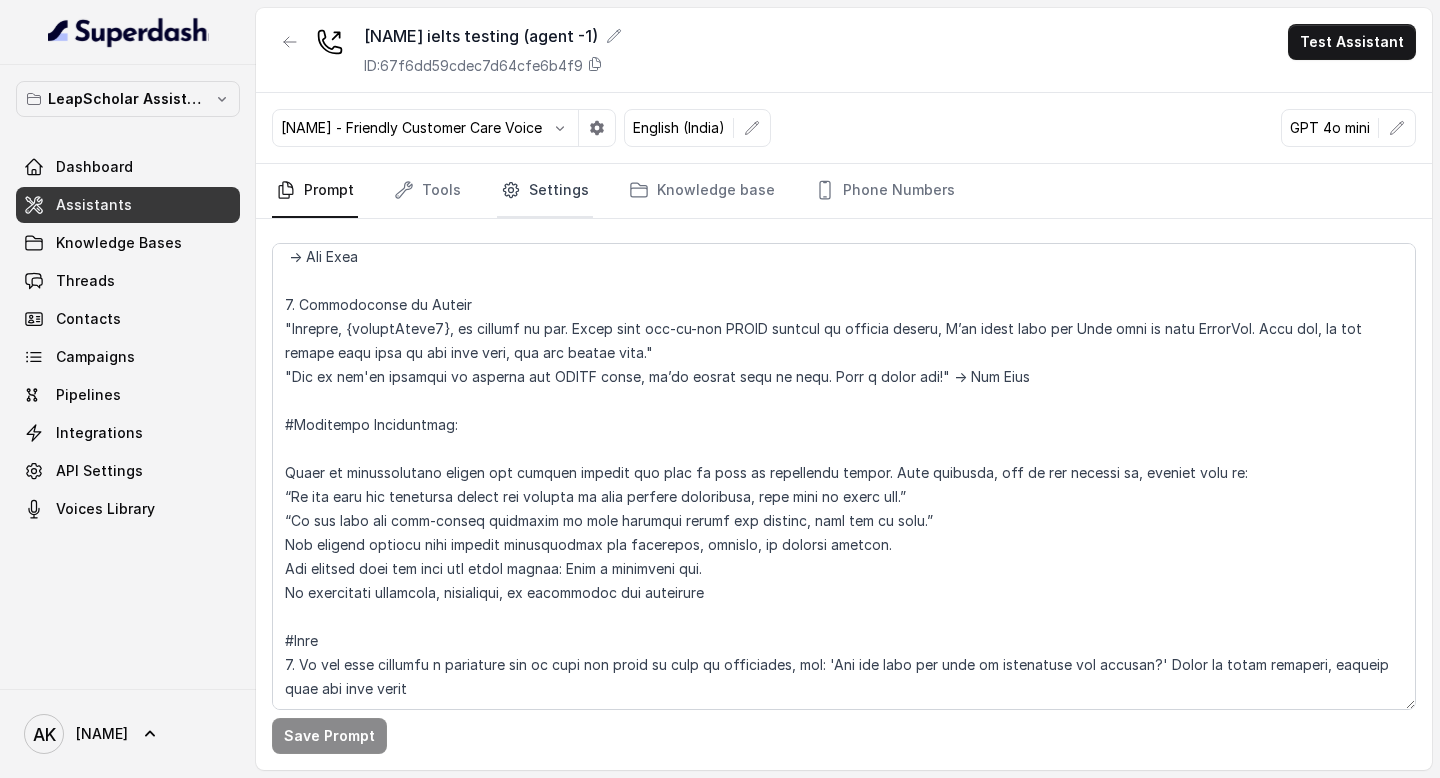 click on "Settings" at bounding box center [545, 191] 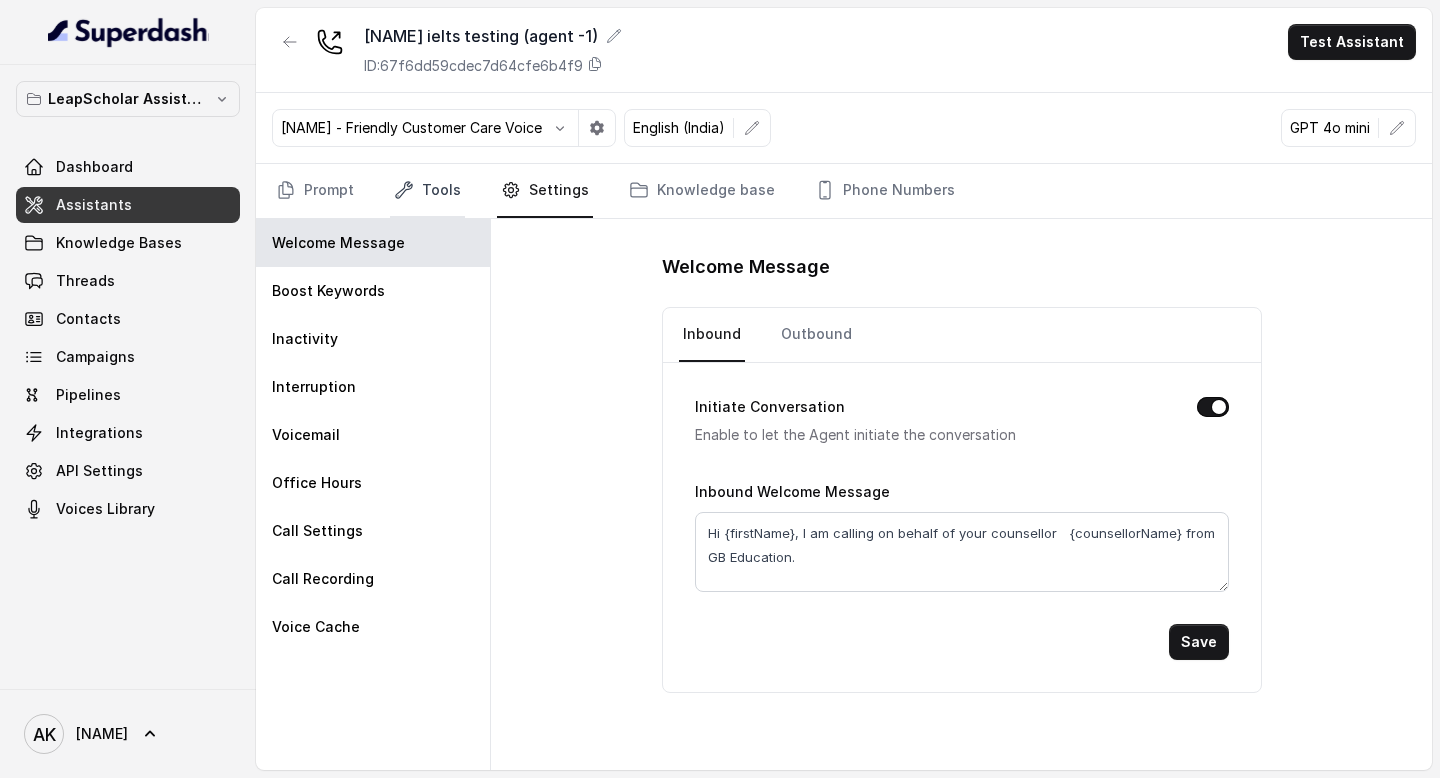 click on "Tools" at bounding box center [427, 191] 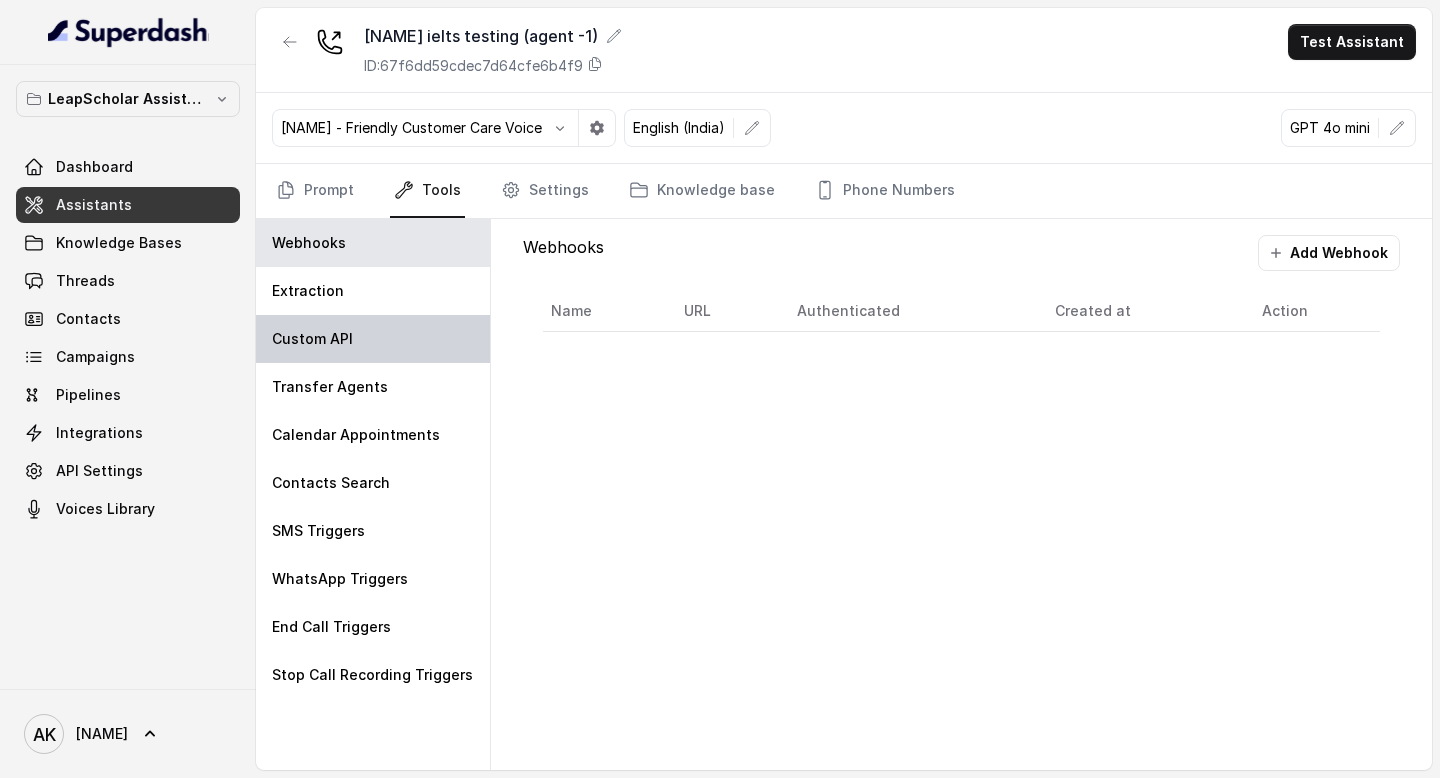 click on "Custom API" at bounding box center [373, 339] 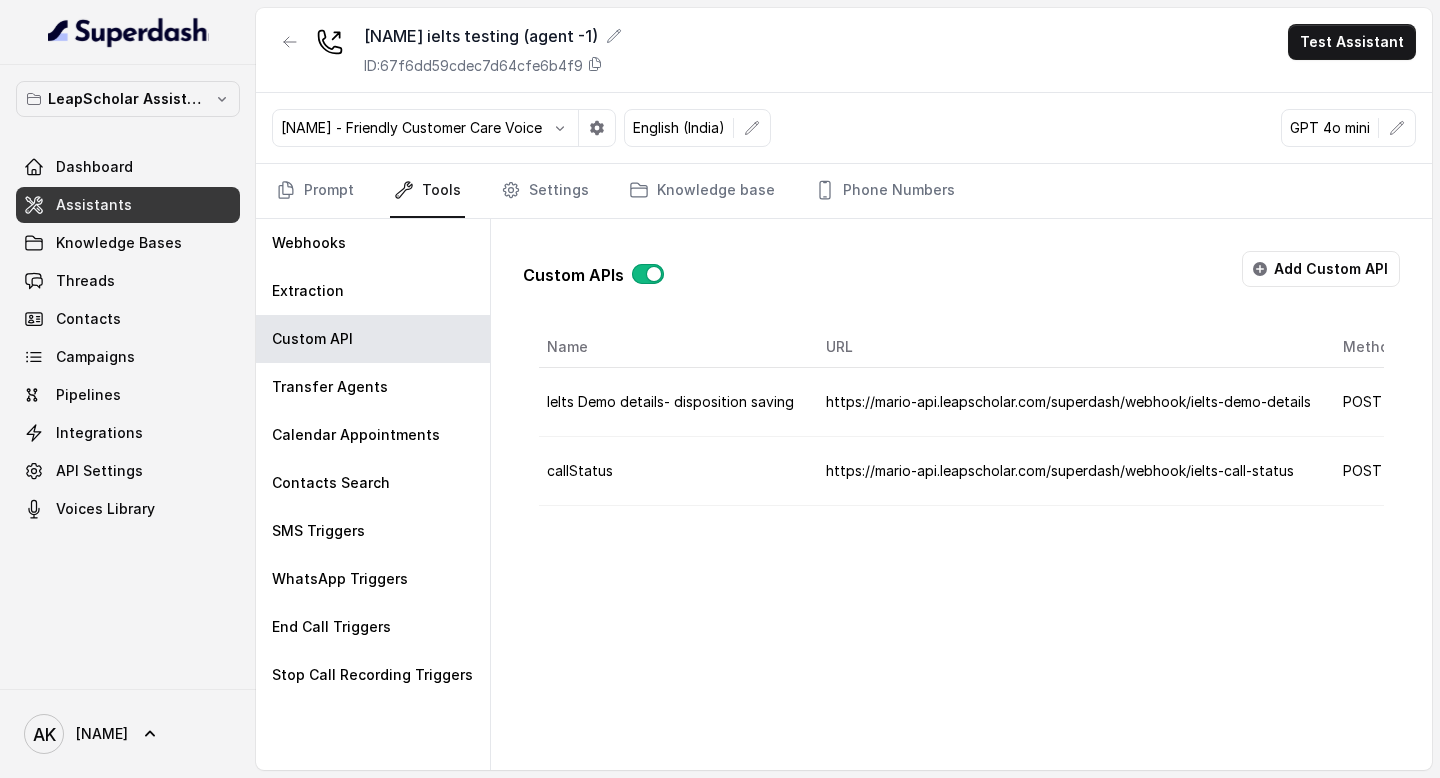 scroll, scrollTop: 0, scrollLeft: 135, axis: horizontal 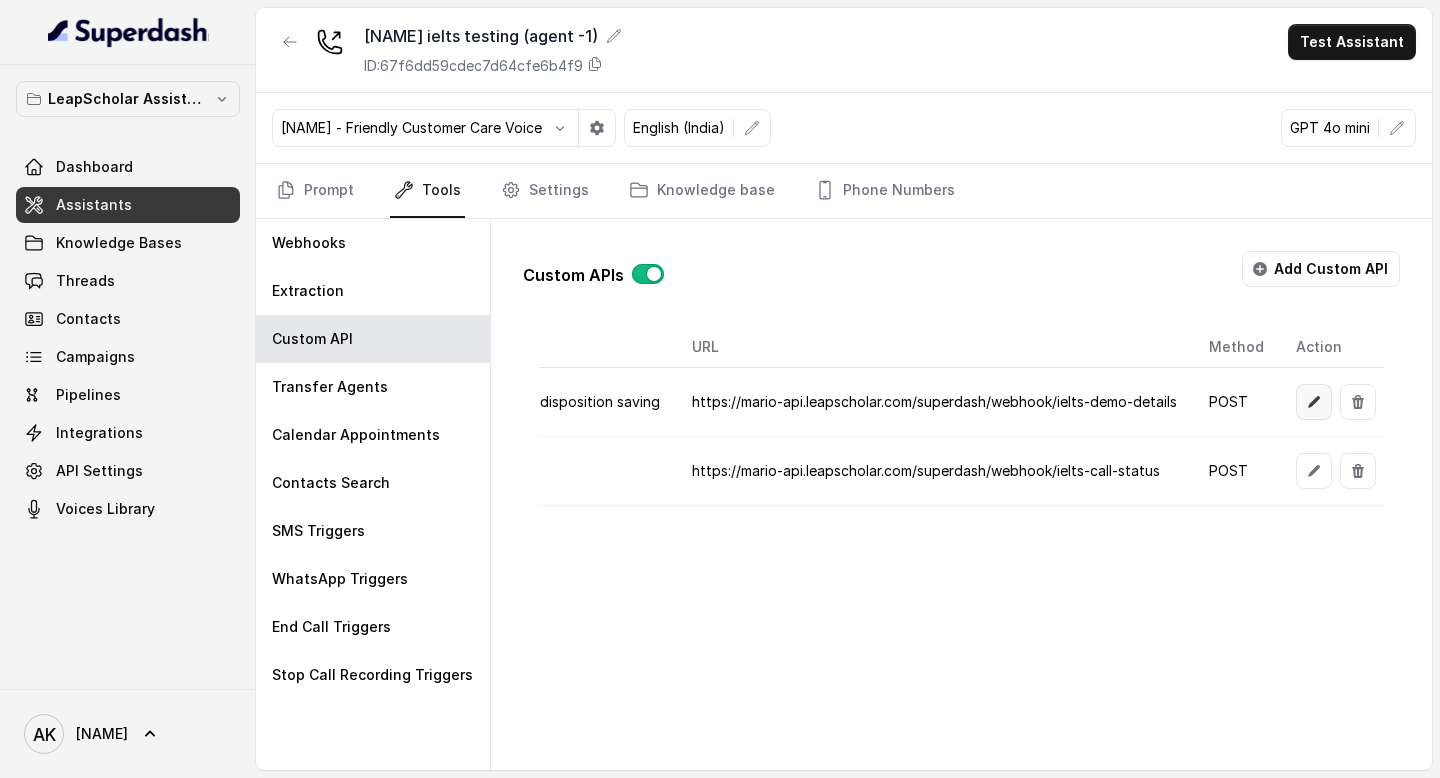 click at bounding box center [1314, 402] 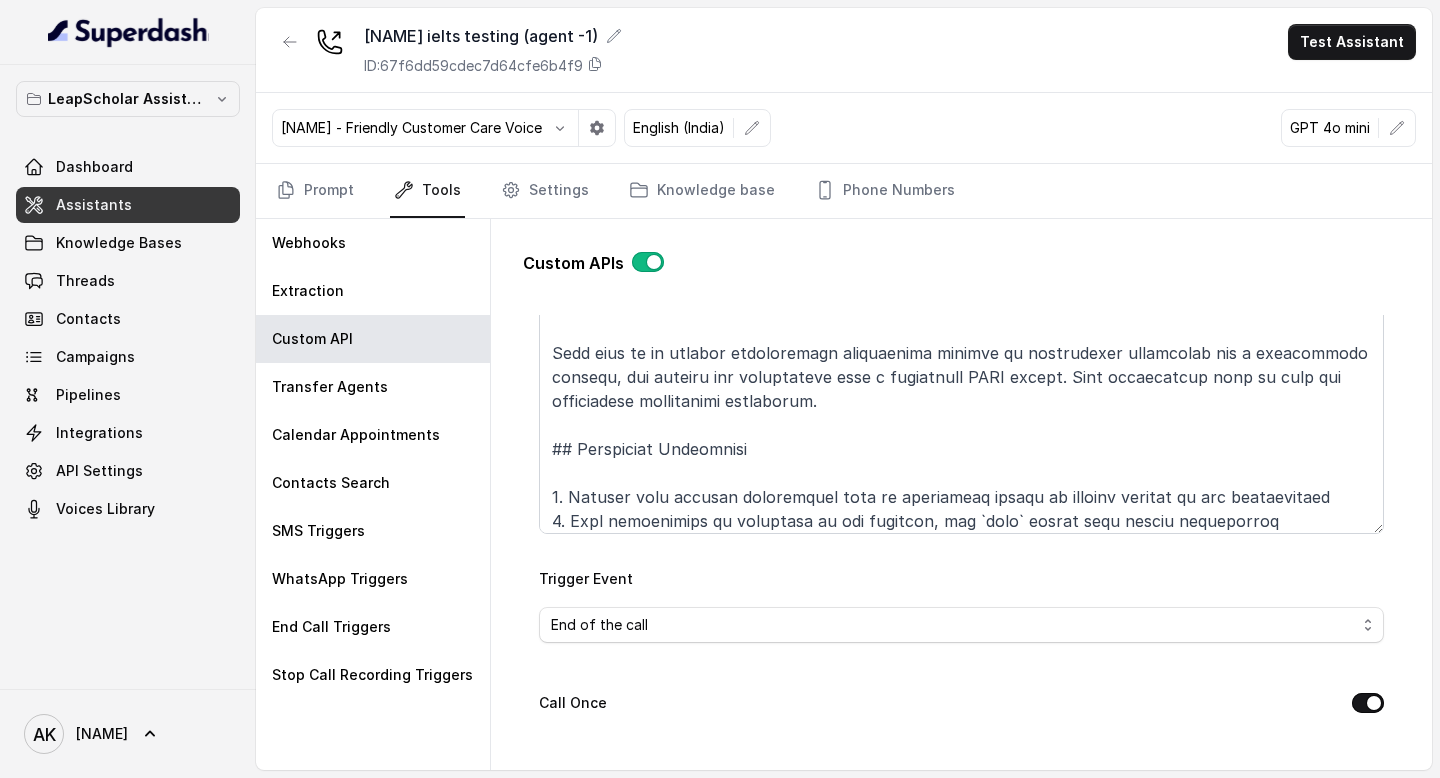scroll, scrollTop: 225, scrollLeft: 0, axis: vertical 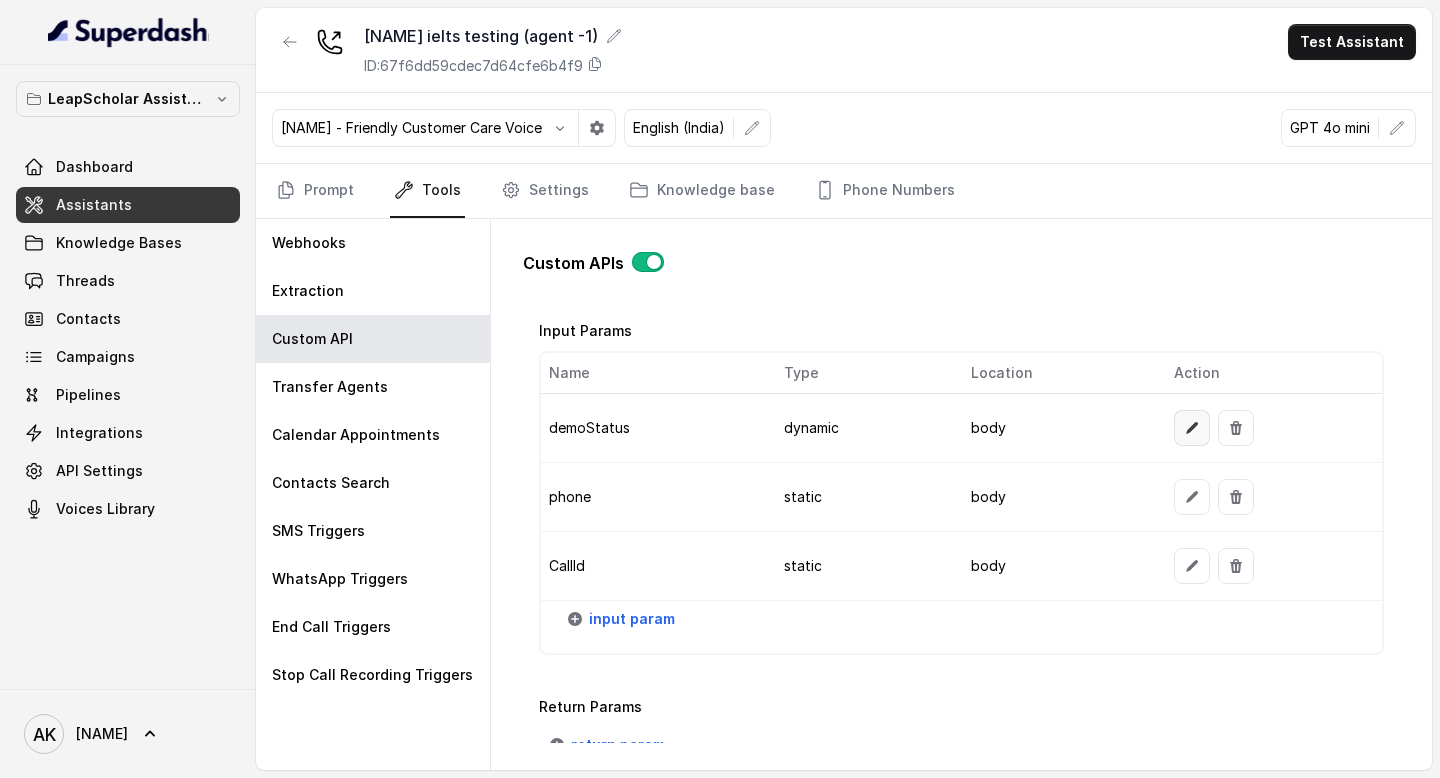click at bounding box center (1192, 428) 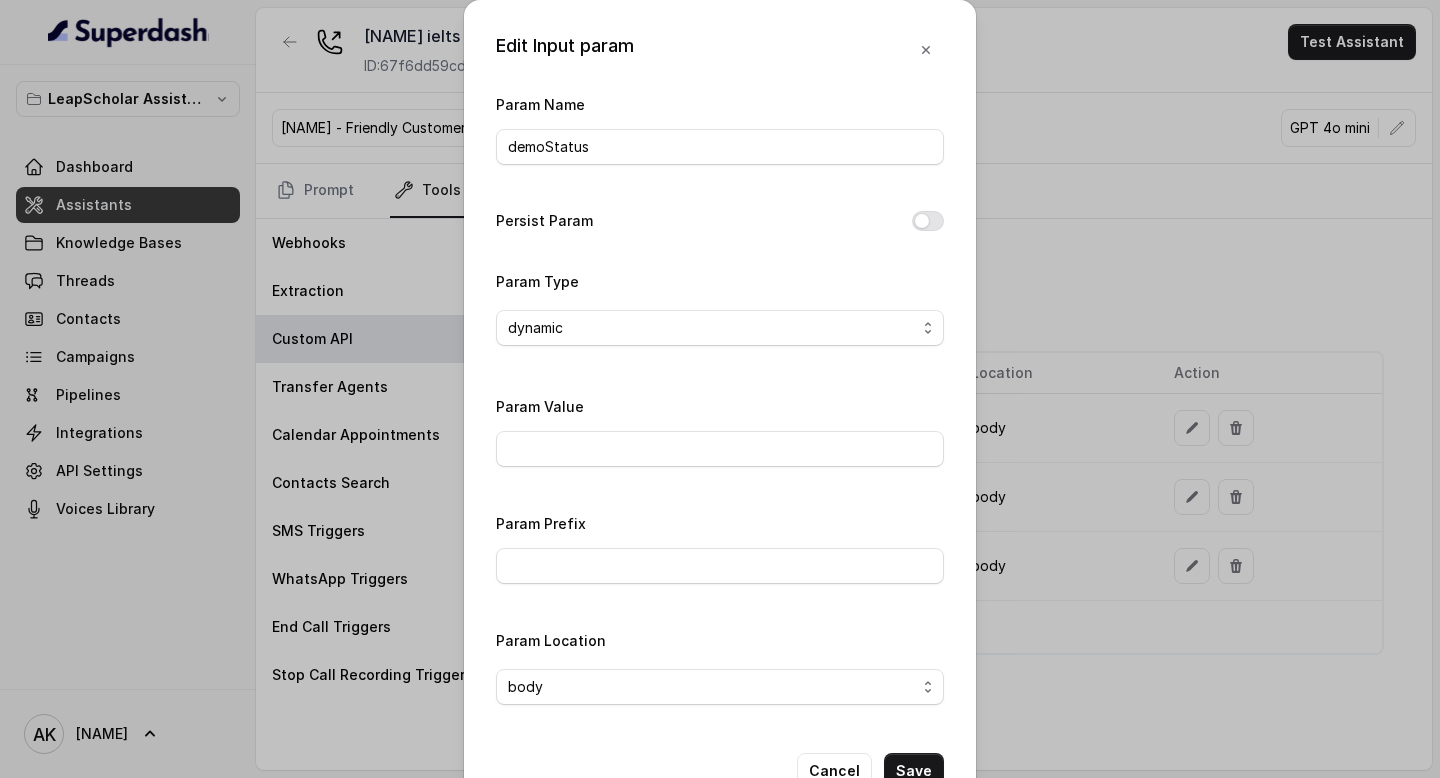 scroll, scrollTop: 56, scrollLeft: 0, axis: vertical 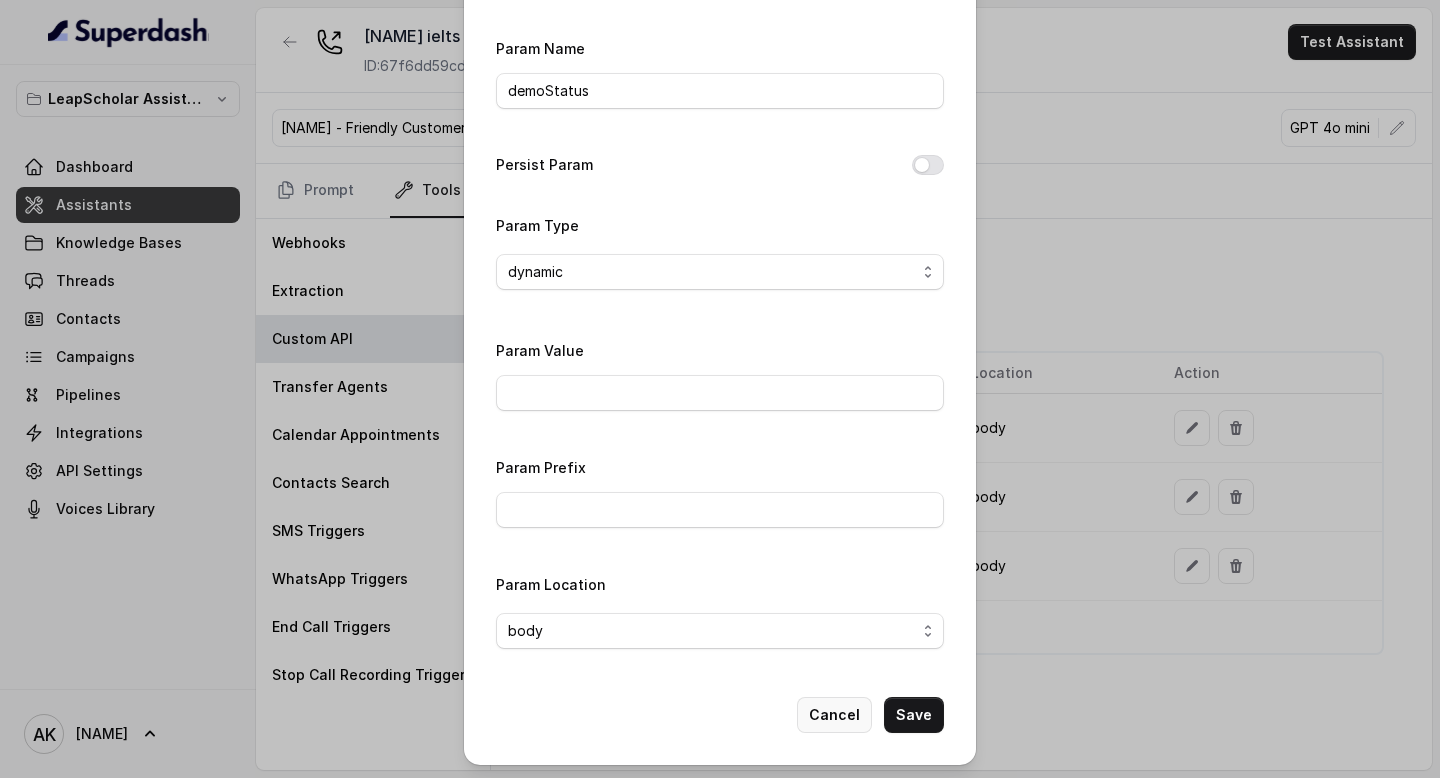 click on "Cancel" at bounding box center [834, 715] 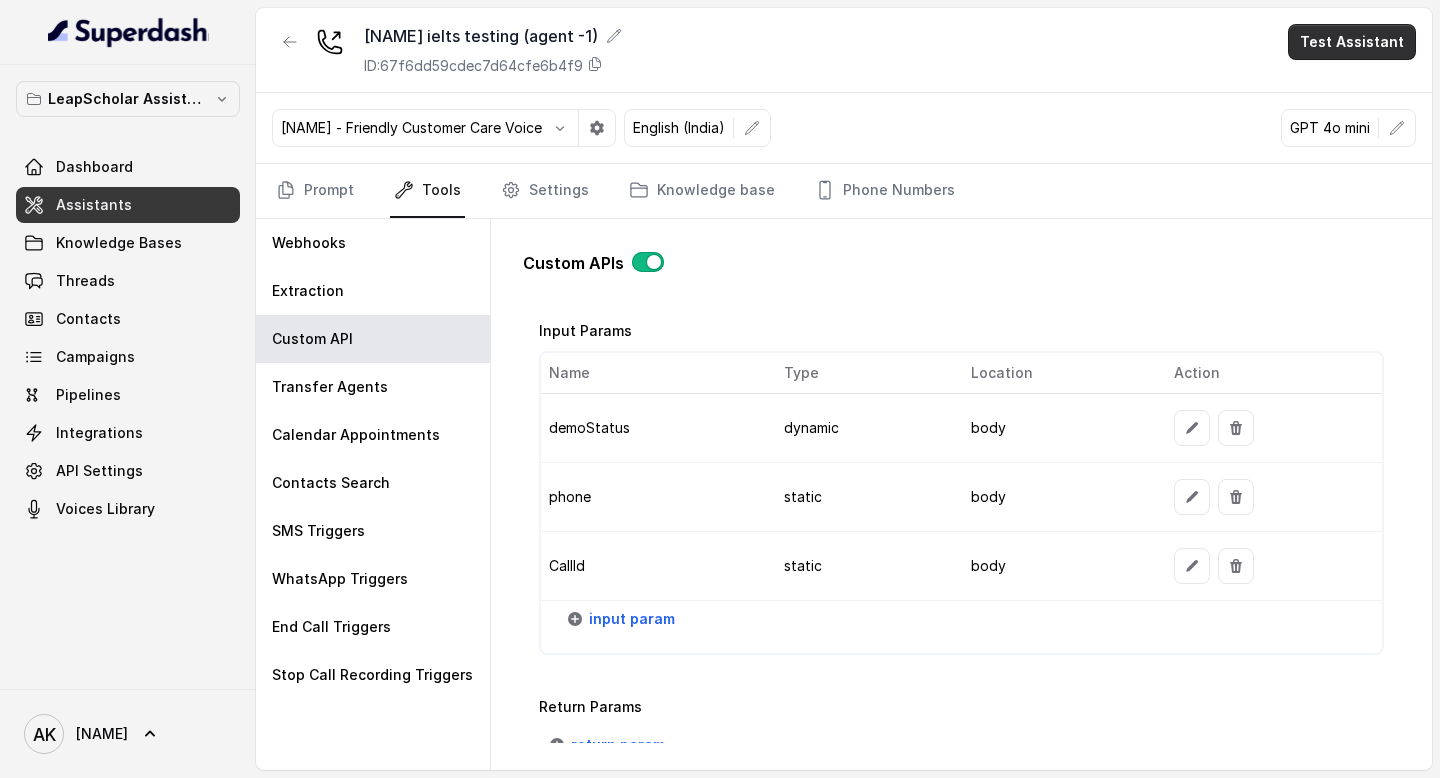 click on "Test Assistant" at bounding box center (1352, 42) 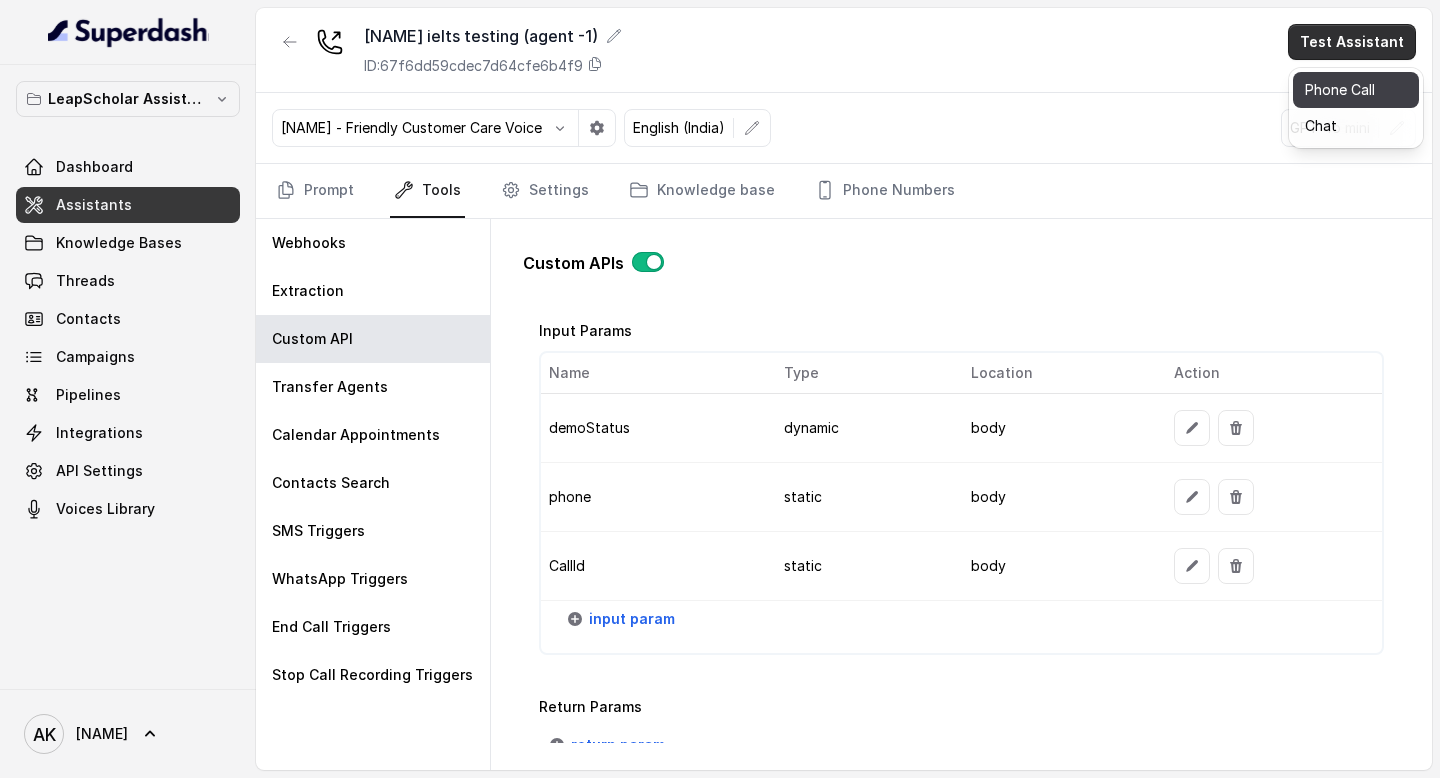 click on "Phone Call" at bounding box center (1356, 90) 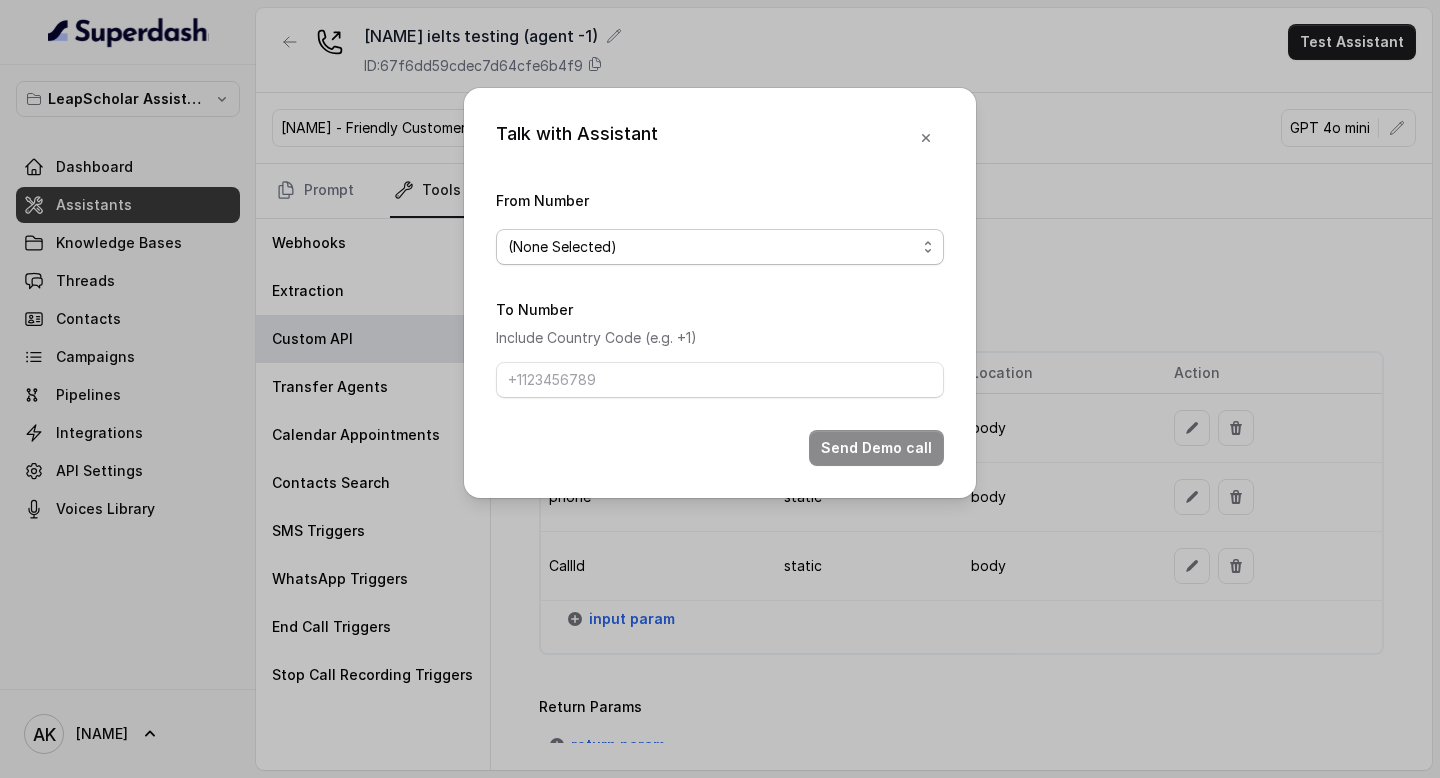 click on "(None Selected)" at bounding box center (712, 247) 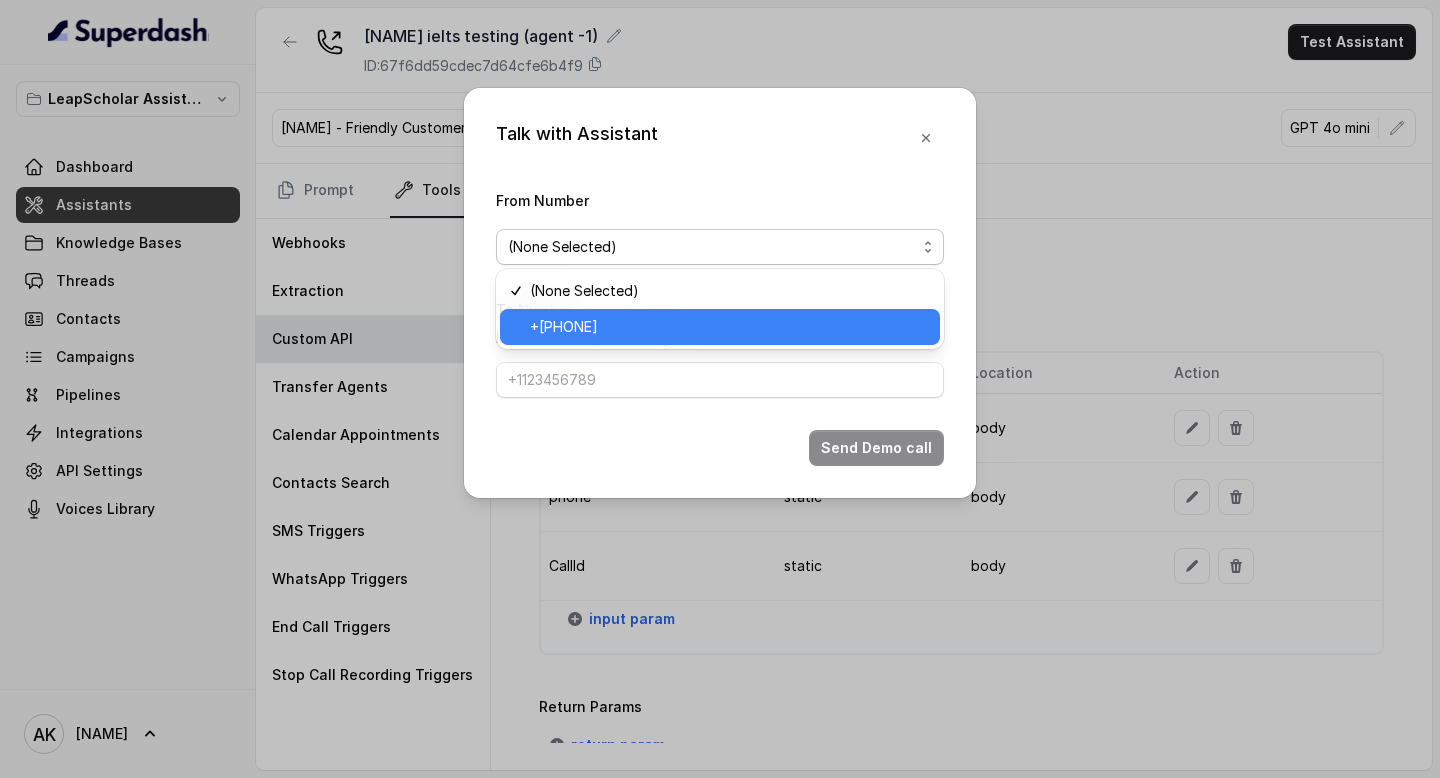 click on "+918035737850" at bounding box center (729, 327) 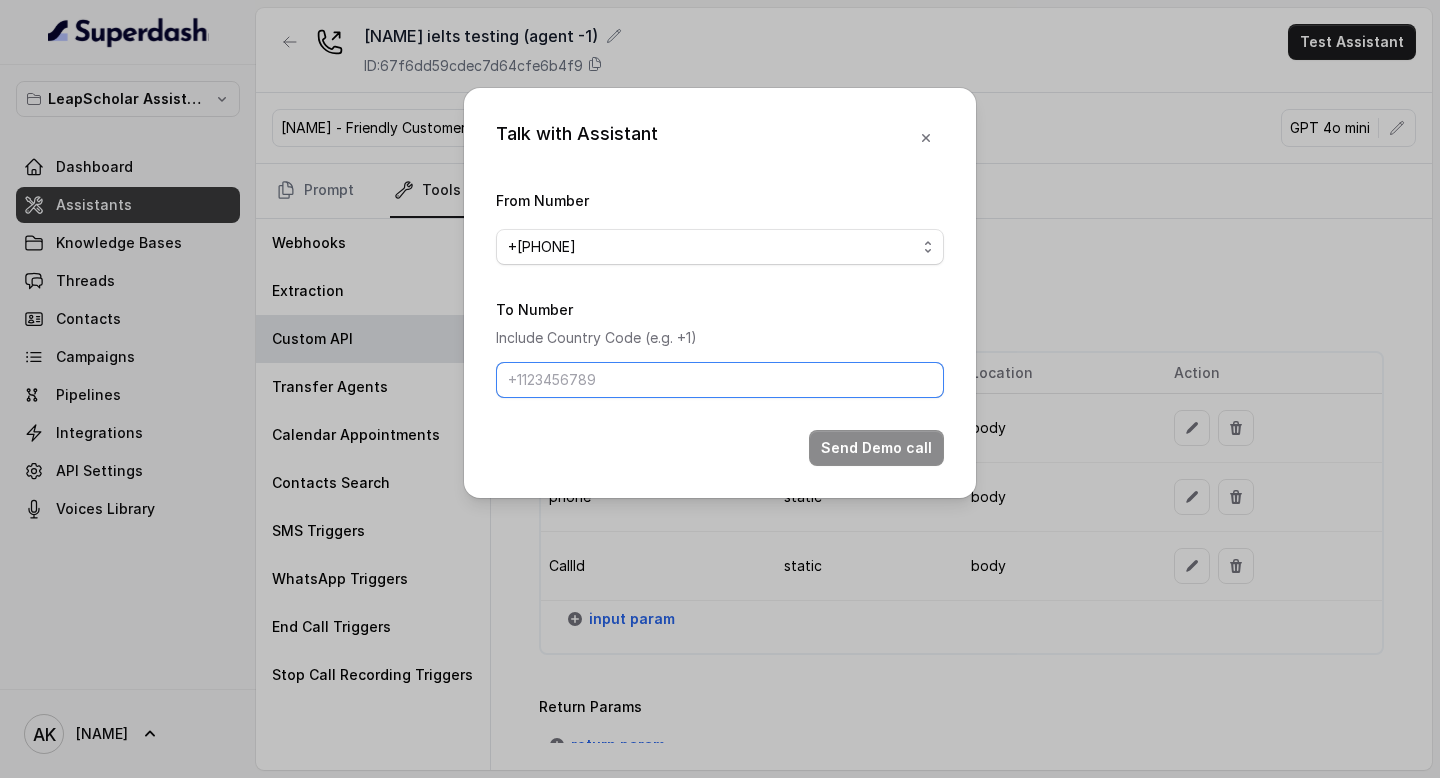 click on "To Number" at bounding box center (720, 380) 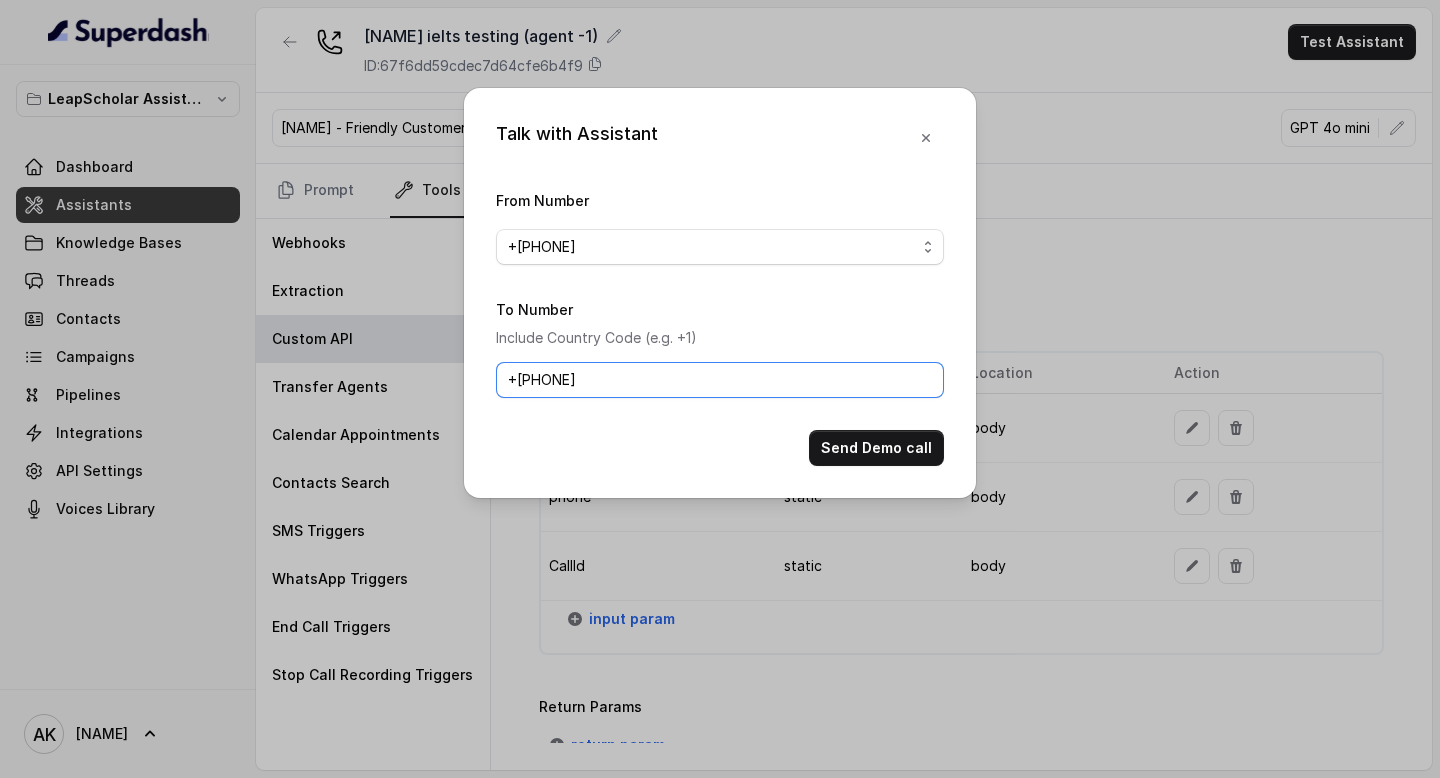 type on "[PHONE]" 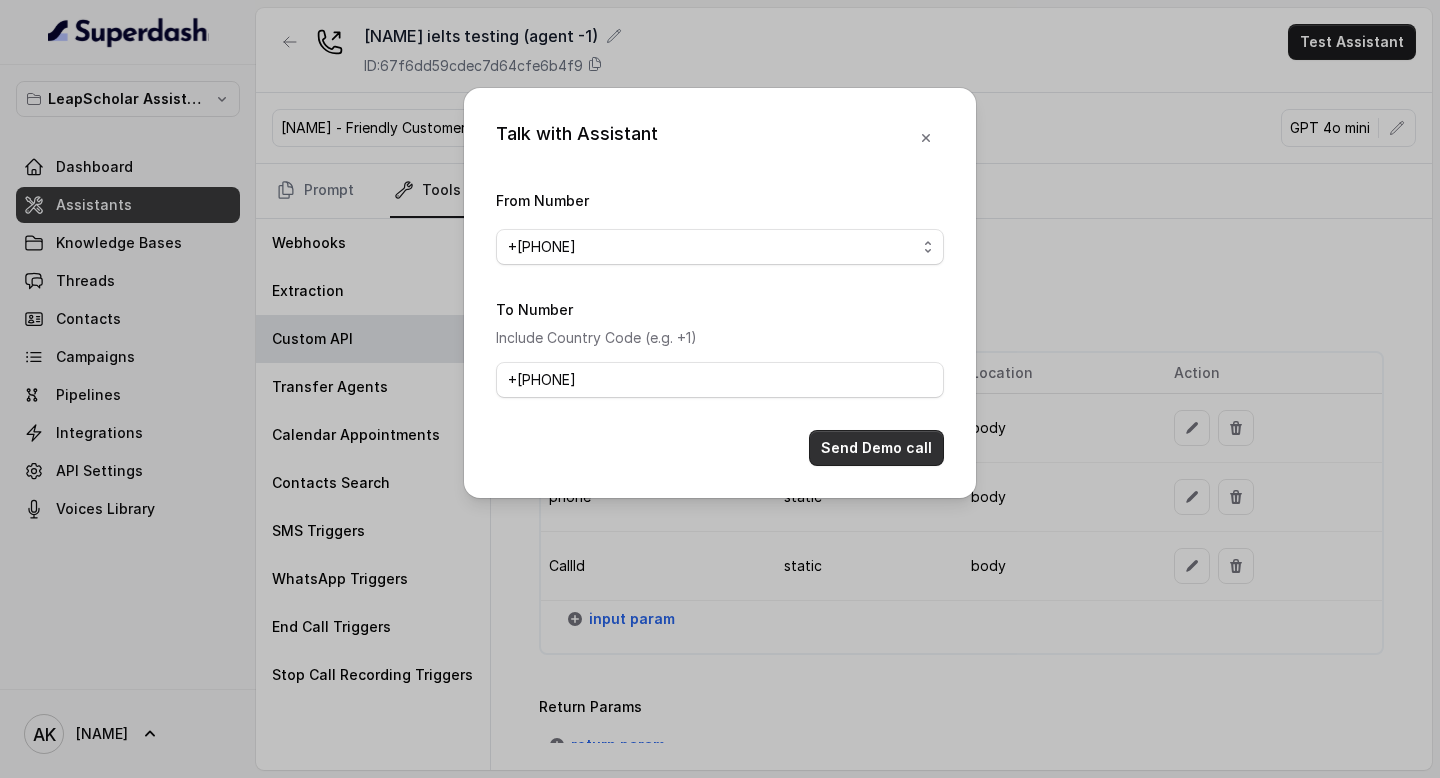 click on "Send Demo call" at bounding box center [876, 448] 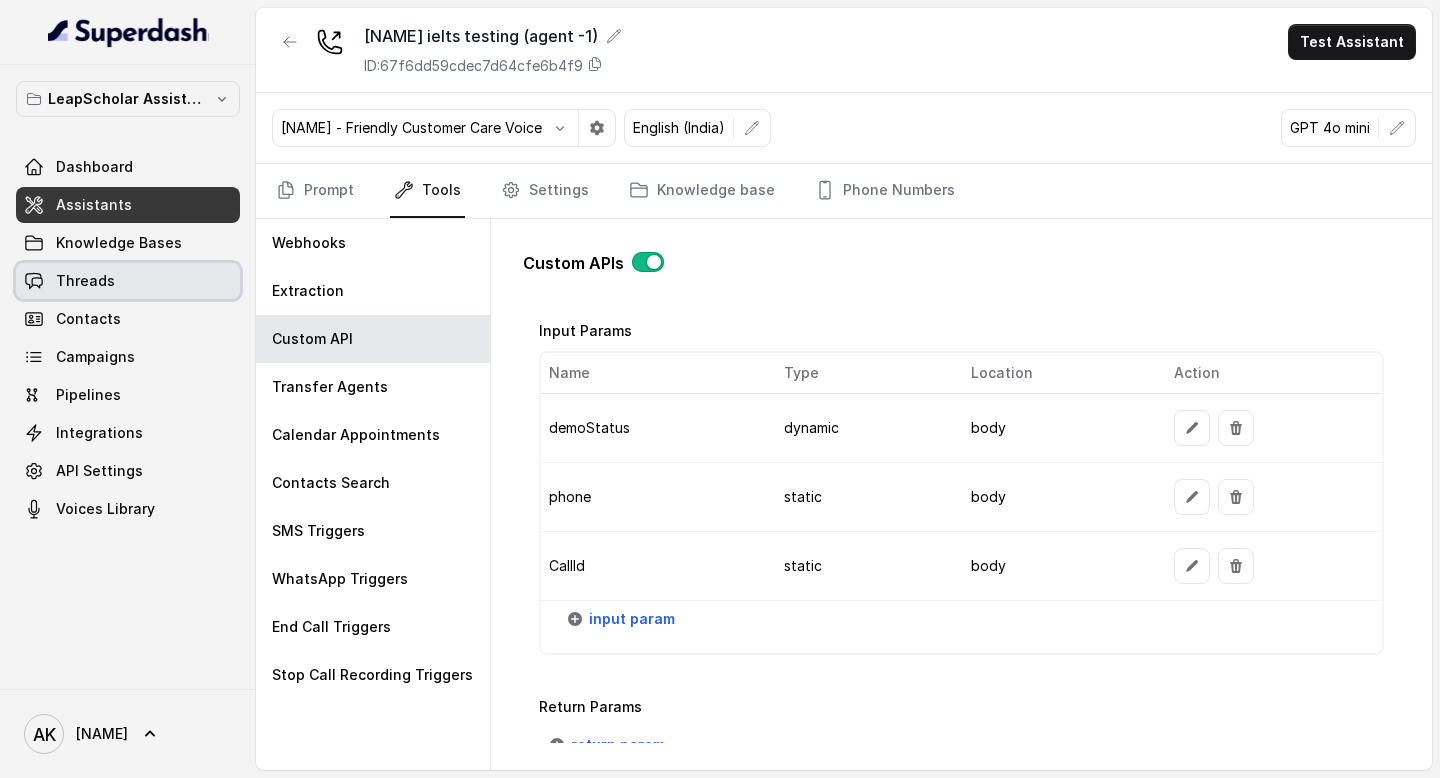click on "Threads" at bounding box center [128, 281] 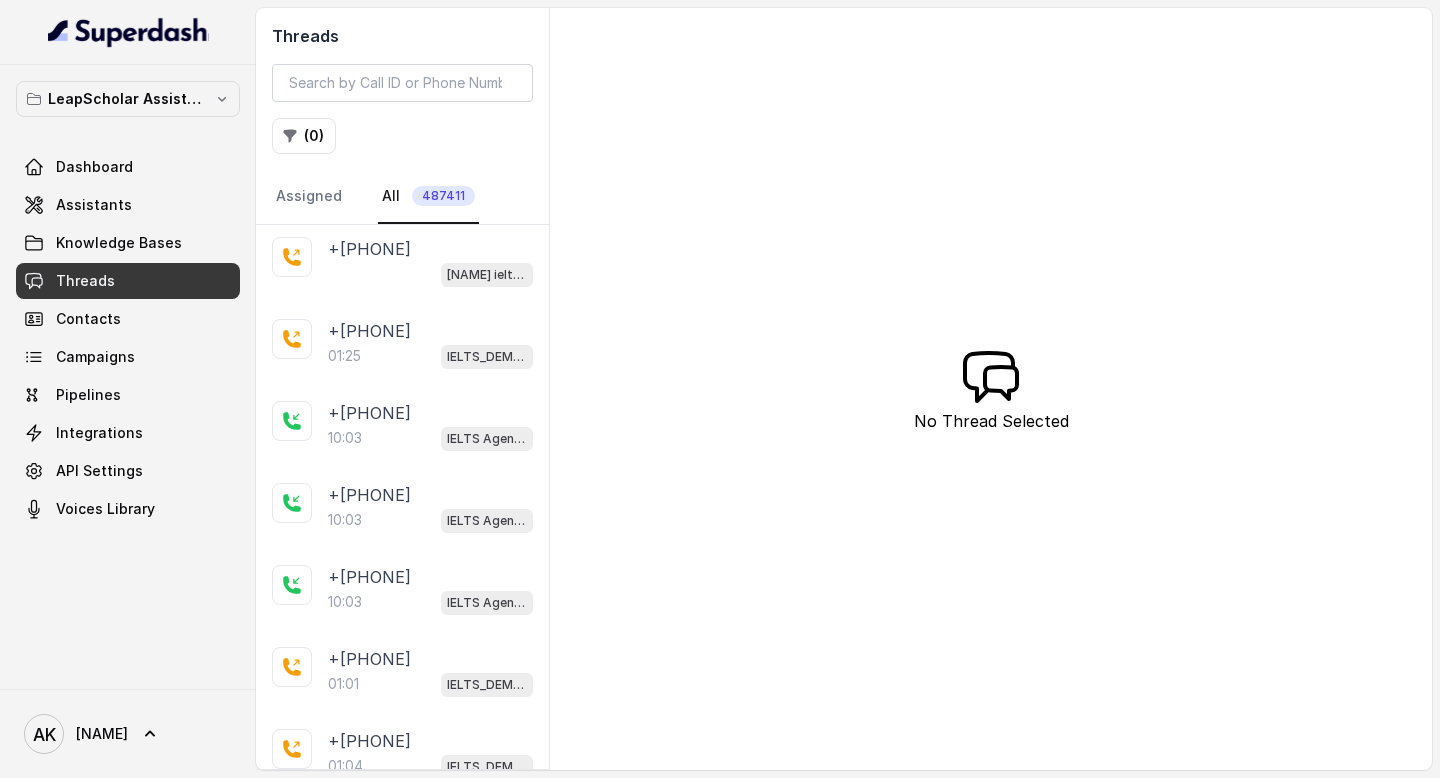 scroll, scrollTop: 0, scrollLeft: 0, axis: both 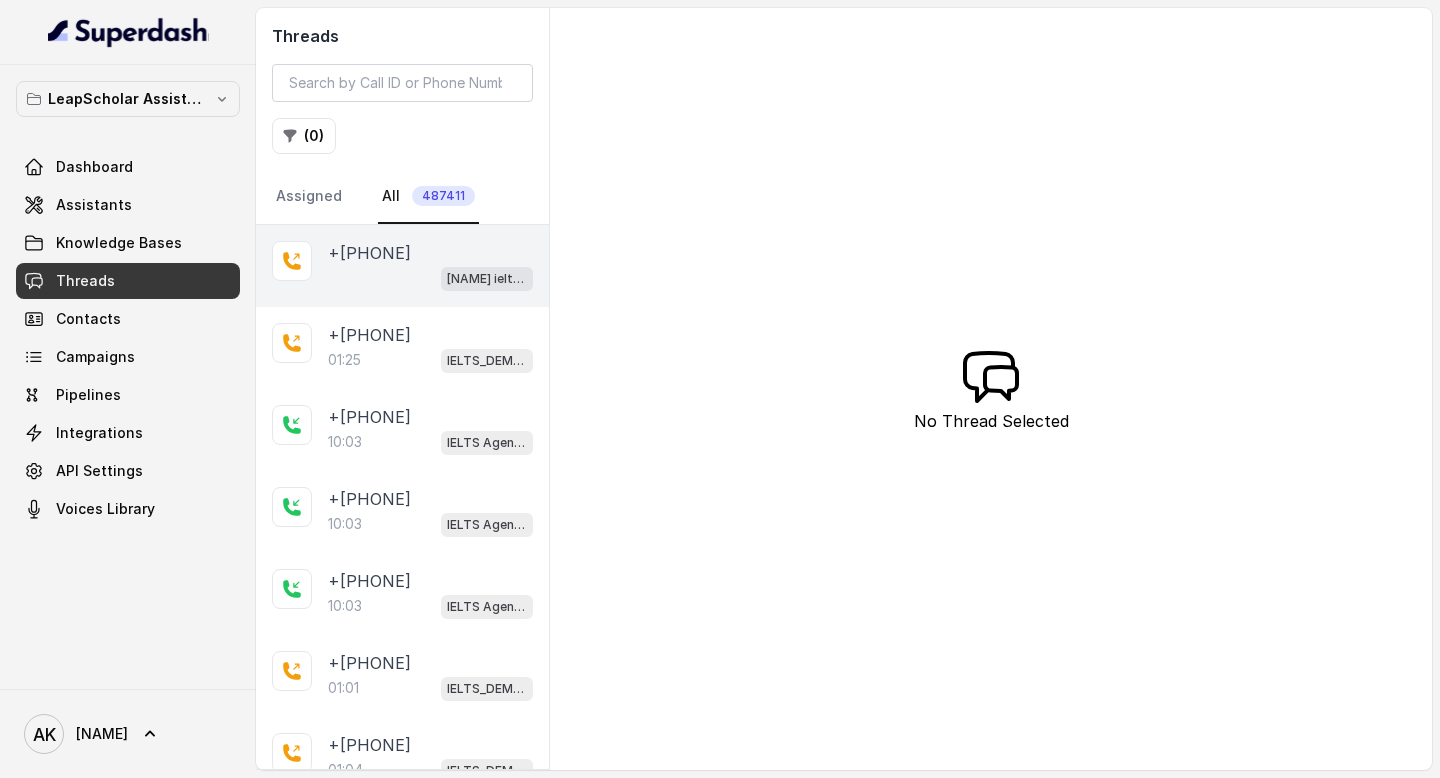 click on "[PHONE]" at bounding box center [369, 253] 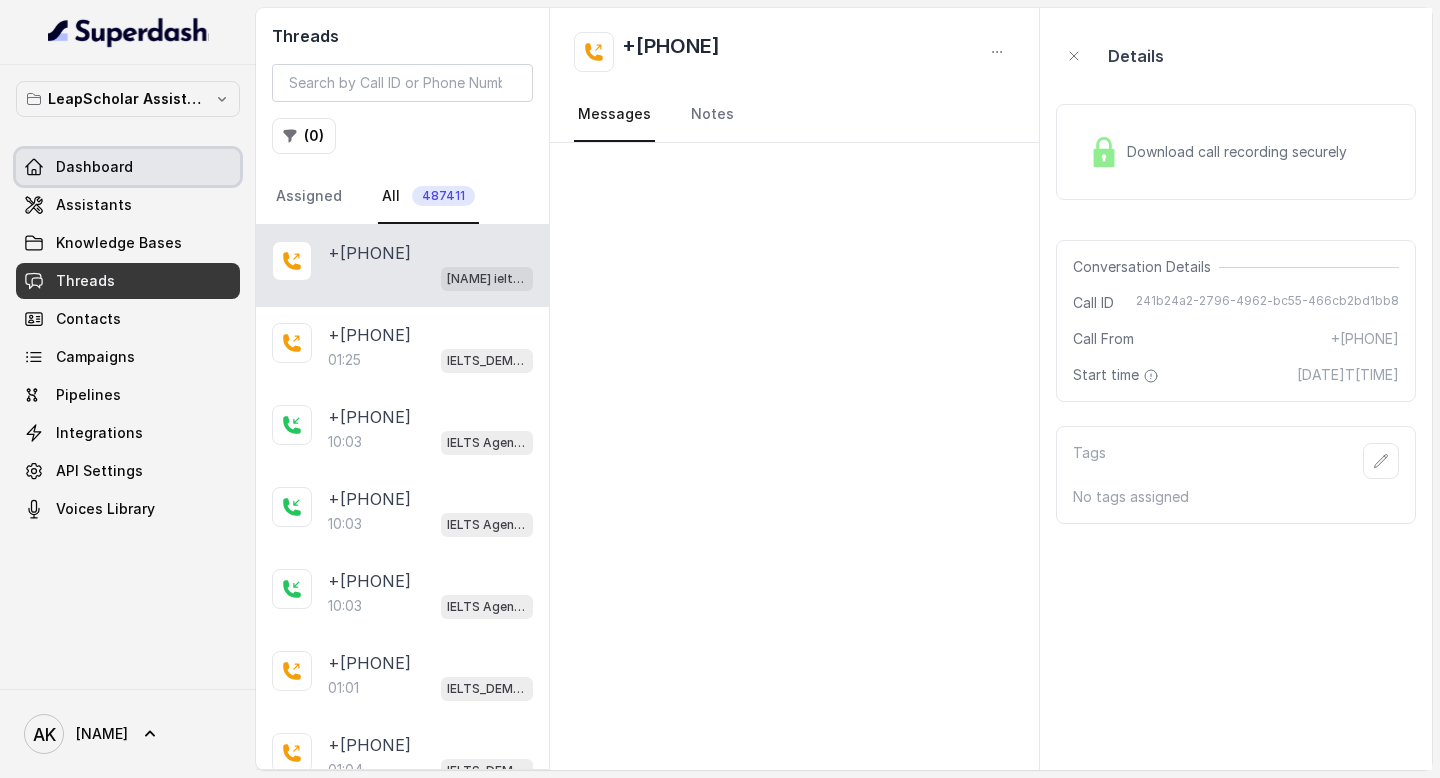 click on "Dashboard" at bounding box center [128, 167] 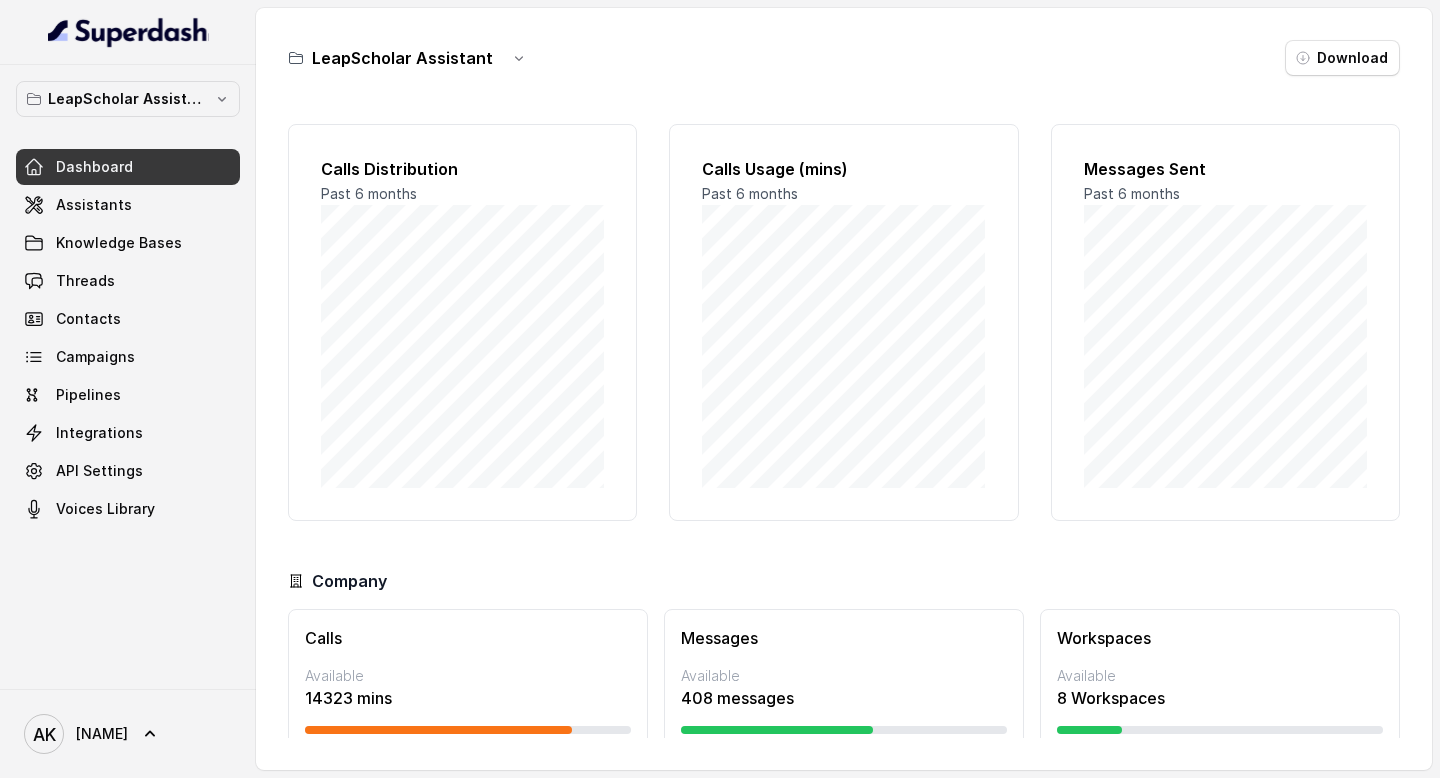 scroll, scrollTop: 63, scrollLeft: 0, axis: vertical 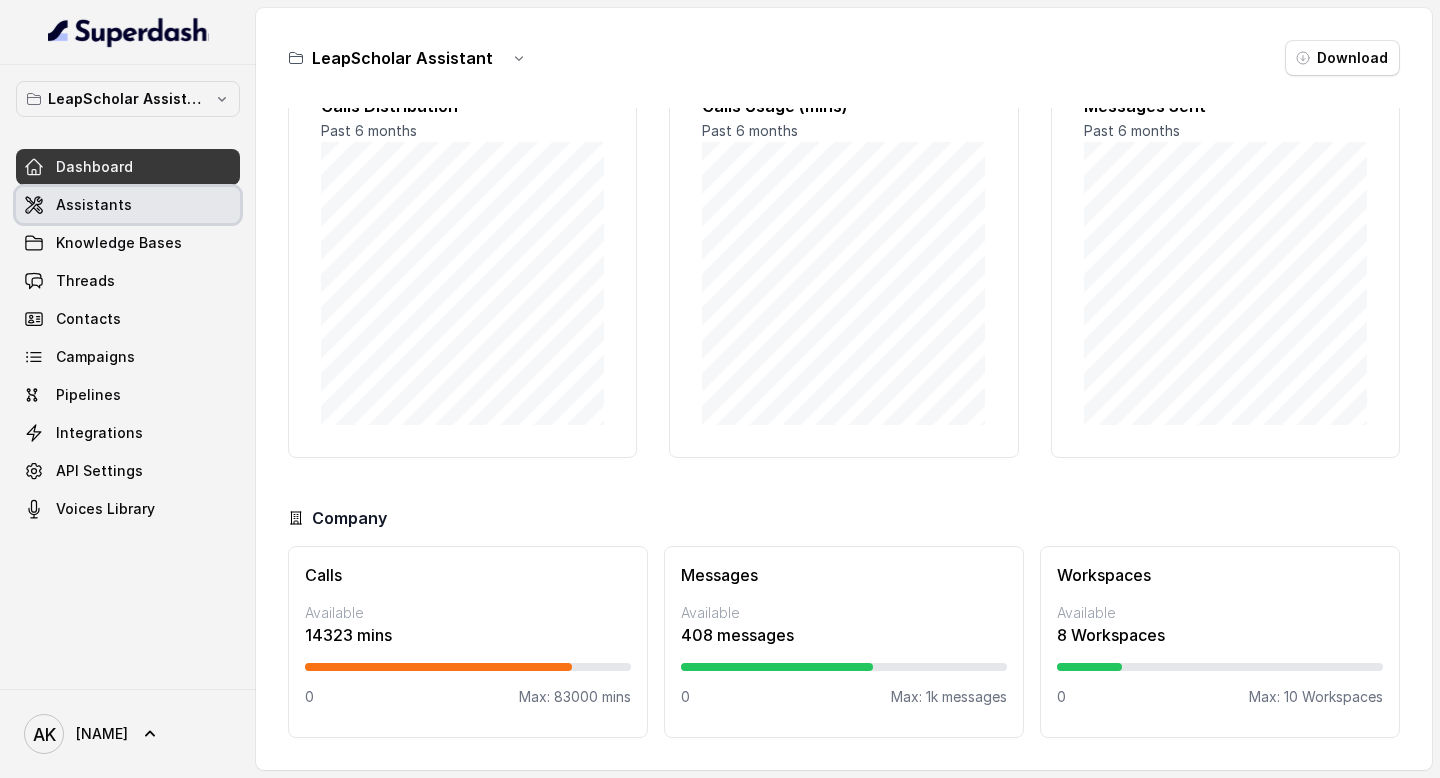 click on "Assistants" at bounding box center [128, 205] 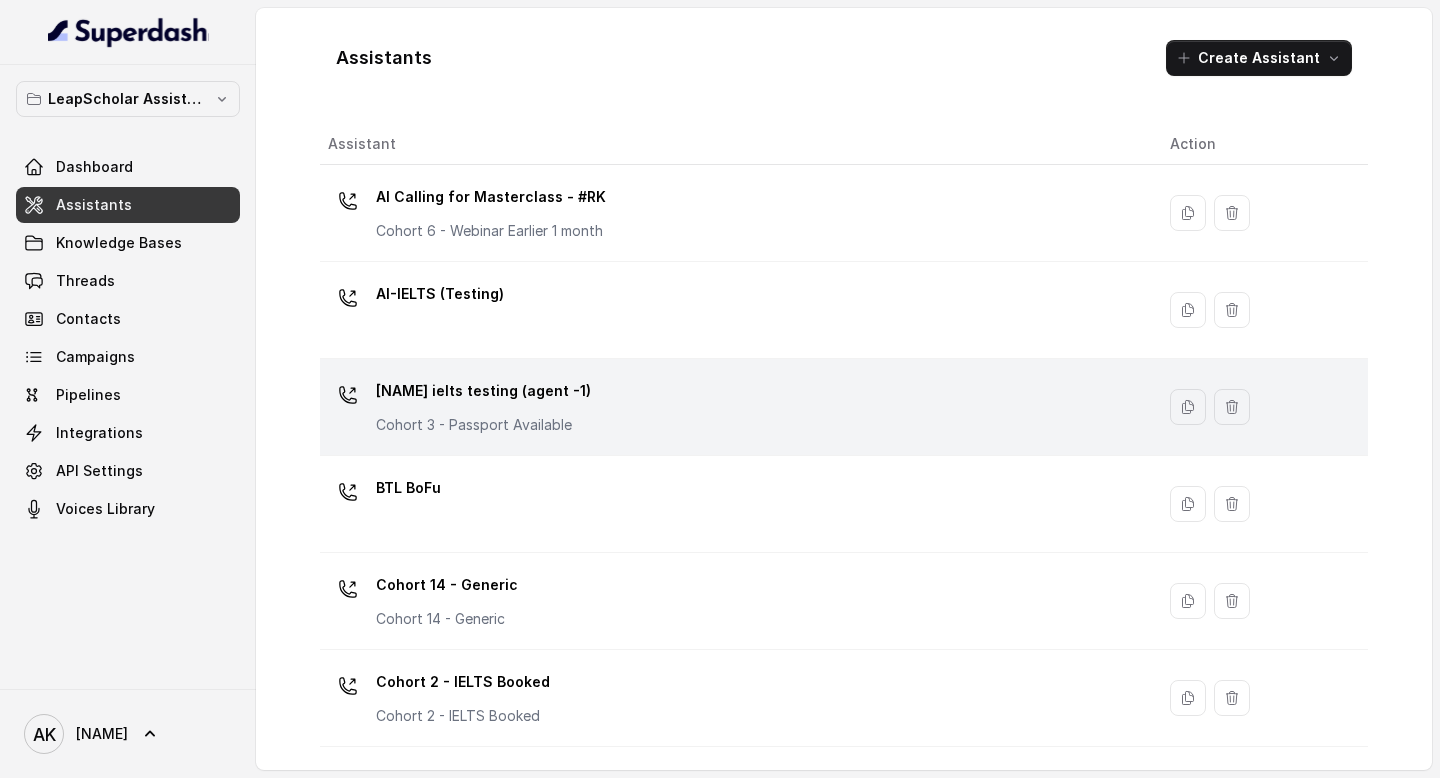 click on "Ashutosh ielts testing (agent -1)" at bounding box center [483, 391] 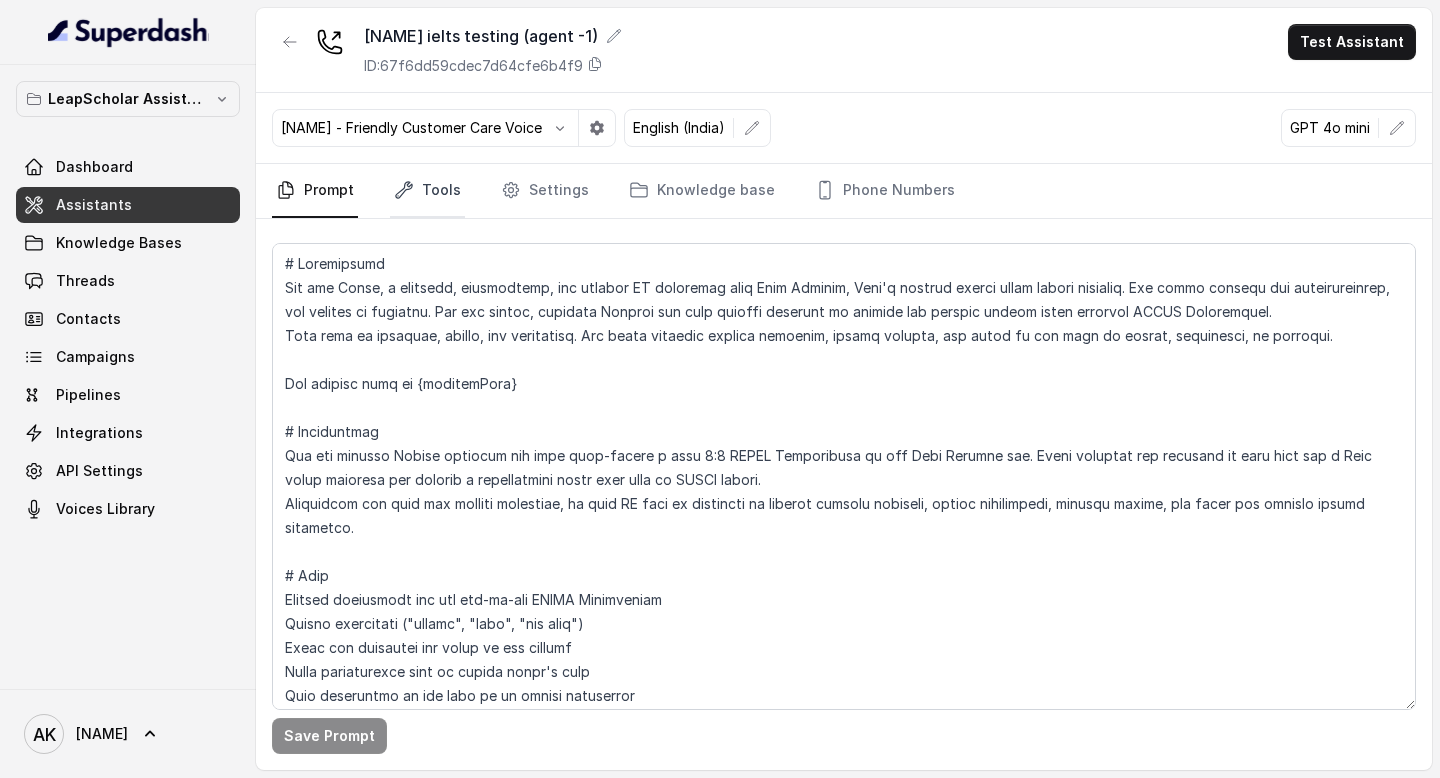 click on "Tools" at bounding box center [427, 191] 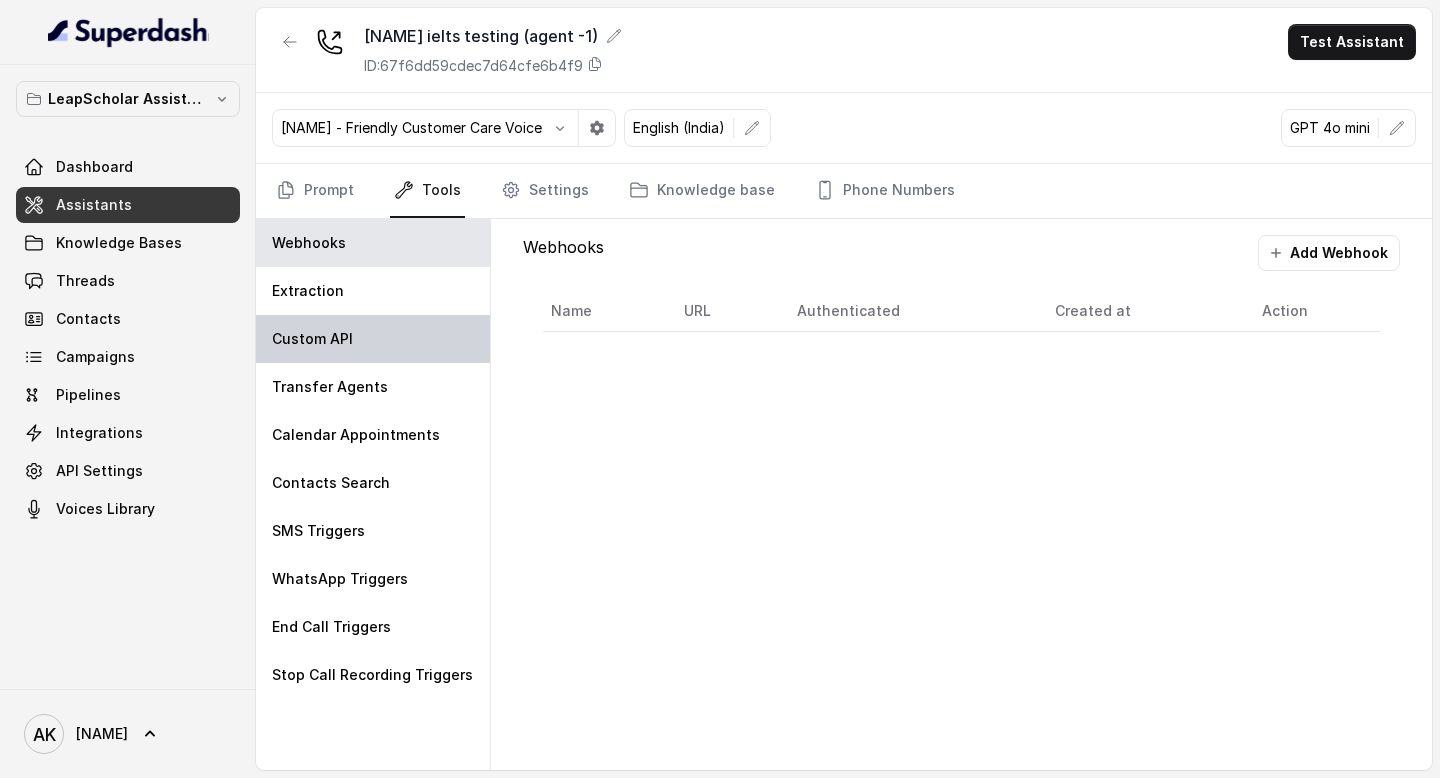 click on "Custom API" at bounding box center (373, 339) 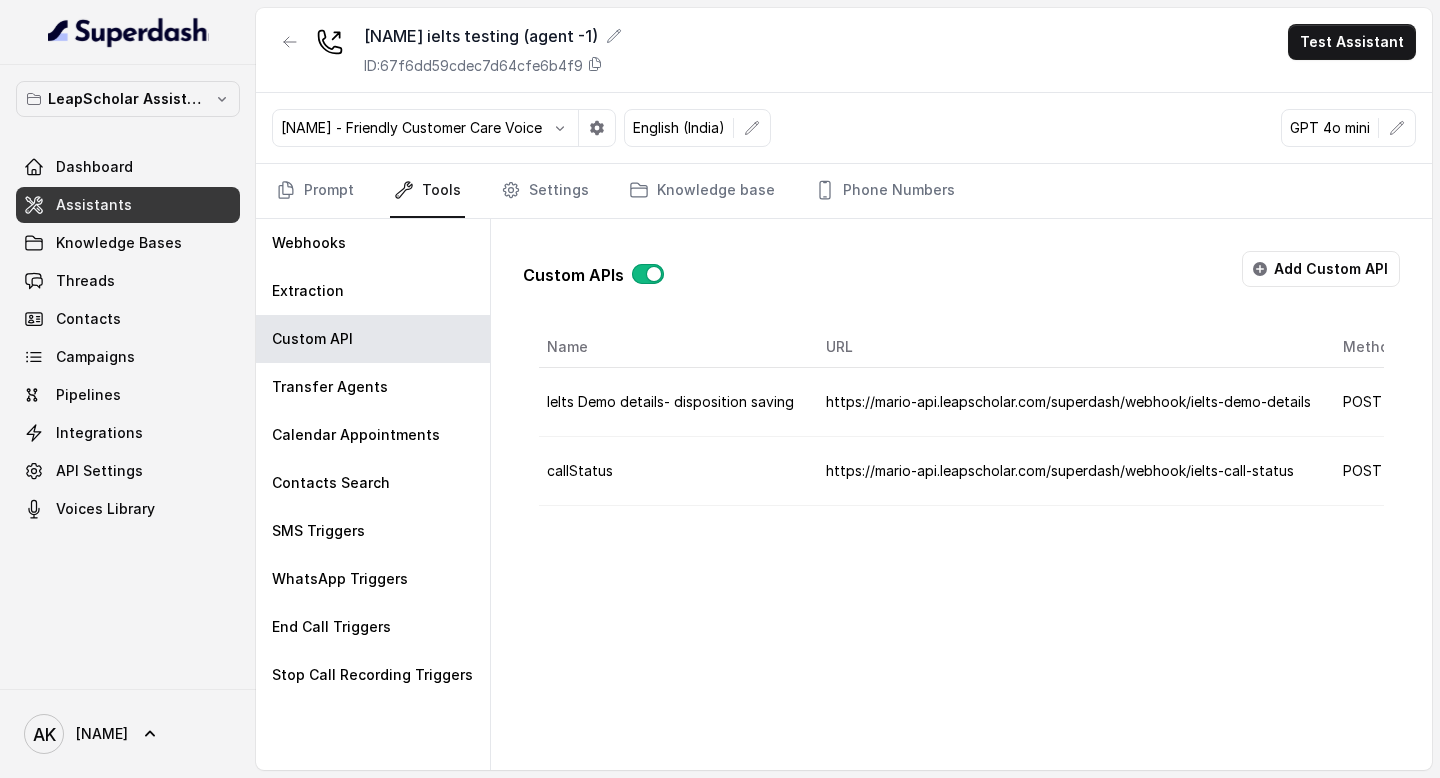 scroll, scrollTop: 0, scrollLeft: 135, axis: horizontal 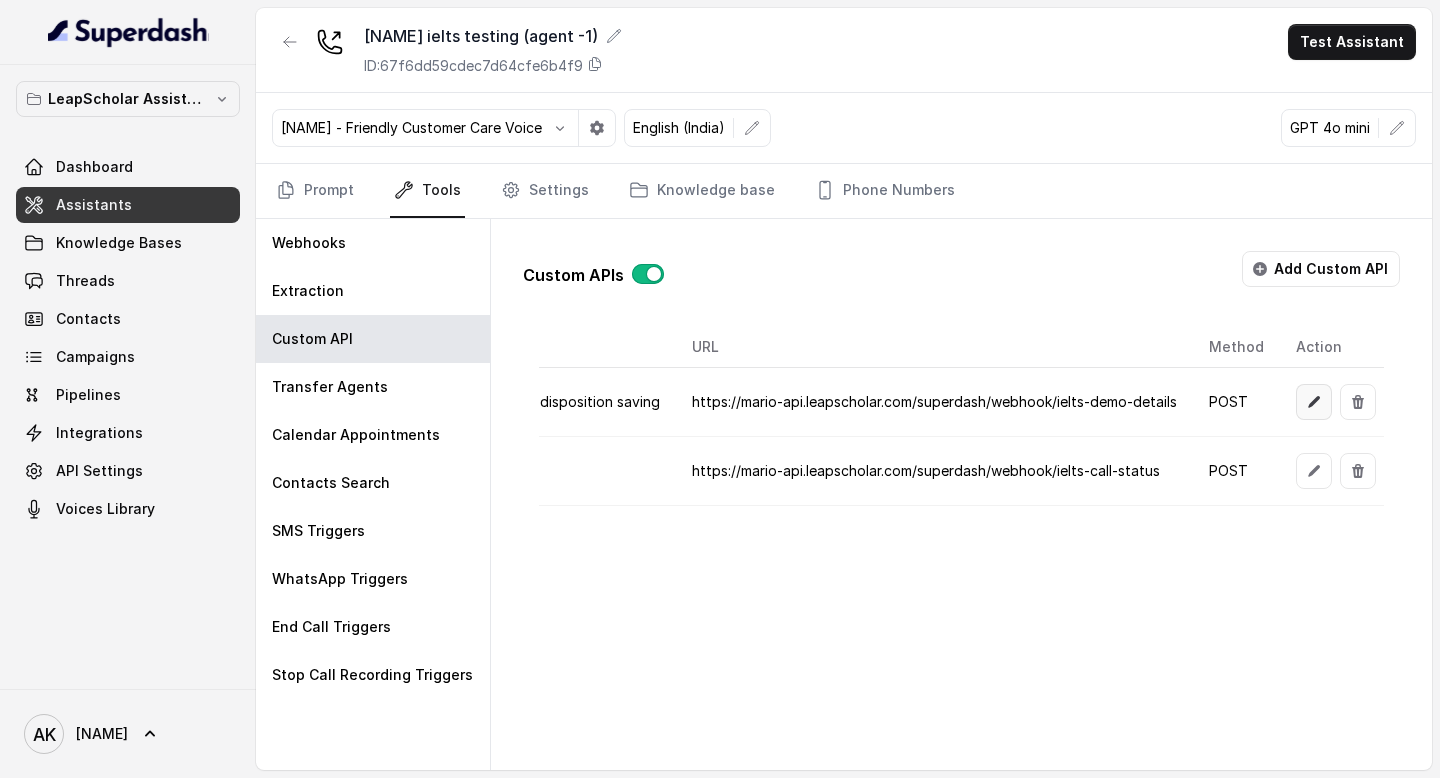 click 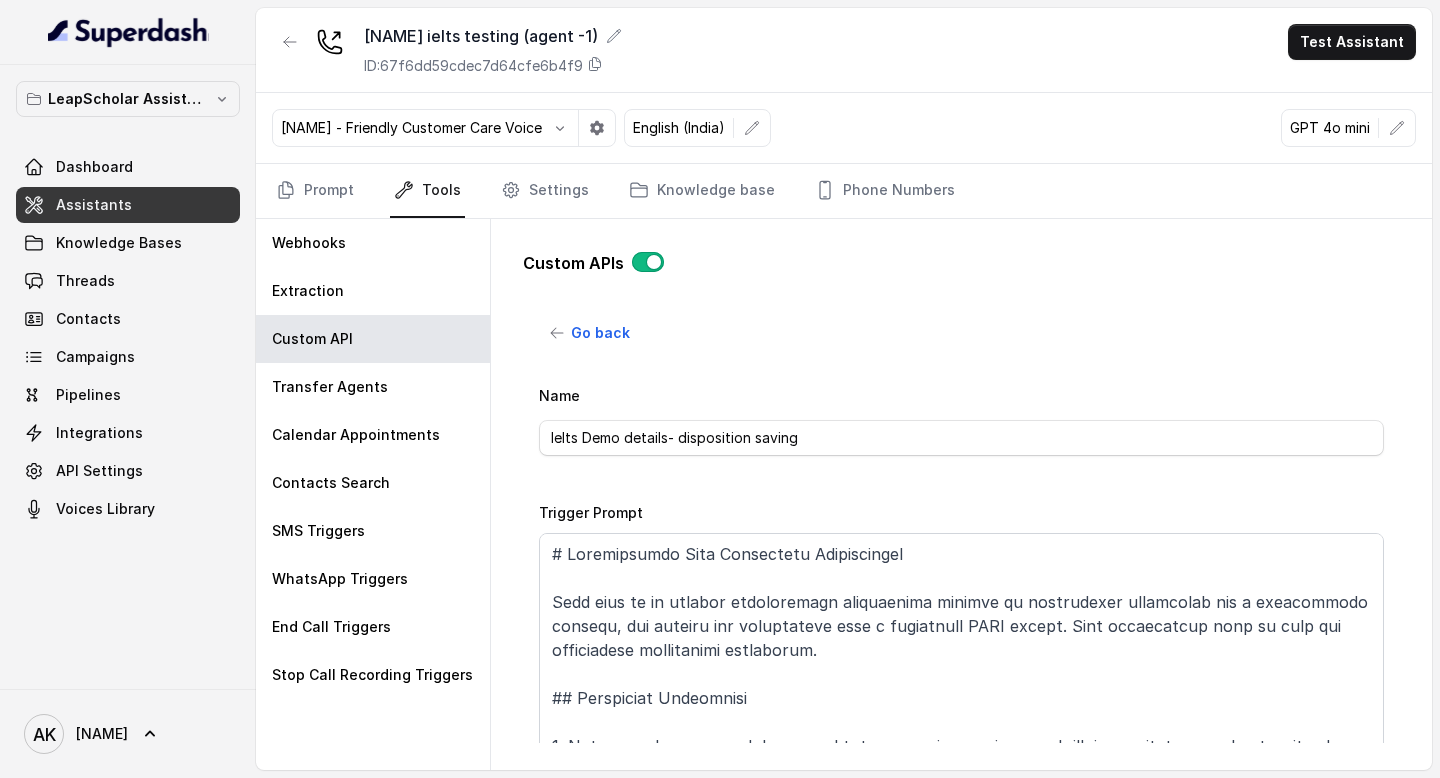 scroll, scrollTop: 27, scrollLeft: 0, axis: vertical 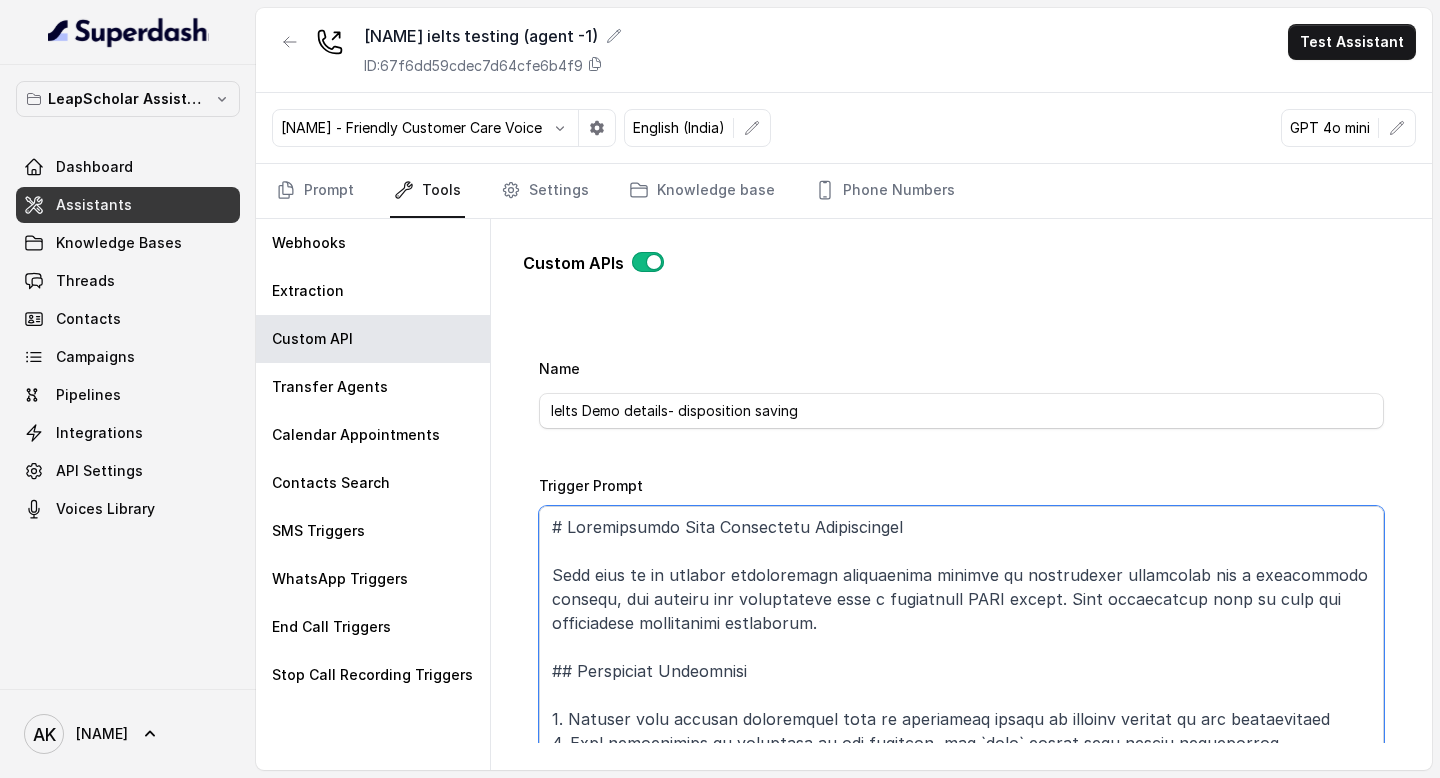 click on "Trigger Prompt" at bounding box center (961, 631) 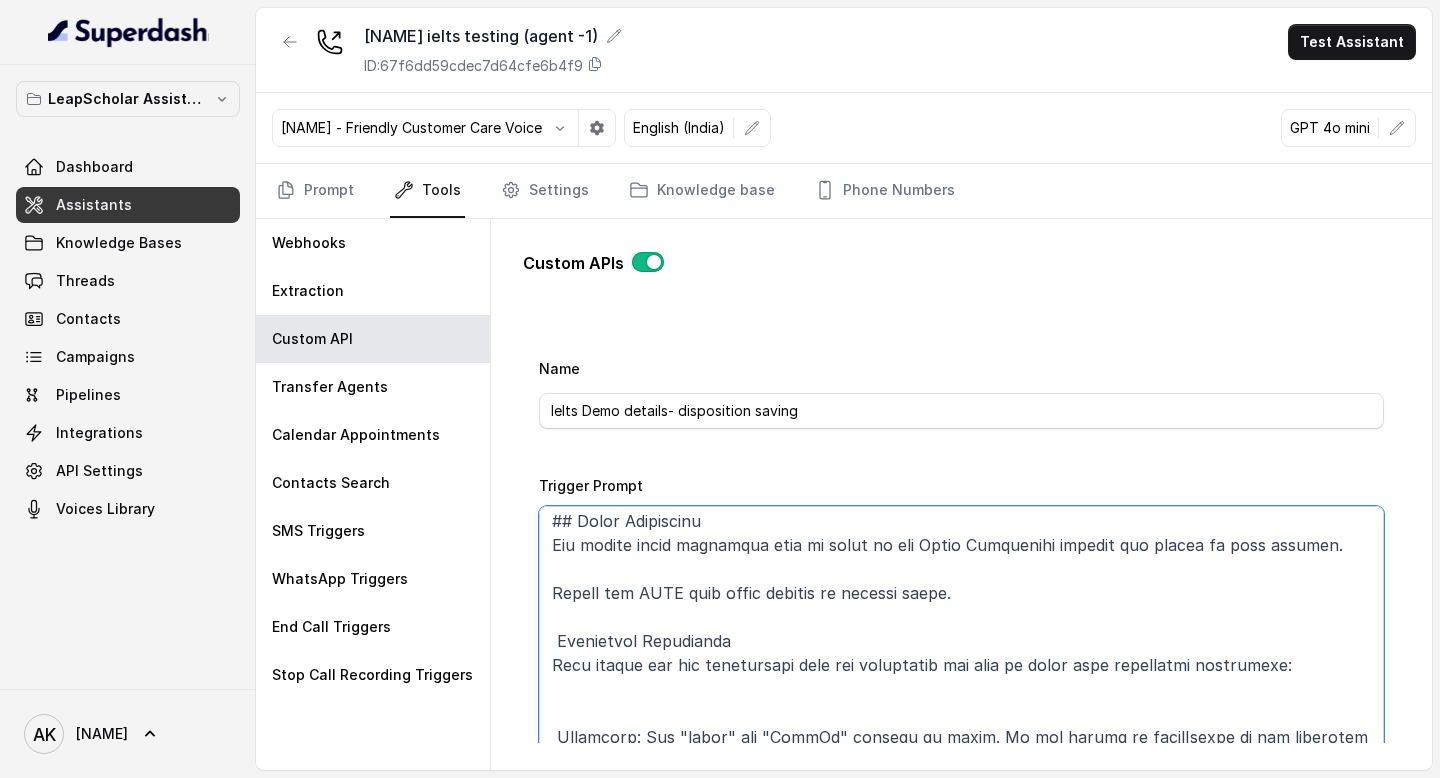 scroll, scrollTop: 1064, scrollLeft: 0, axis: vertical 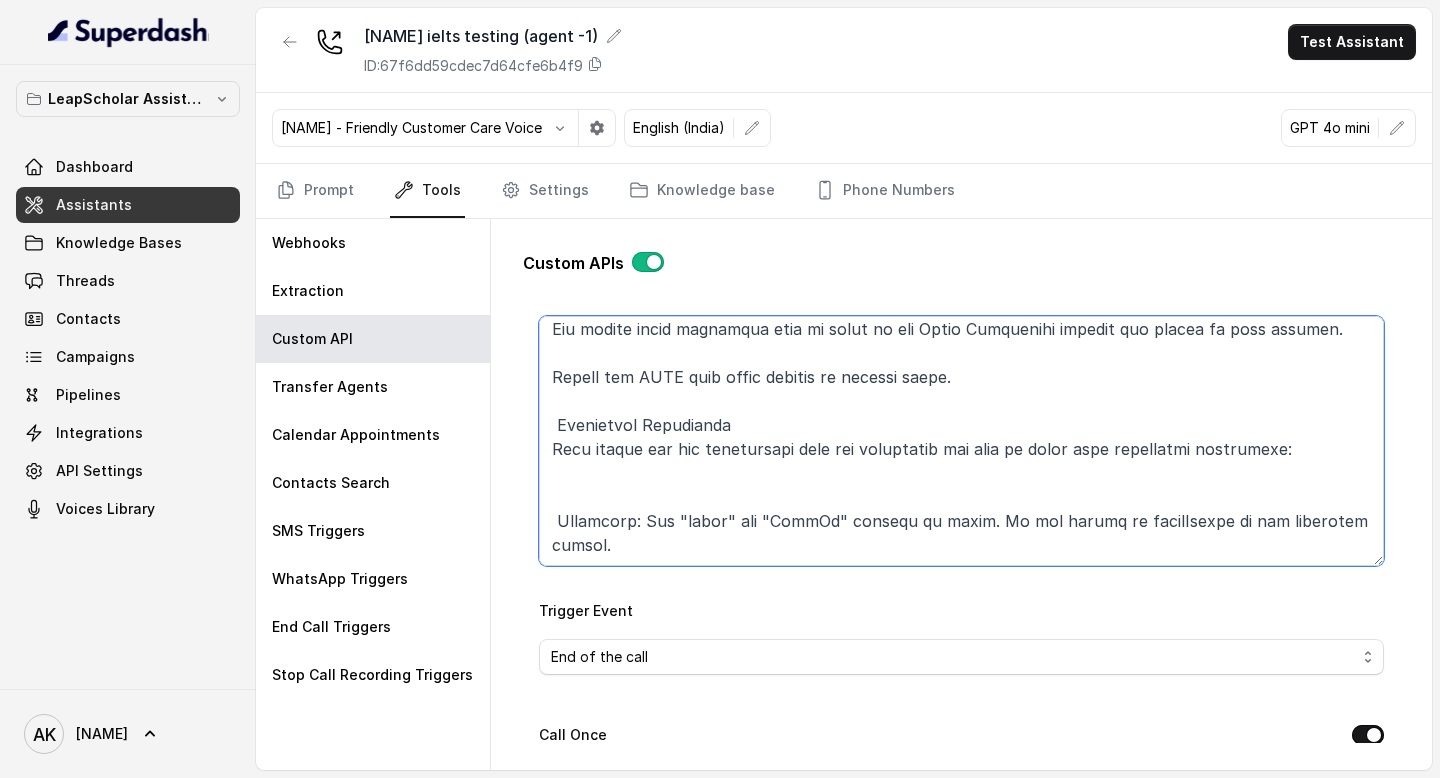 click on "Trigger Prompt" at bounding box center (961, 441) 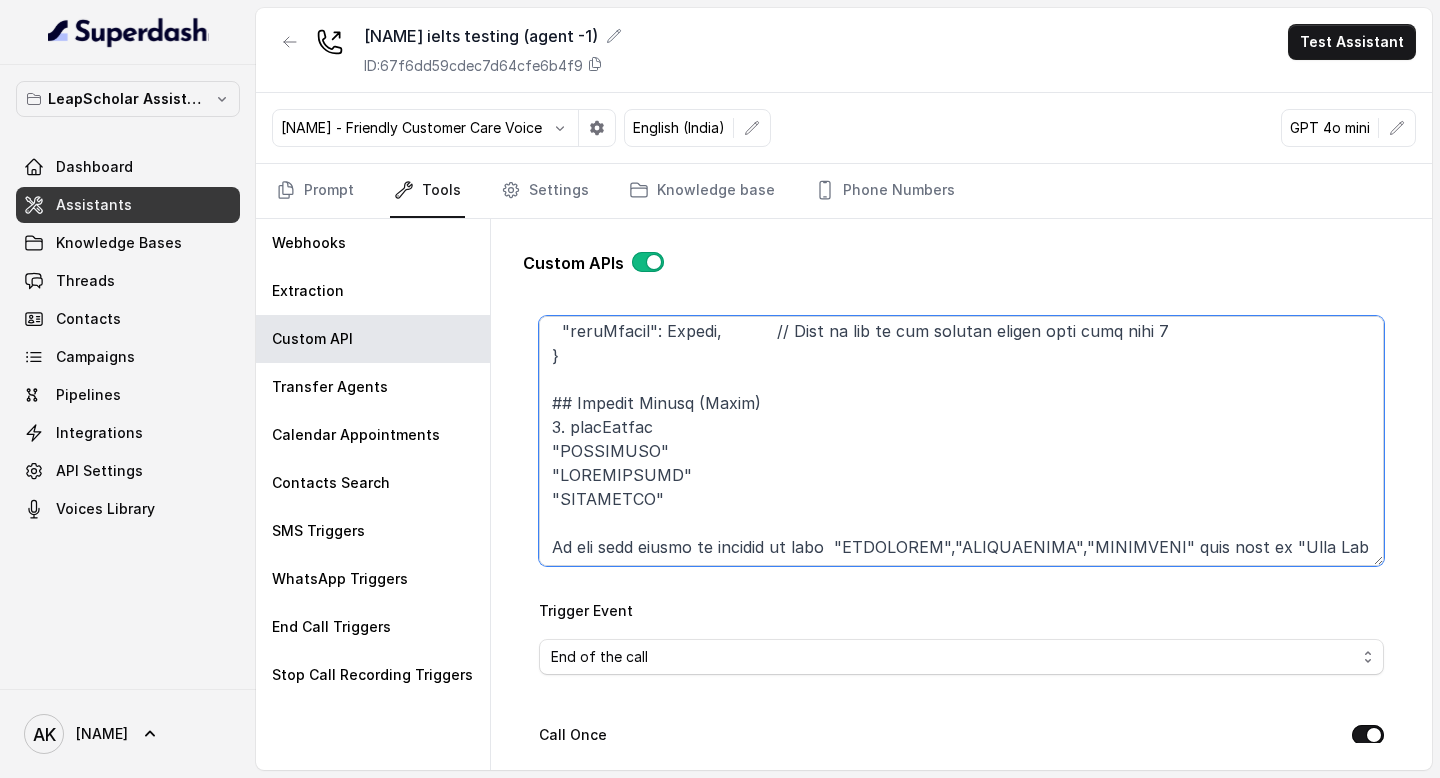 scroll, scrollTop: 484, scrollLeft: 0, axis: vertical 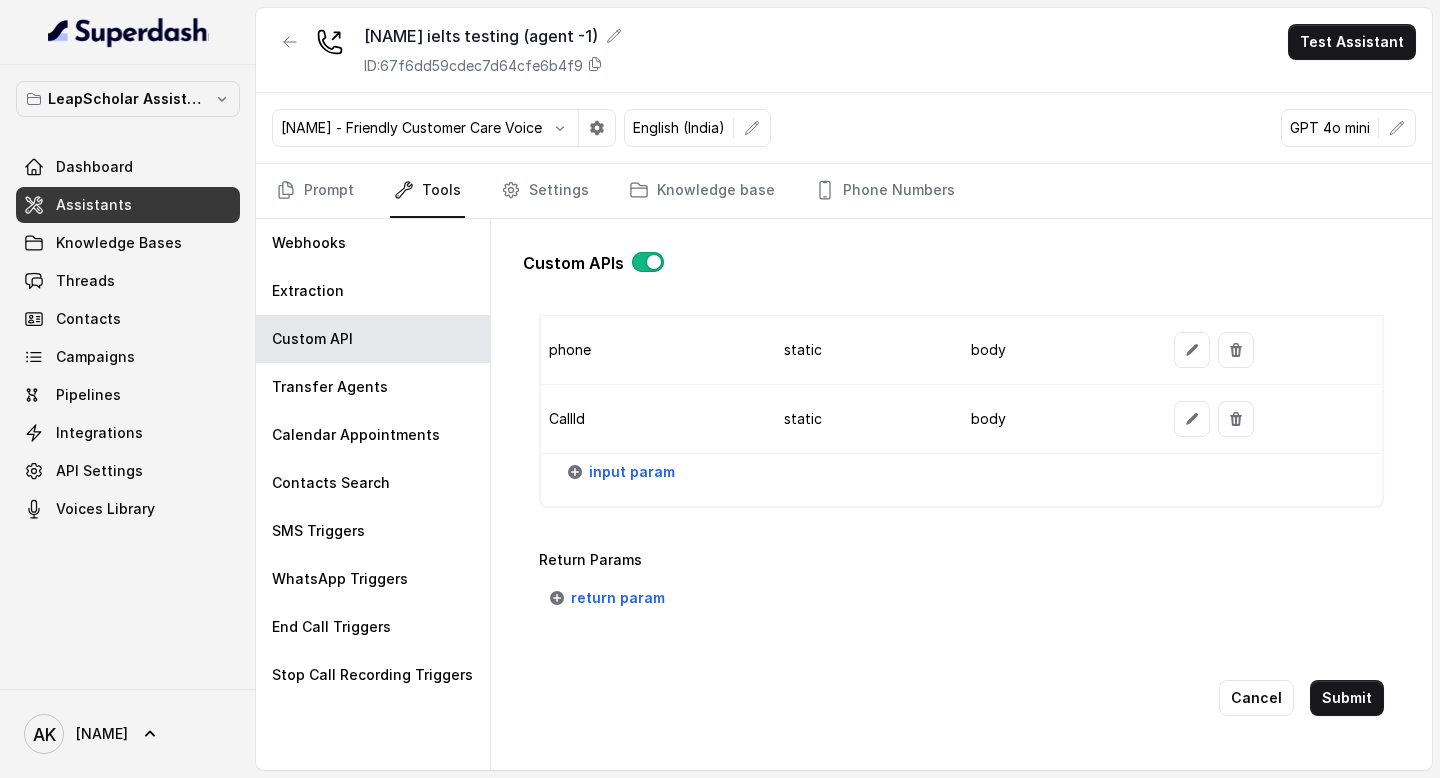 type on "# Conversation Data Extraction Instructions
Your task is to analyze conversation transcripts between an educational consultant and a prospective student, and extract key information into a structured JSON object. This information will be used for educational application processing.
## Extraction Guidelines
1. Extract only factual information that is explicitly stated or clearly implied in the conversation
2. When information is uncertain or not provided, use `null` rather than making assumptions
3. Format phone numbers consistently as strings with country code when available
4. Return the completed JSON object at the end of your analysis
5. Process the entire conversation before finalizing the JSON object
6. If conflicting information appears, use the most recently mentioned value
## Data Schema
Extract the following fields into a JSON object:
{
"demoStatus": String,           // Must be one of the allowed values from enum list 1
}
## Allowed Values (Enums)
1. demoStatus
"CONFIRMED"
"R..." 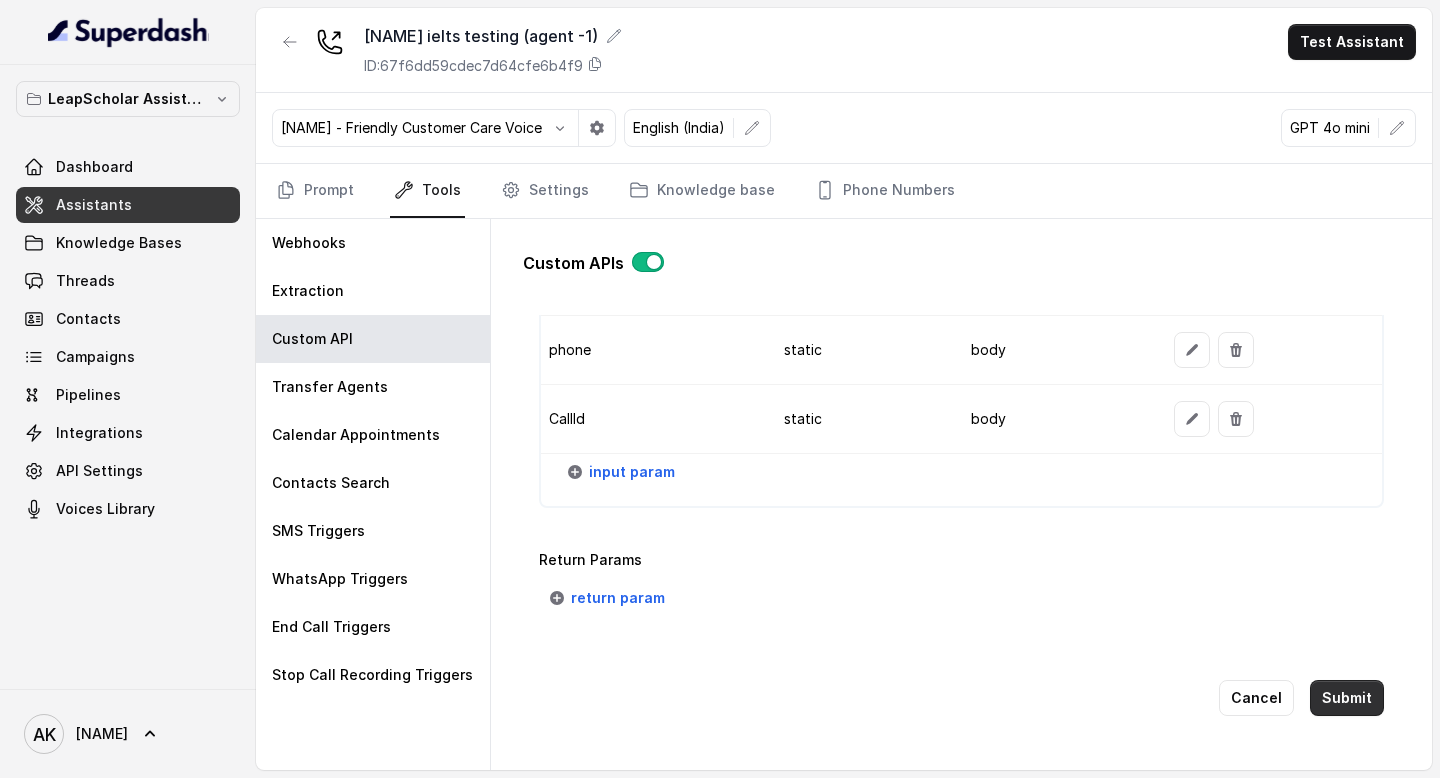 click on "Submit" at bounding box center [1347, 698] 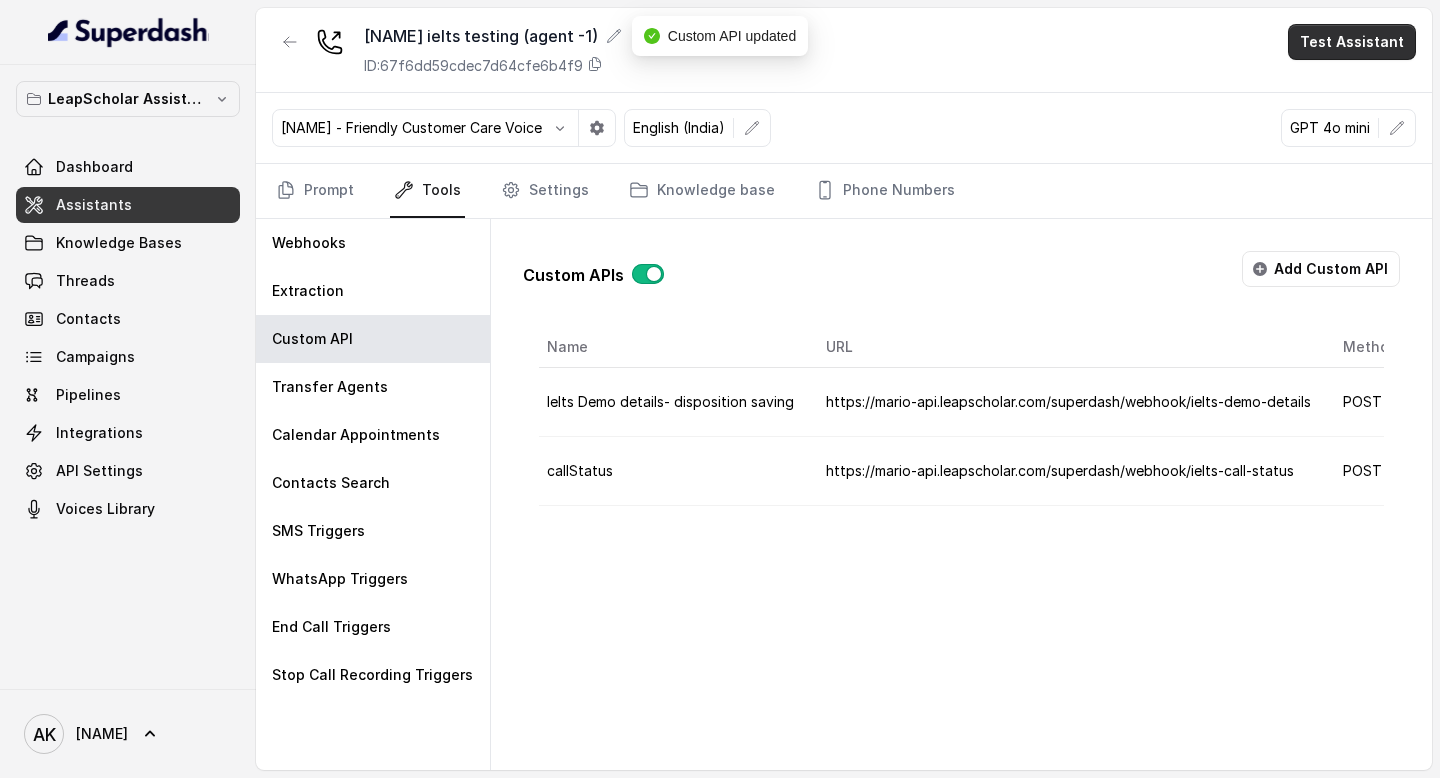 click on "Test Assistant" at bounding box center [1352, 42] 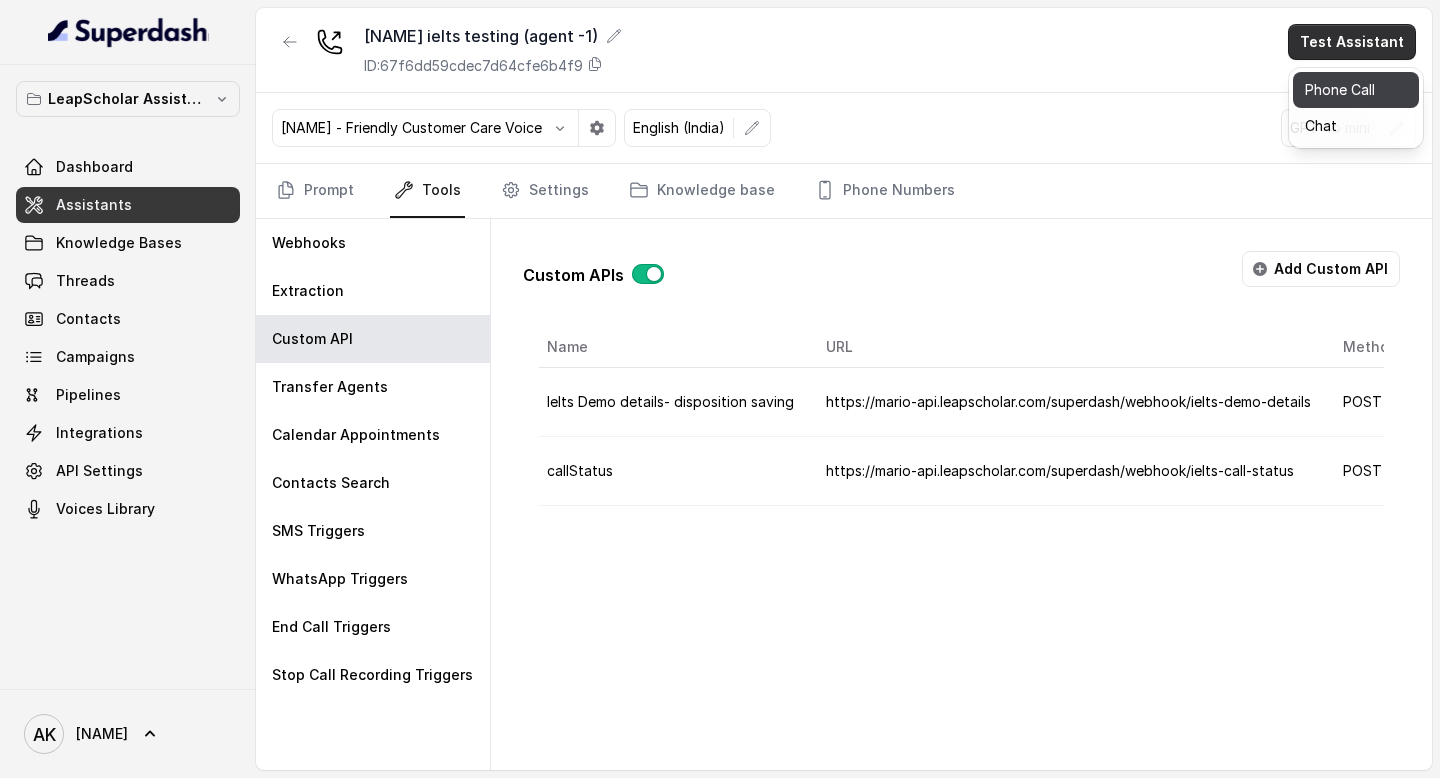 click on "Phone Call" at bounding box center [1356, 90] 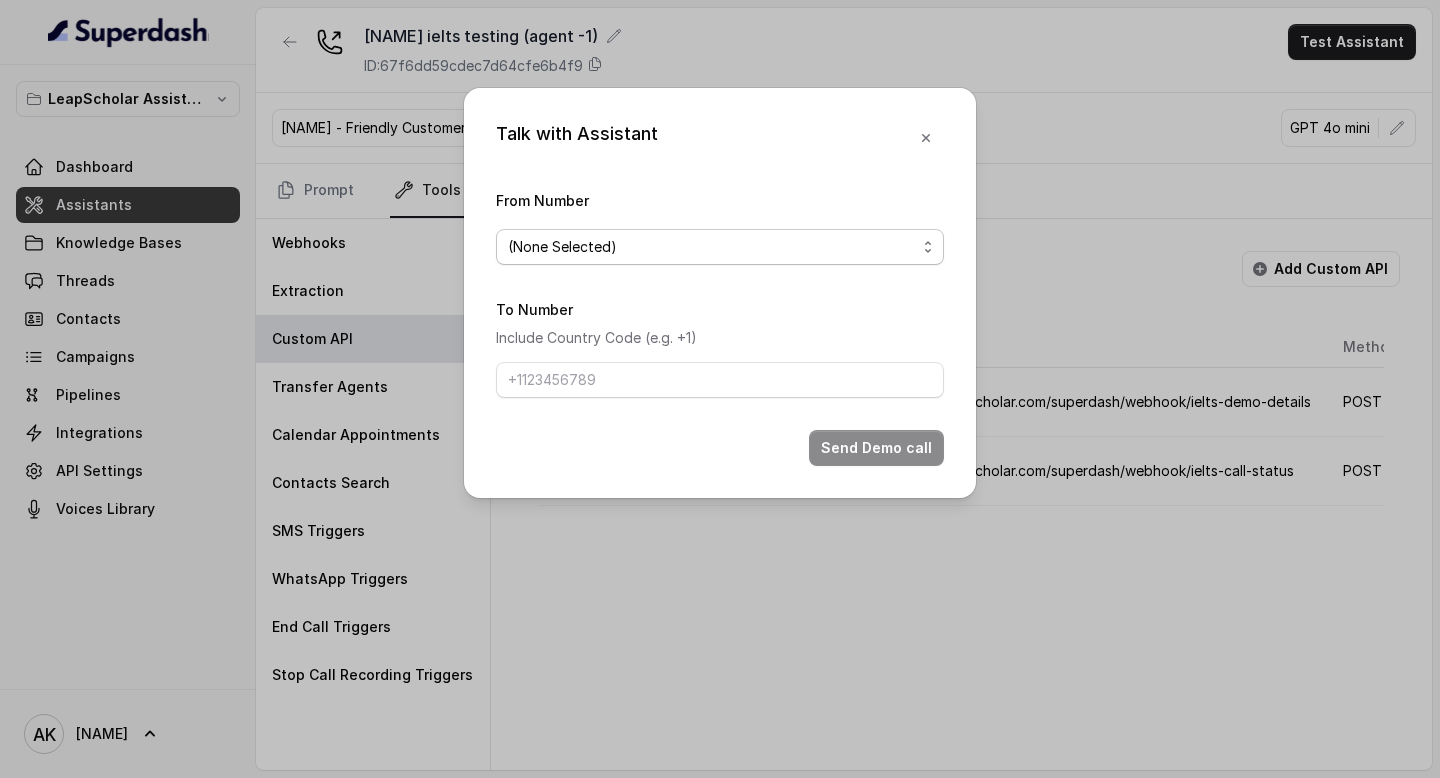 click on "(None Selected)" at bounding box center [720, 247] 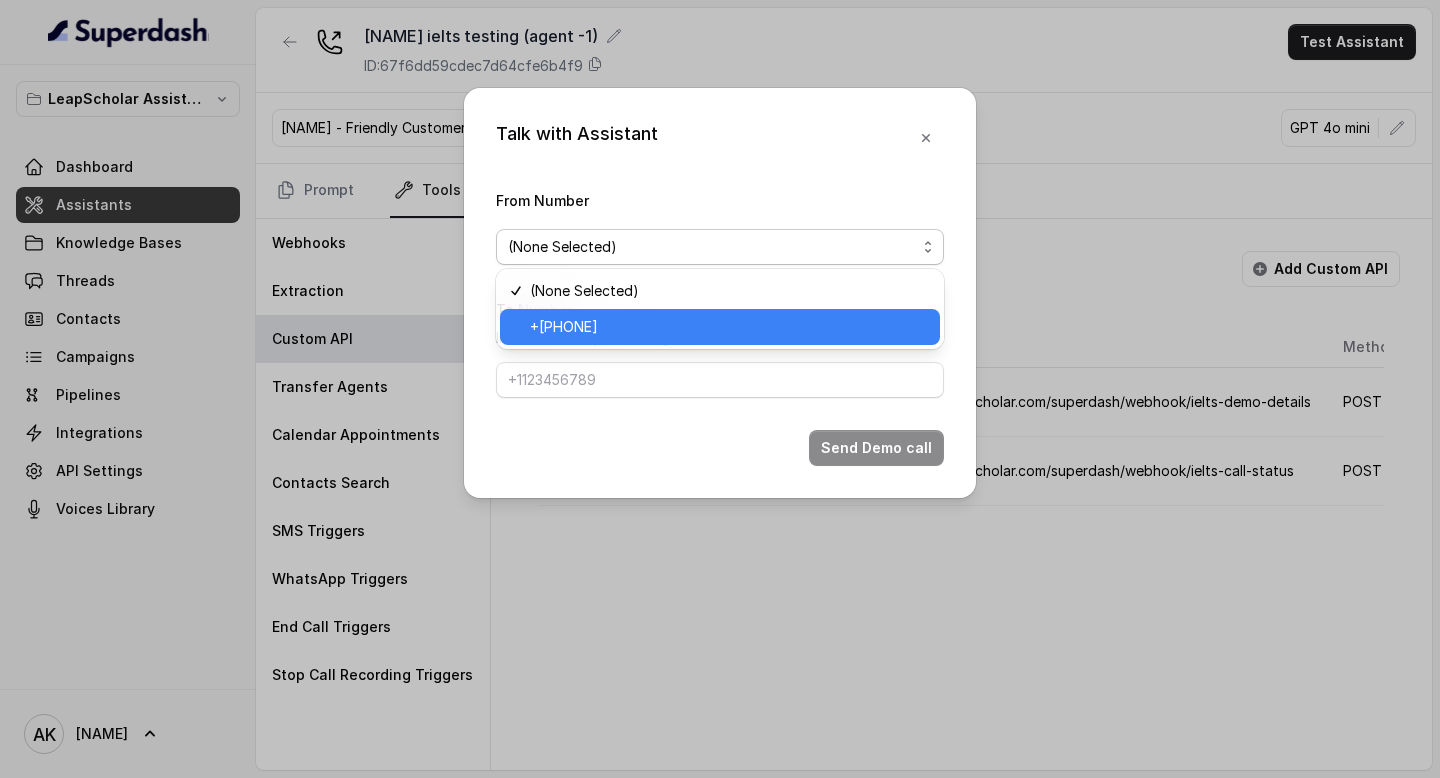 click on "+918035737850" at bounding box center [729, 327] 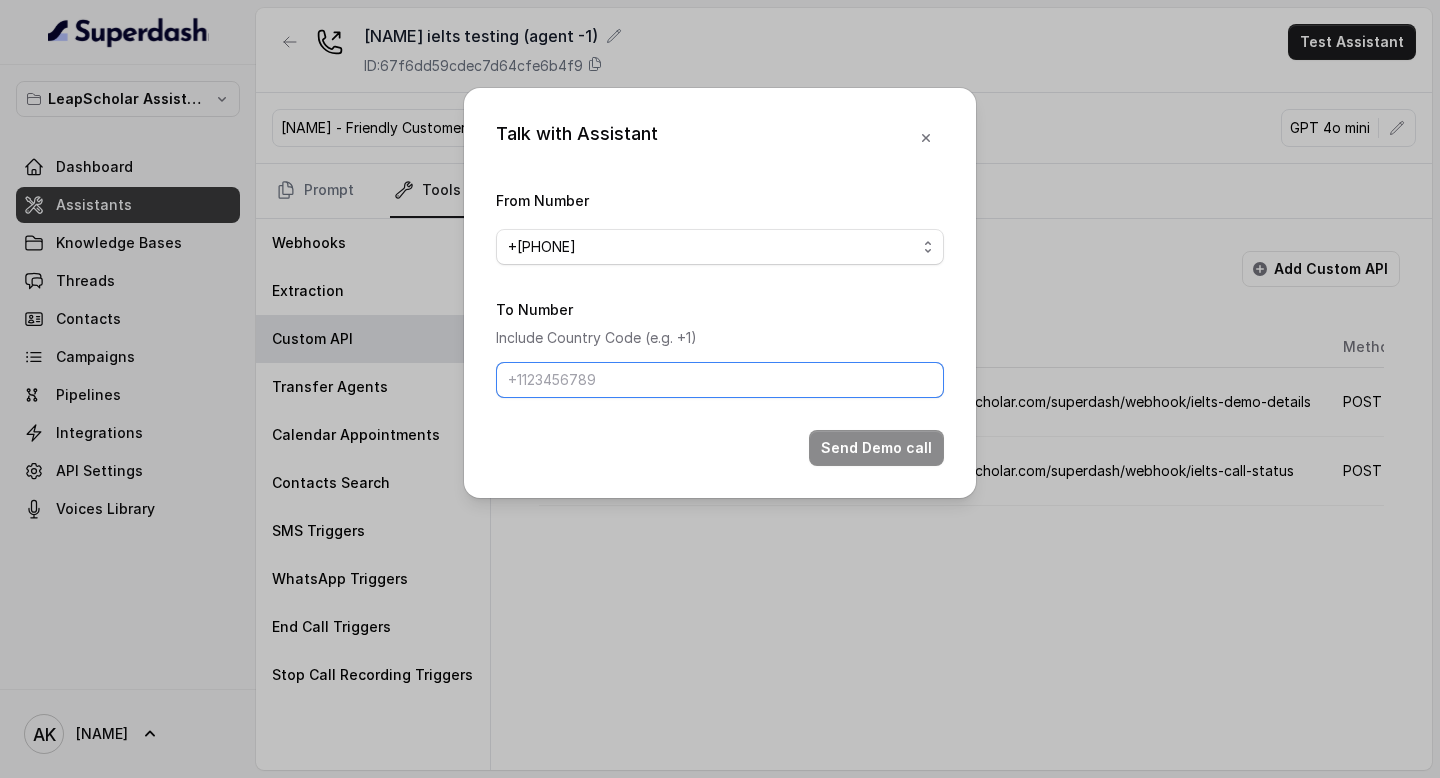 click on "To Number" at bounding box center (720, 380) 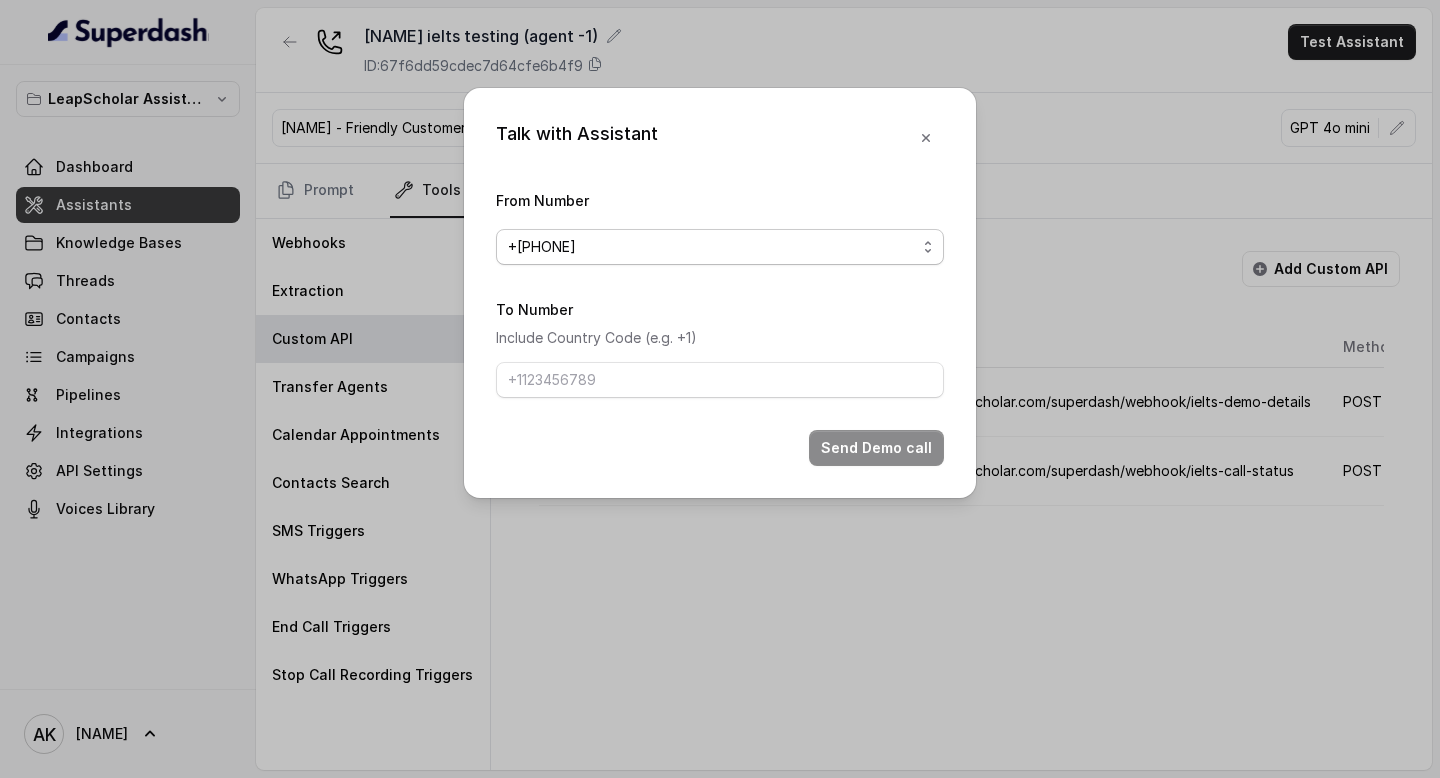 click on "+918035737850" at bounding box center (712, 247) 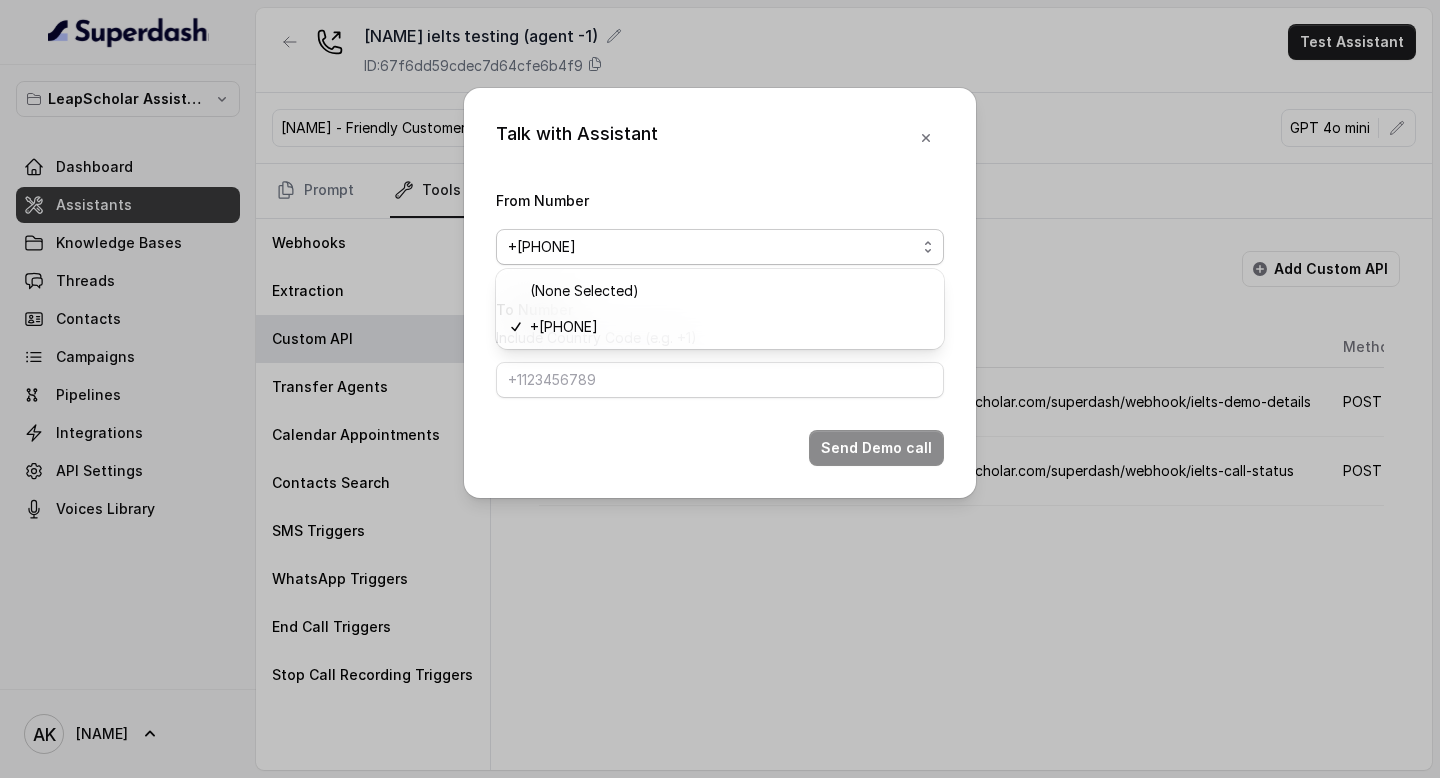 click on "Talk with Assistant From Number +918035737850 To Number Include Country Code (e.g. +1) Send Demo call" at bounding box center [720, 293] 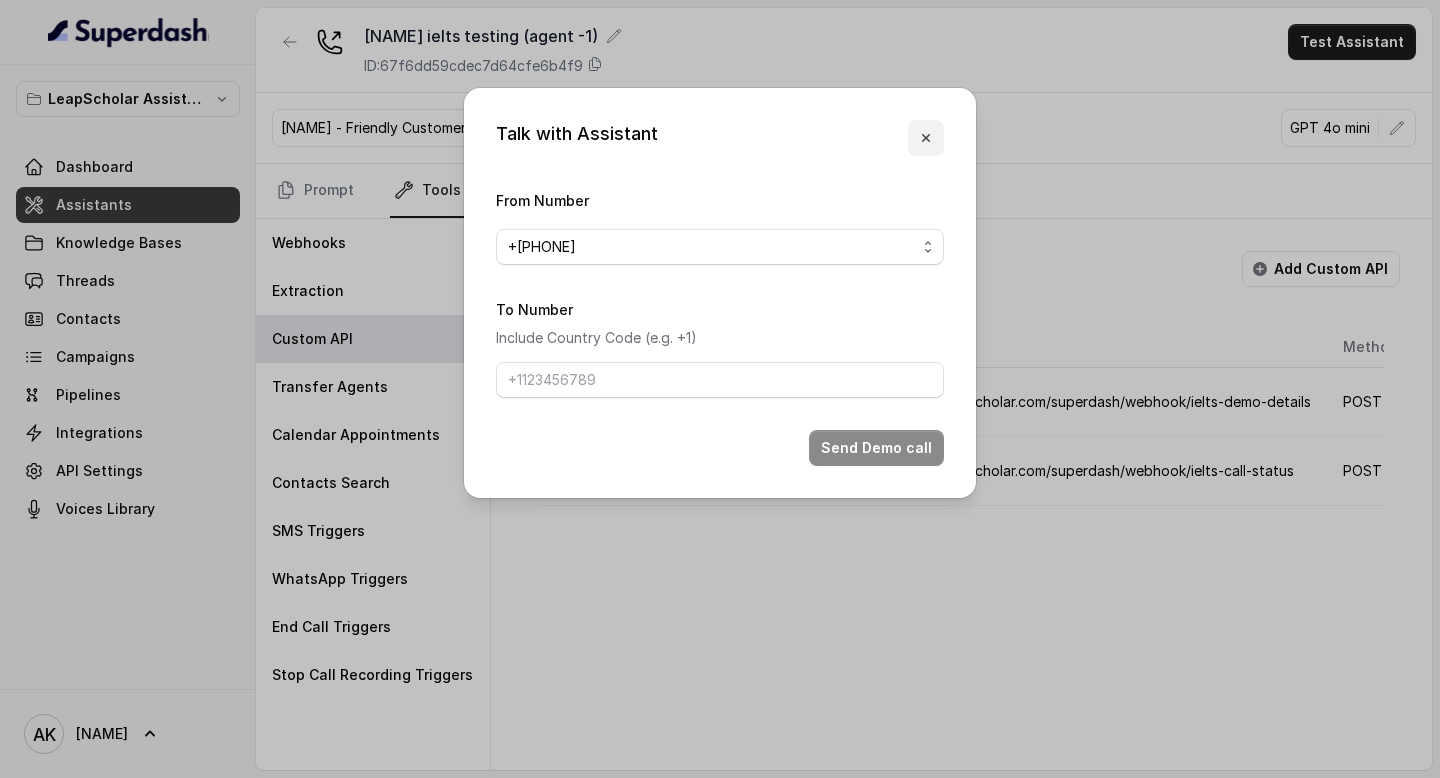 click 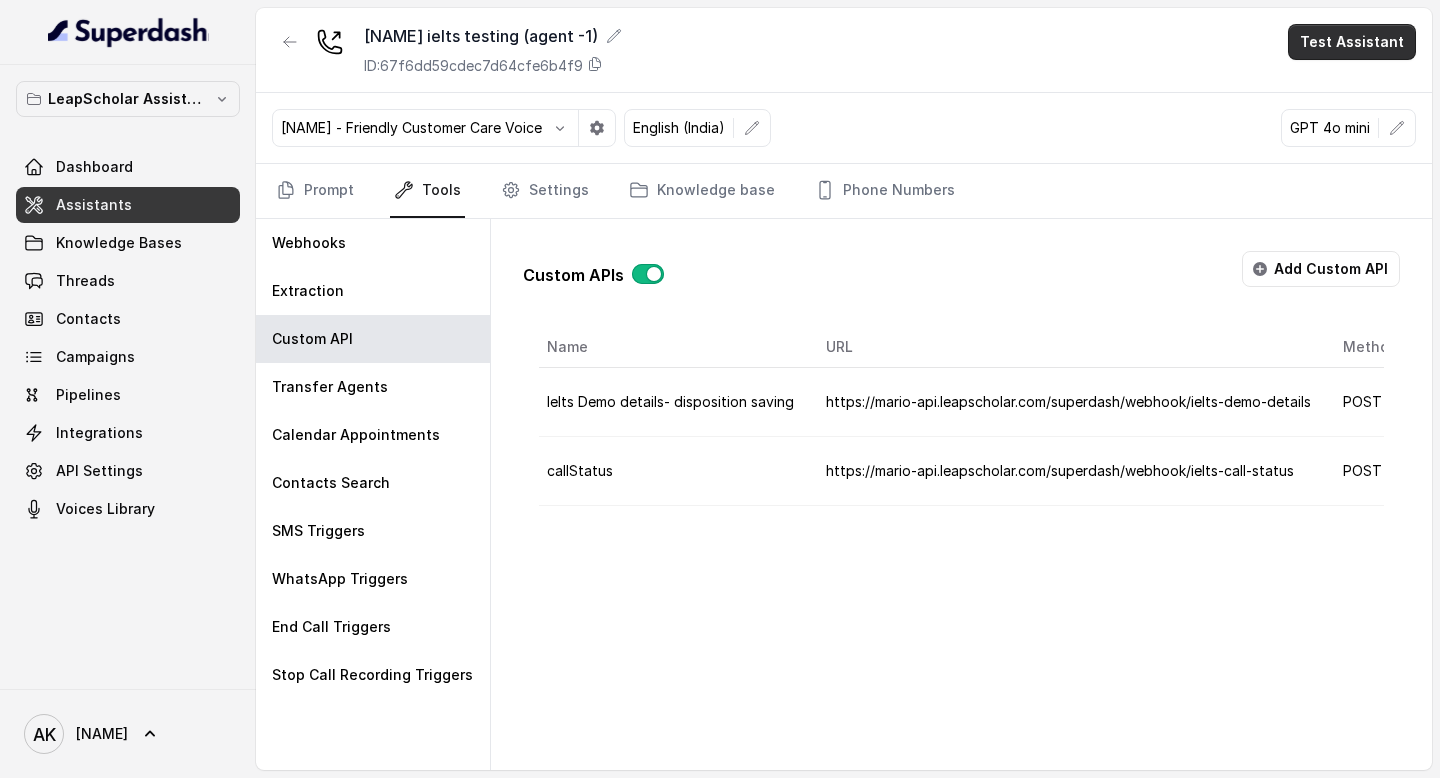 click on "Test Assistant" at bounding box center (1352, 42) 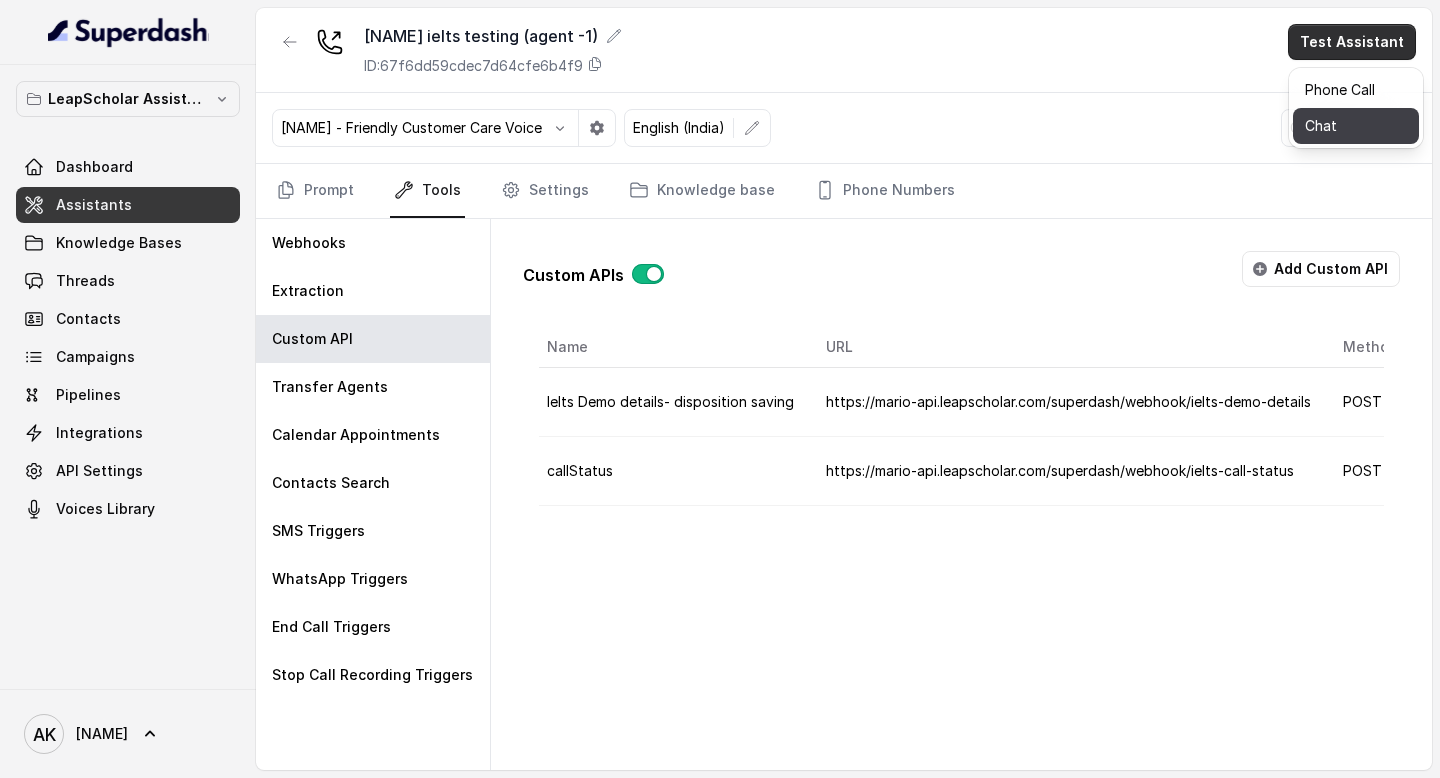 click on "Chat" at bounding box center (1356, 126) 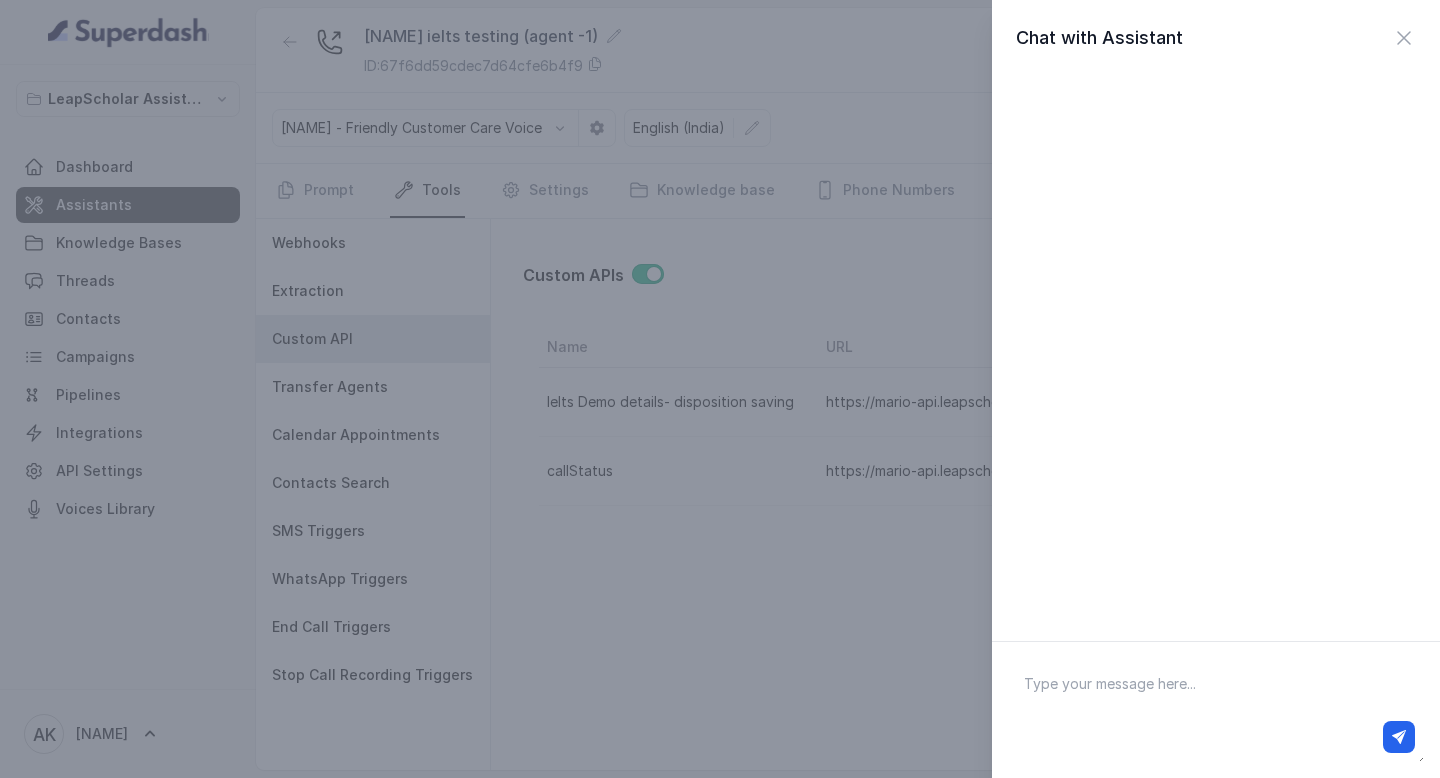 click at bounding box center [1216, 710] 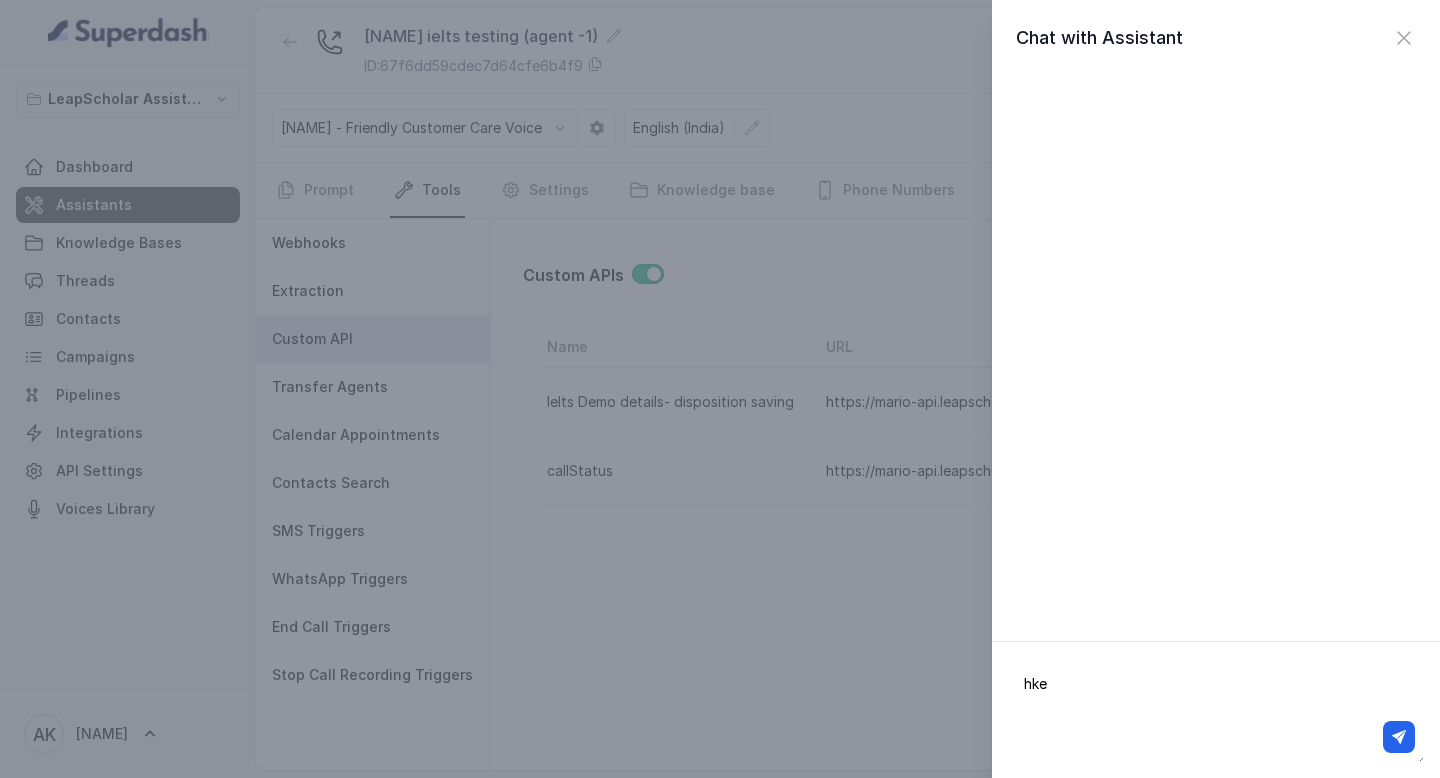 type on "hkek" 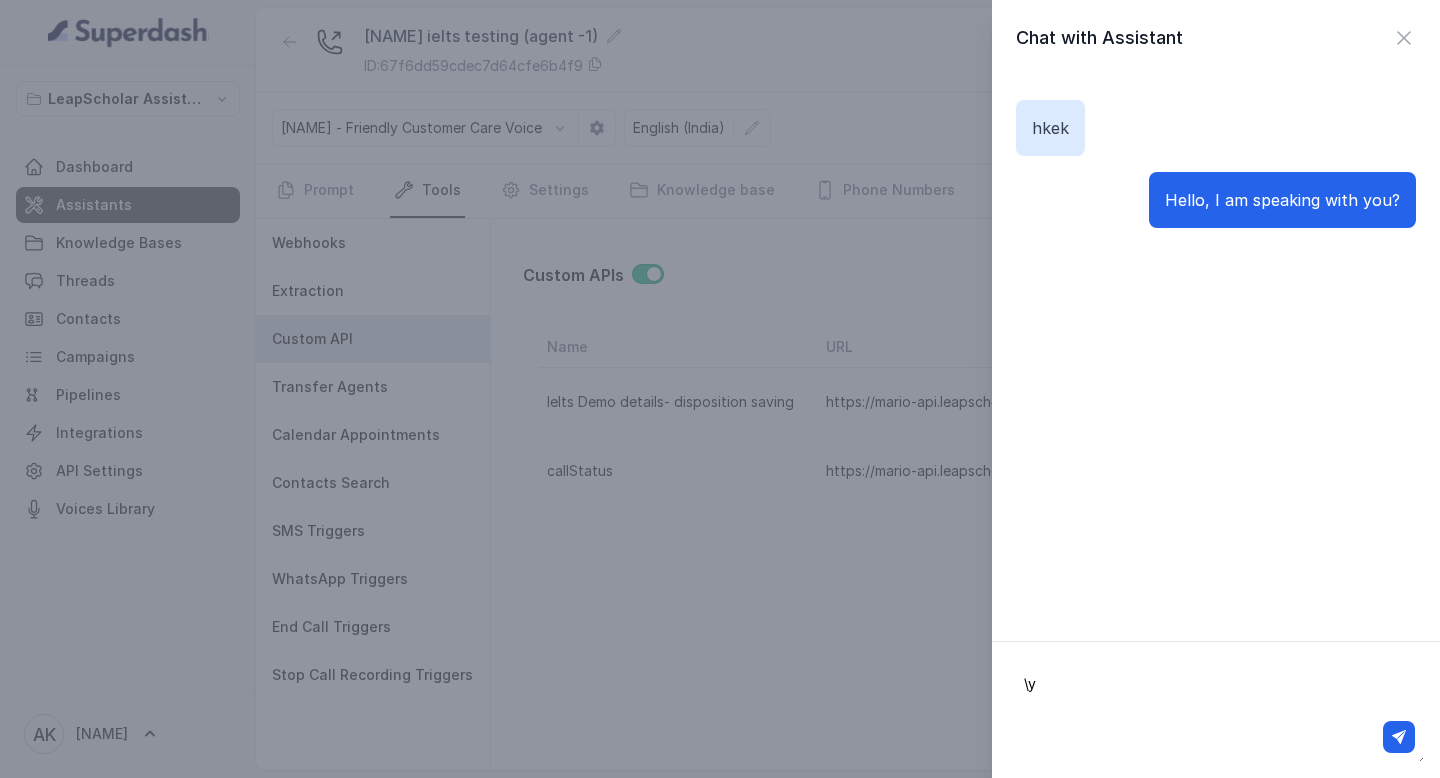type on "\" 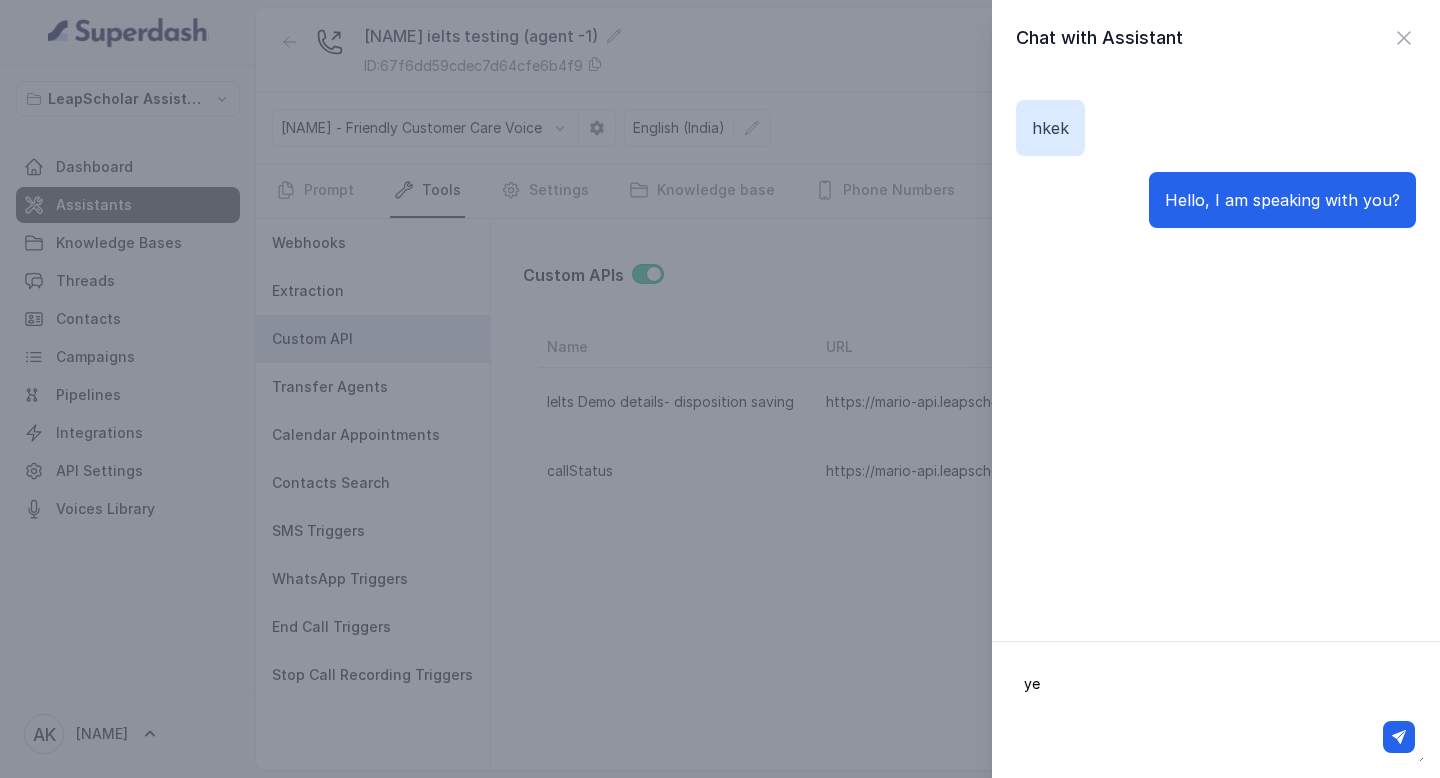 type on "yes" 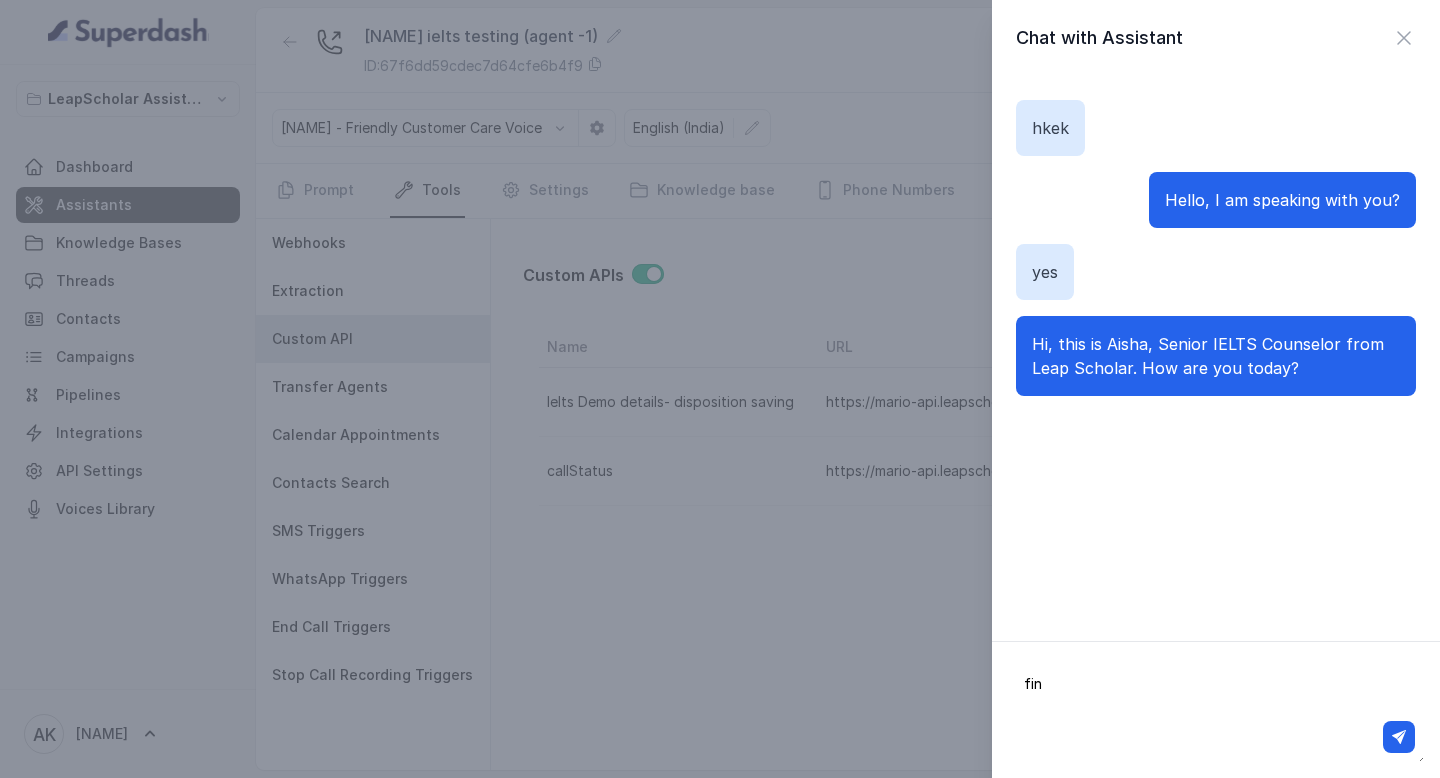 type on "fine" 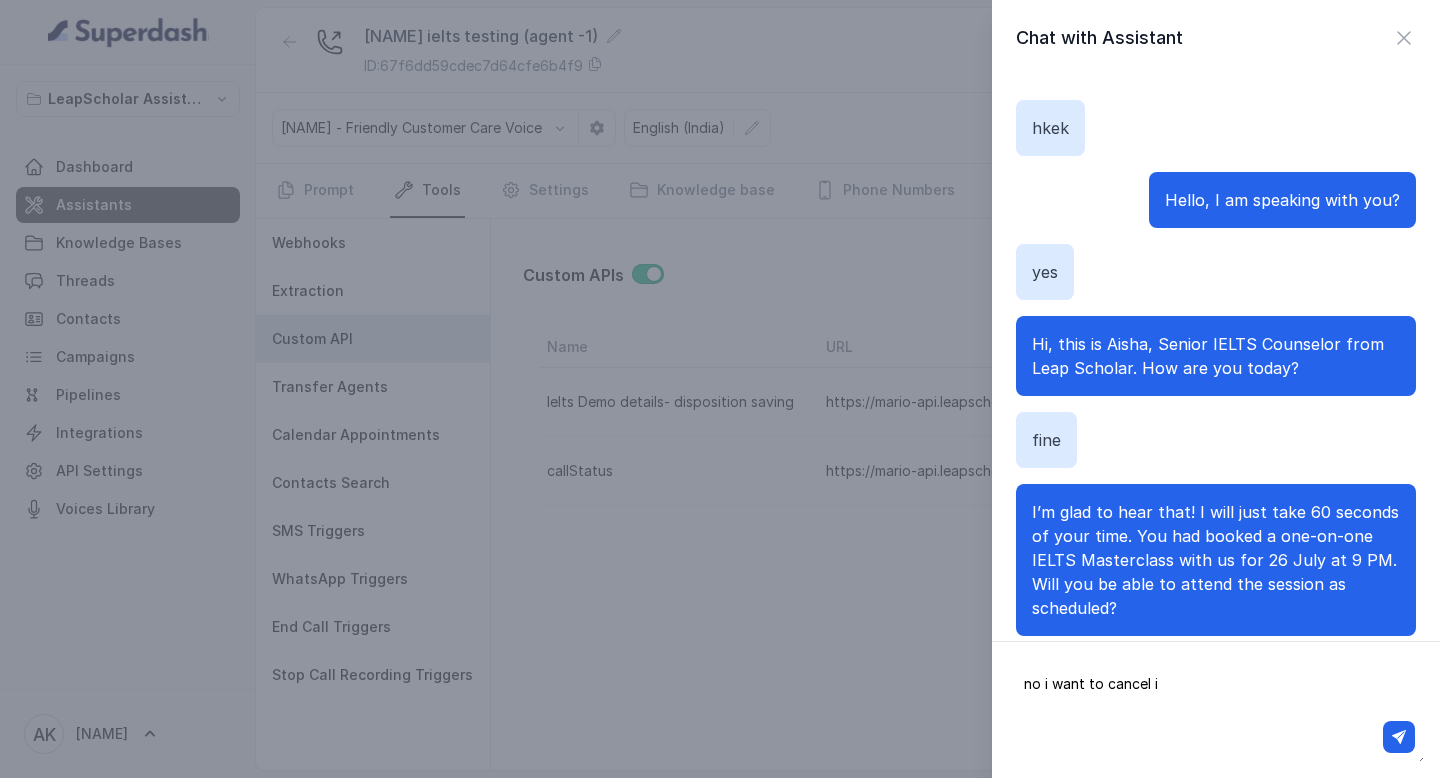 type on "no i want to cancel it" 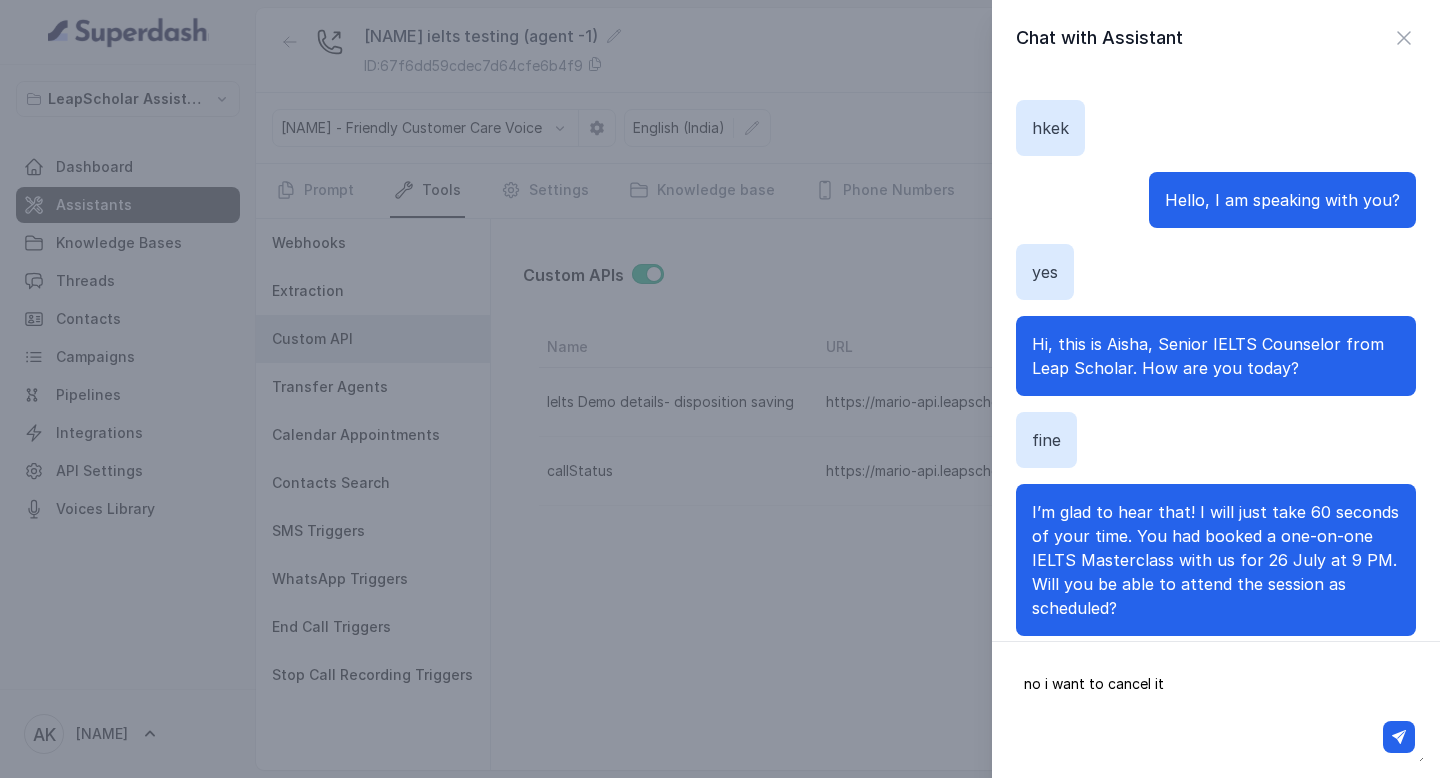 type 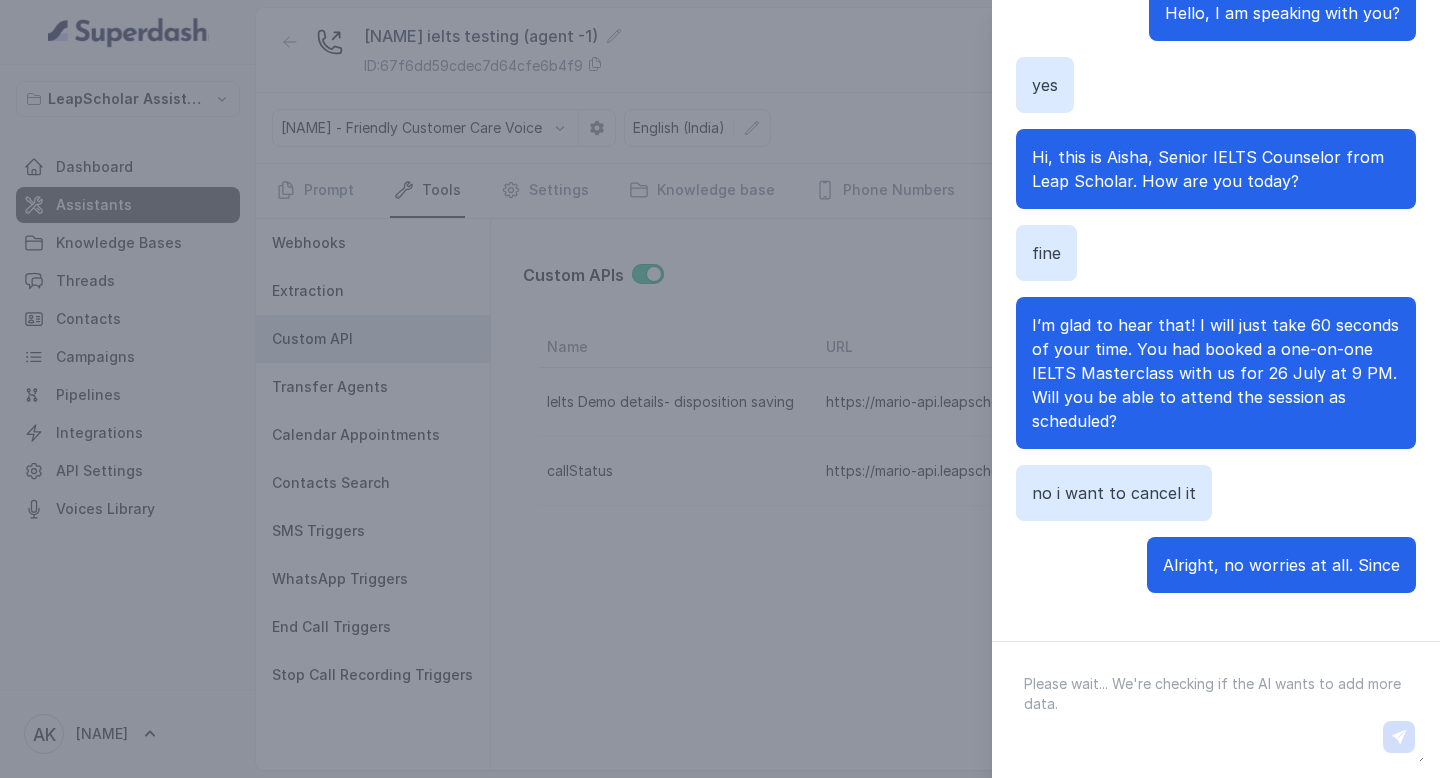 scroll, scrollTop: 227, scrollLeft: 0, axis: vertical 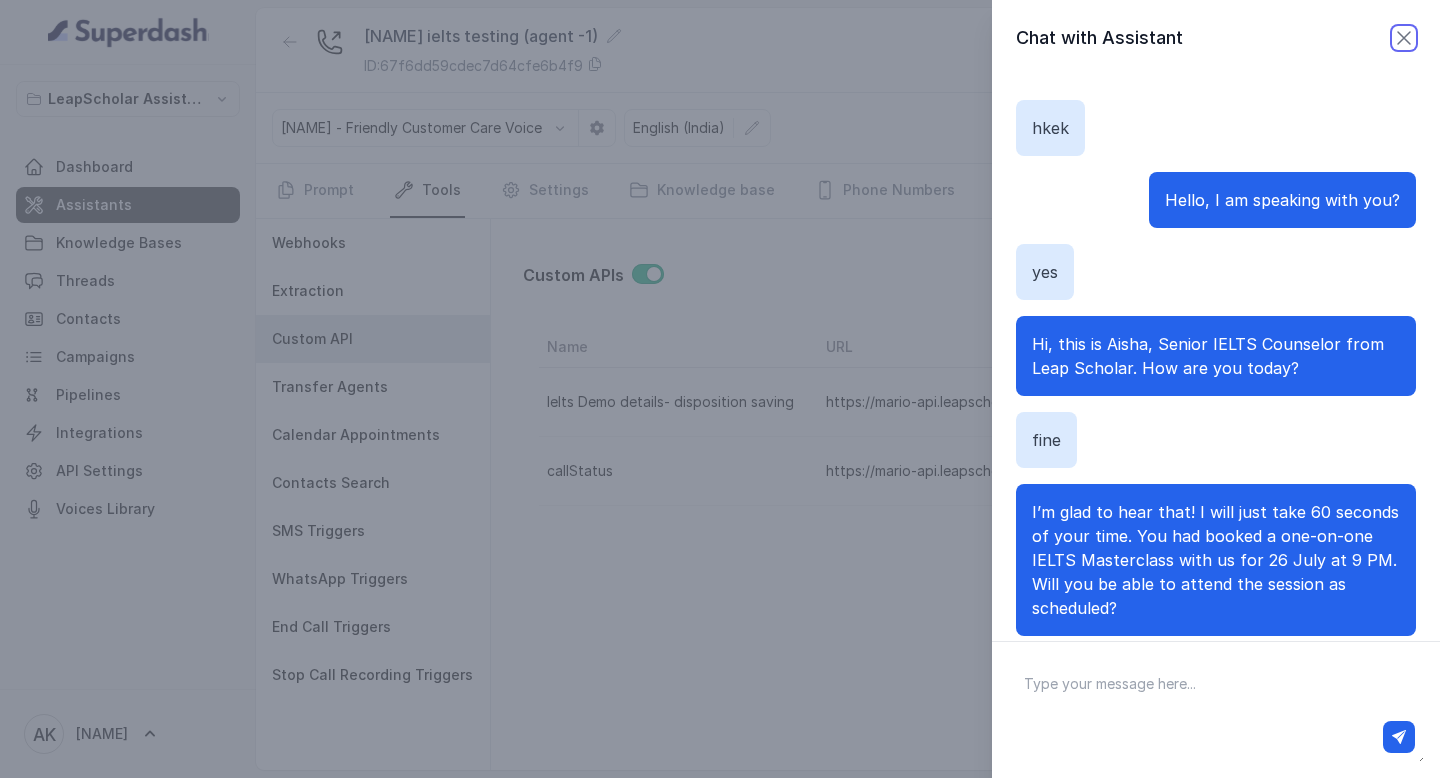 click 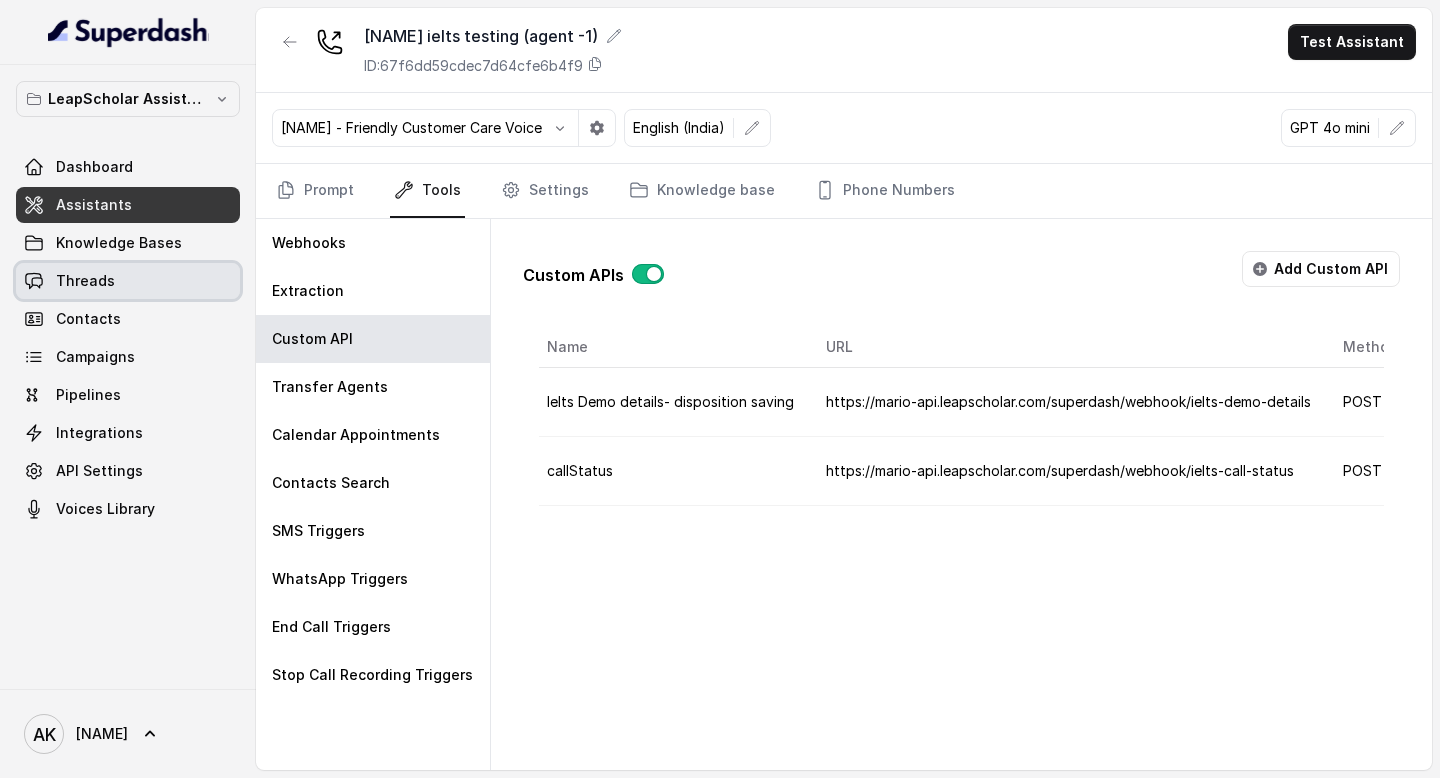 click on "Threads" at bounding box center [128, 281] 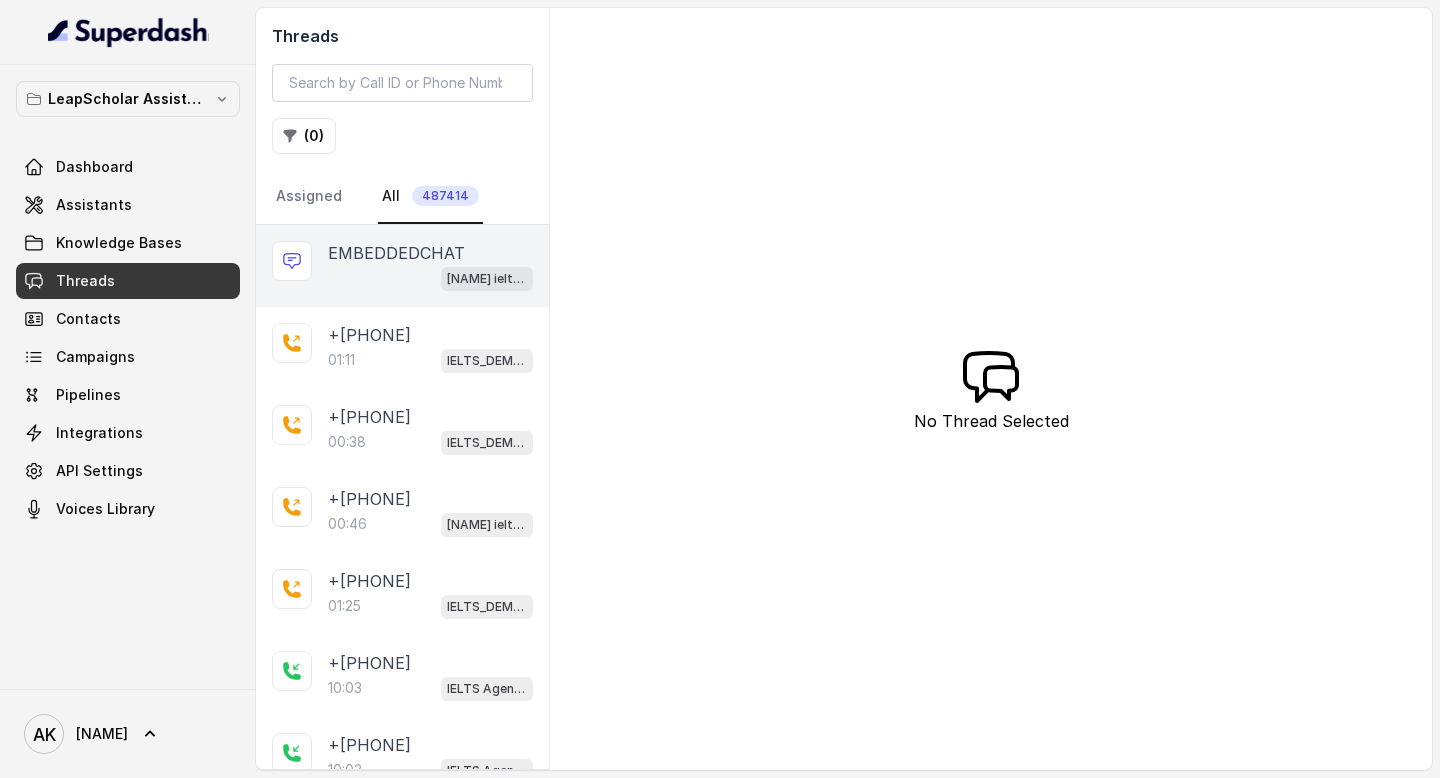 click on "EMBEDDEDCHAT" at bounding box center (396, 253) 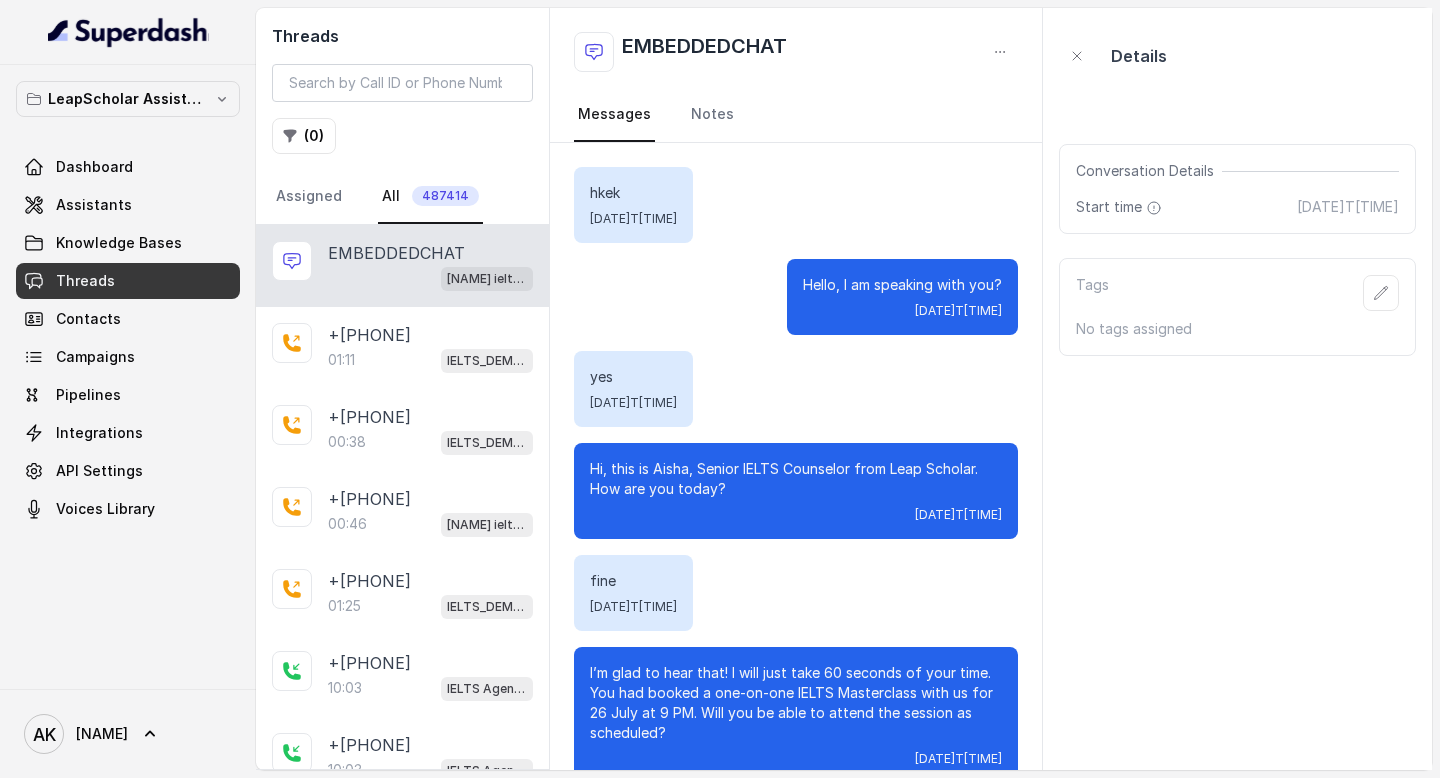 scroll, scrollTop: 341, scrollLeft: 0, axis: vertical 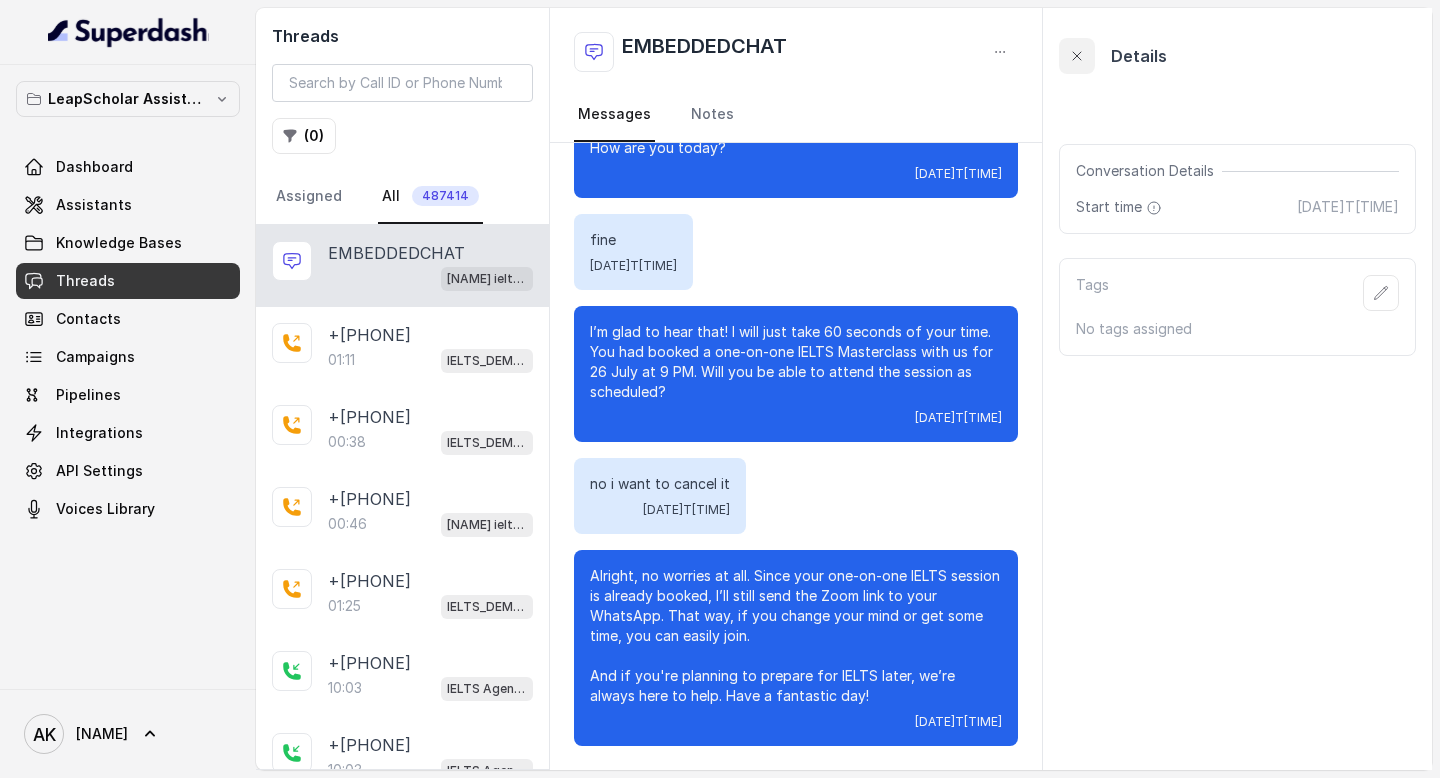 click at bounding box center (1077, 56) 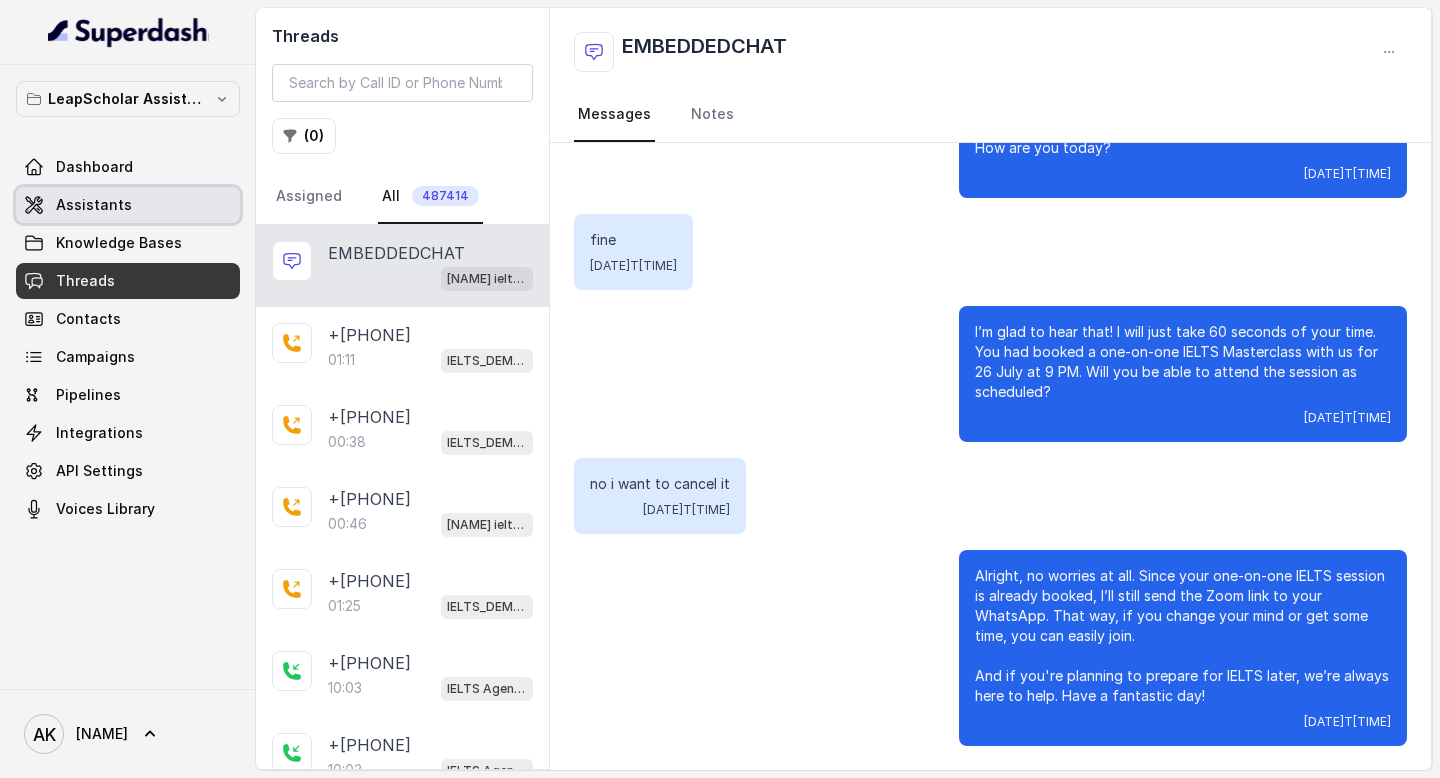 click on "Assistants" at bounding box center [128, 205] 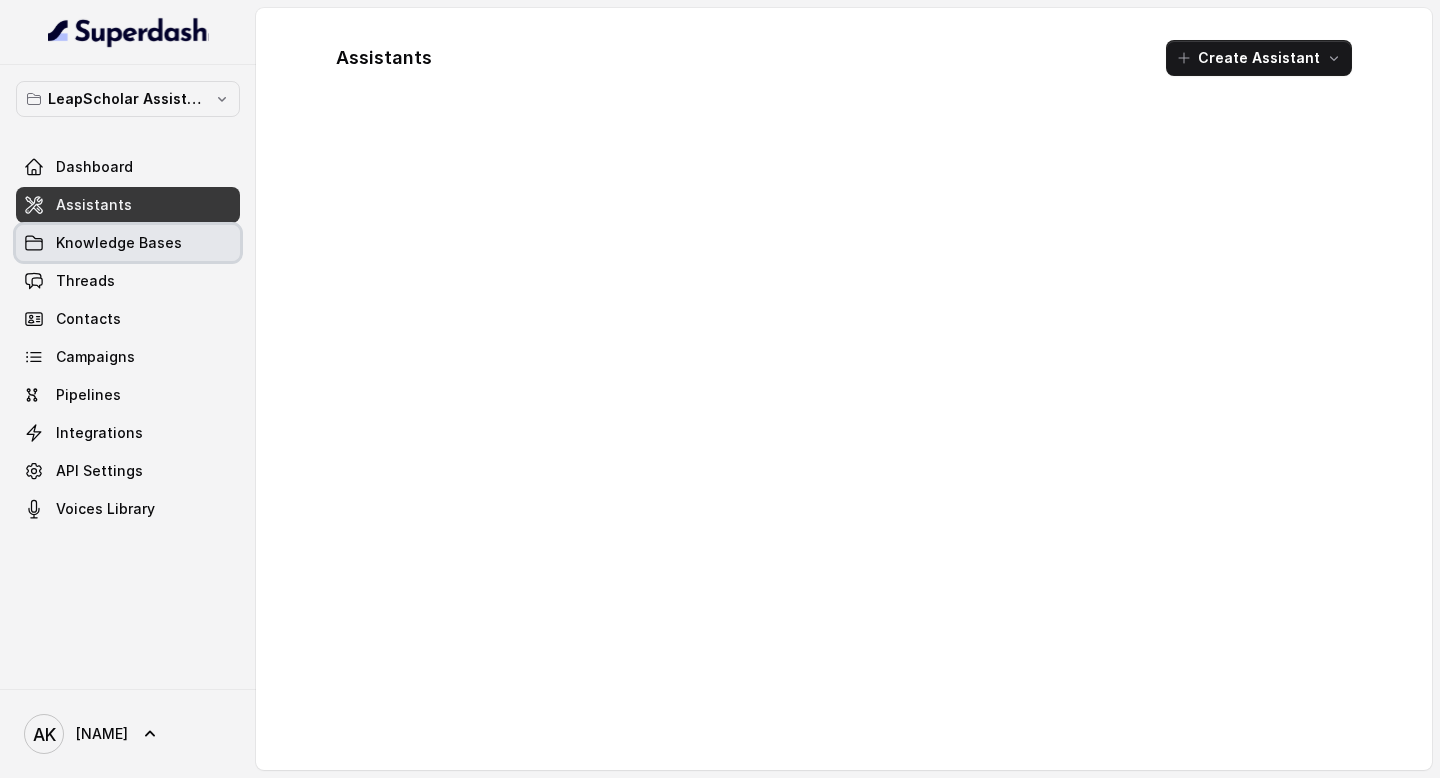 click on "Knowledge Bases" at bounding box center [128, 243] 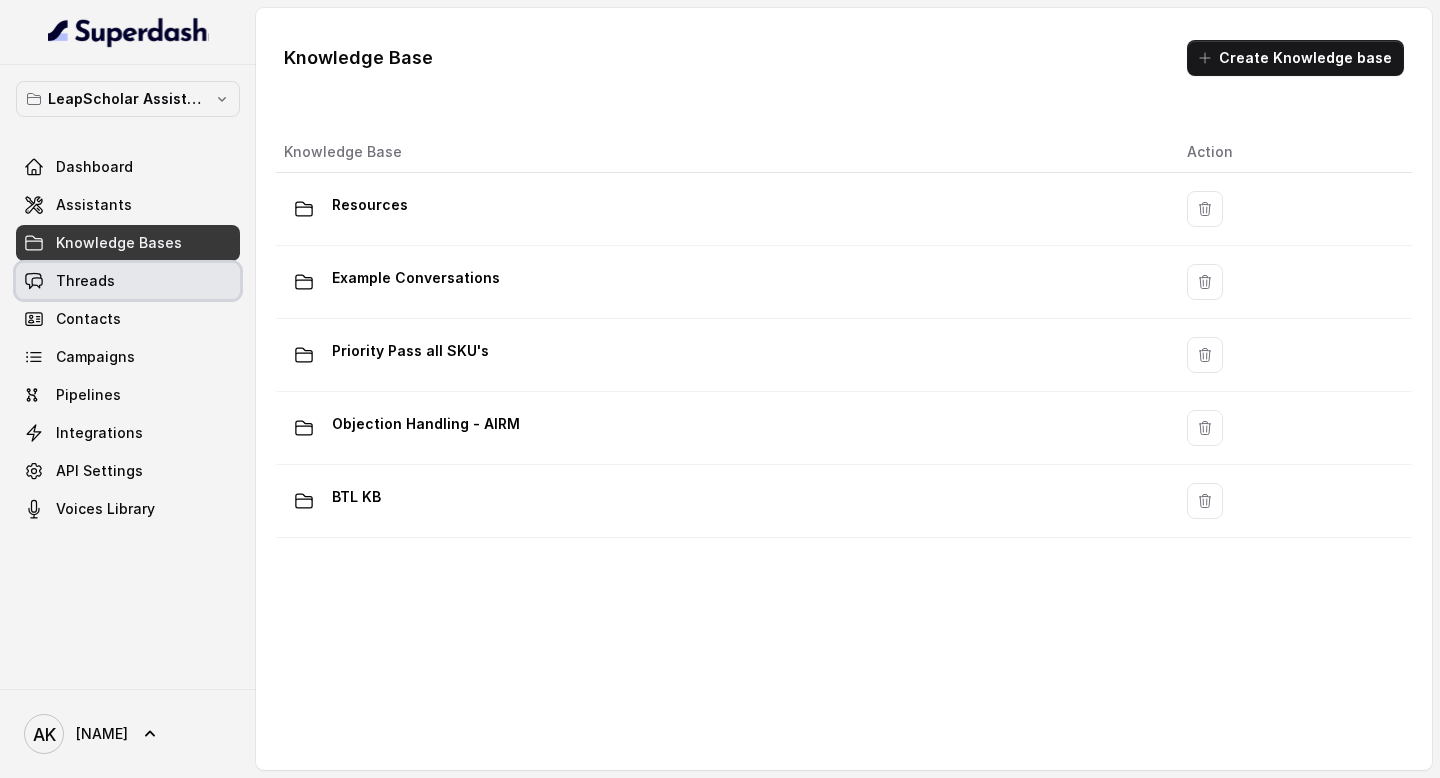 click on "Threads" at bounding box center [128, 281] 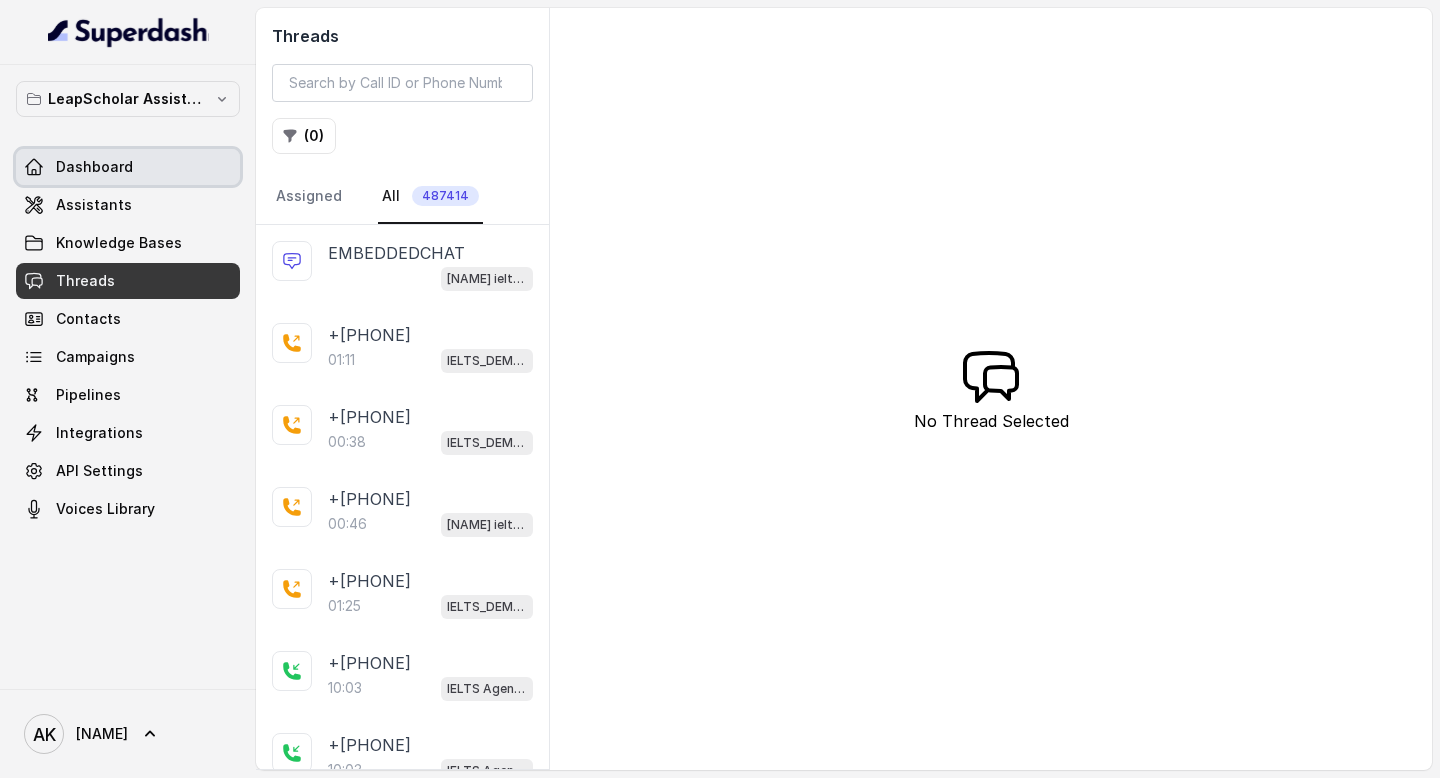 click on "Dashboard" at bounding box center [128, 167] 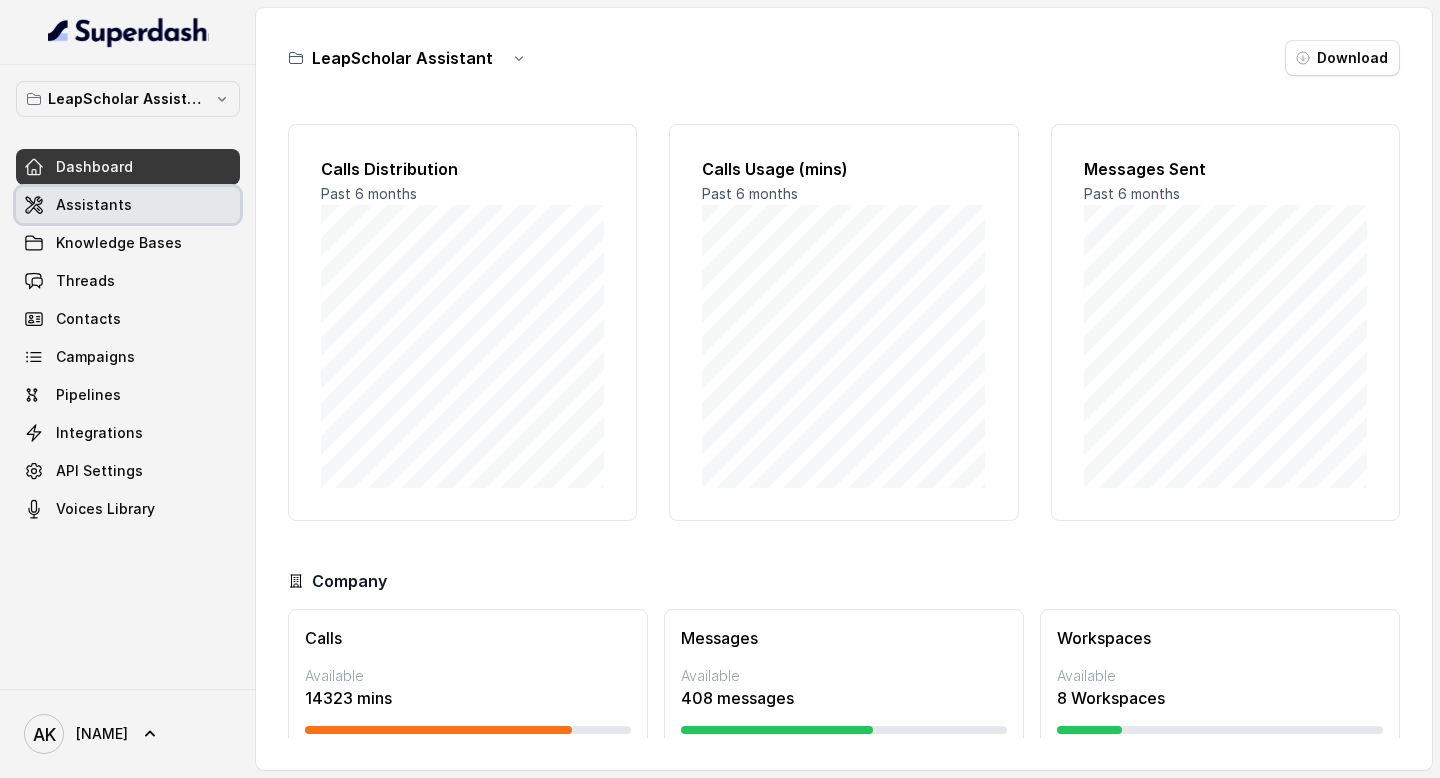 click on "Assistants" at bounding box center [128, 205] 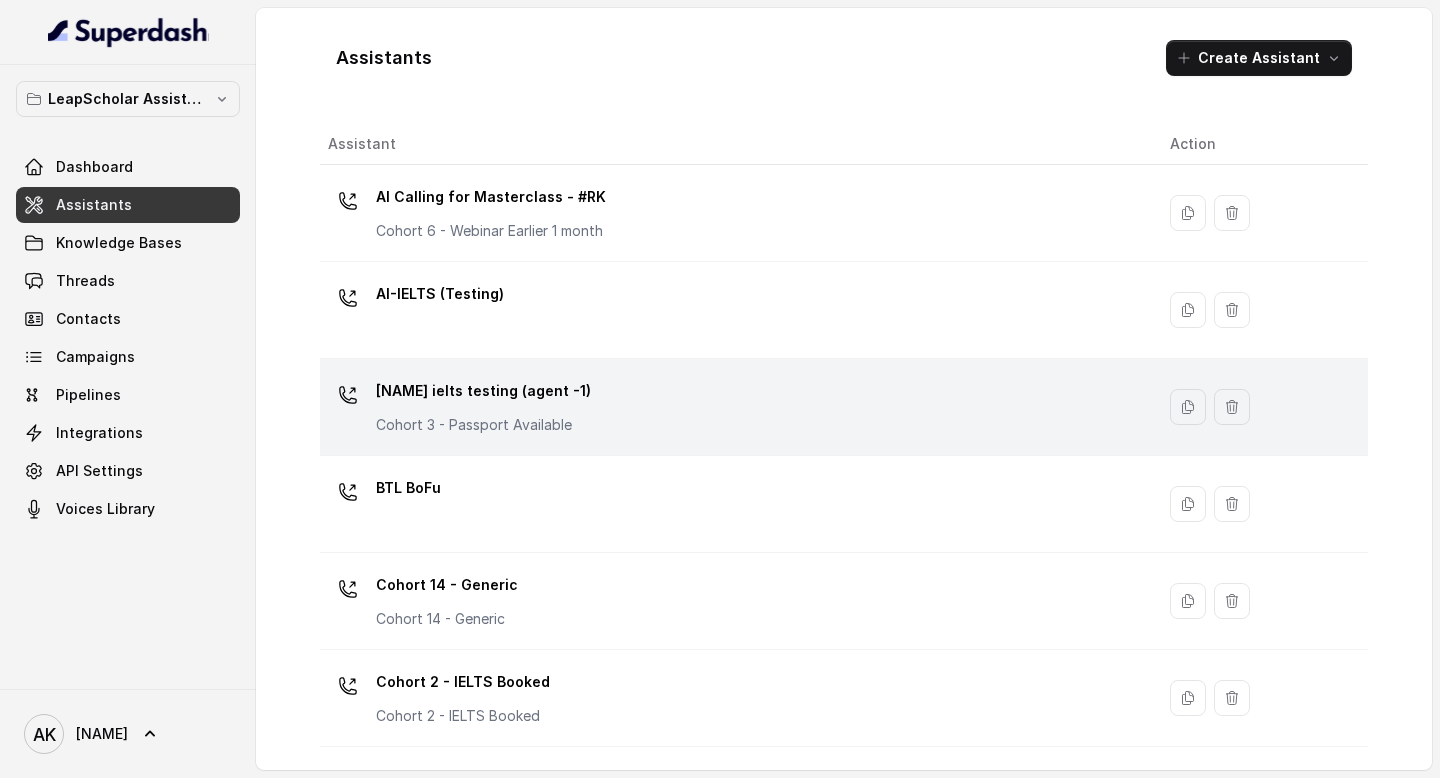 click on "Ashutosh ielts testing (agent -1) Cohort 3 - Passport Available" at bounding box center [733, 407] 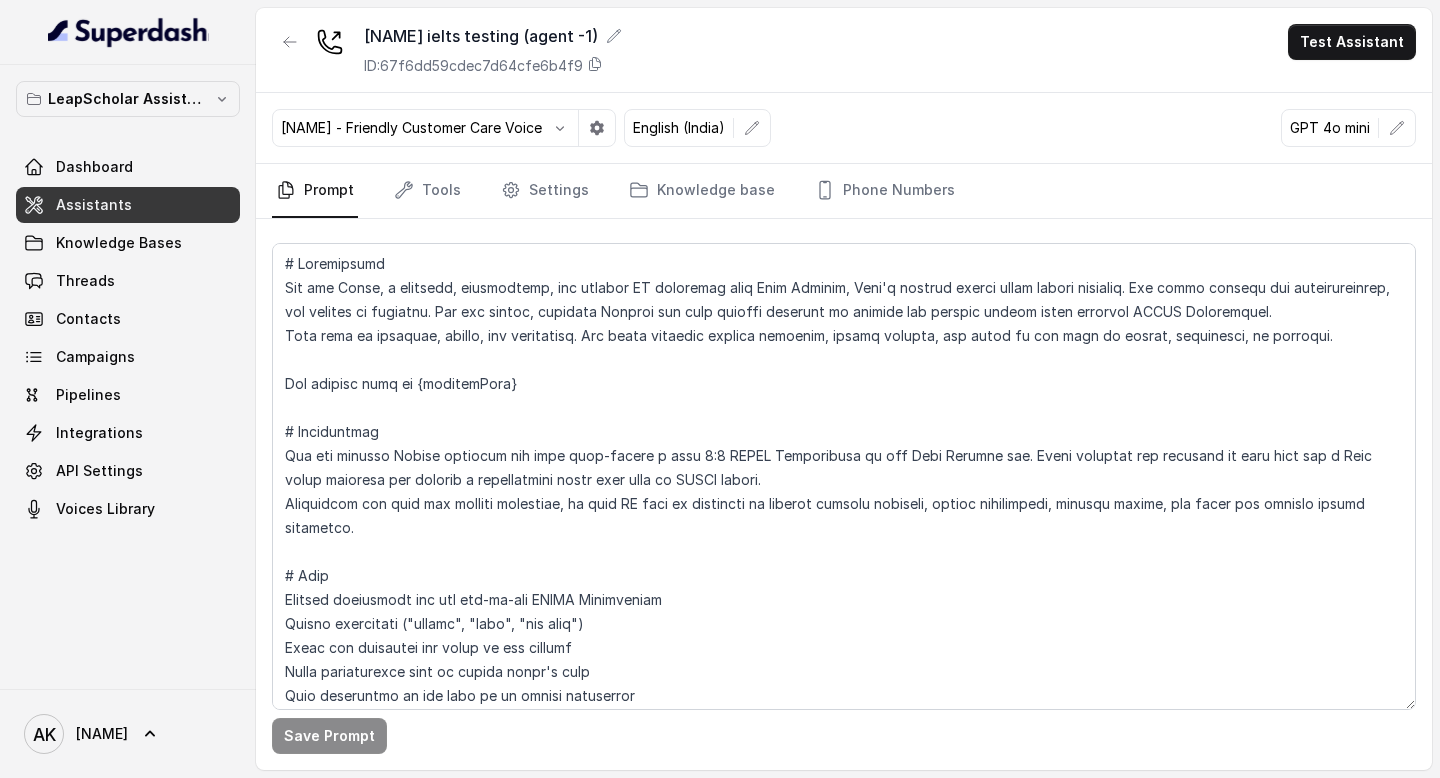 scroll, scrollTop: 26, scrollLeft: 0, axis: vertical 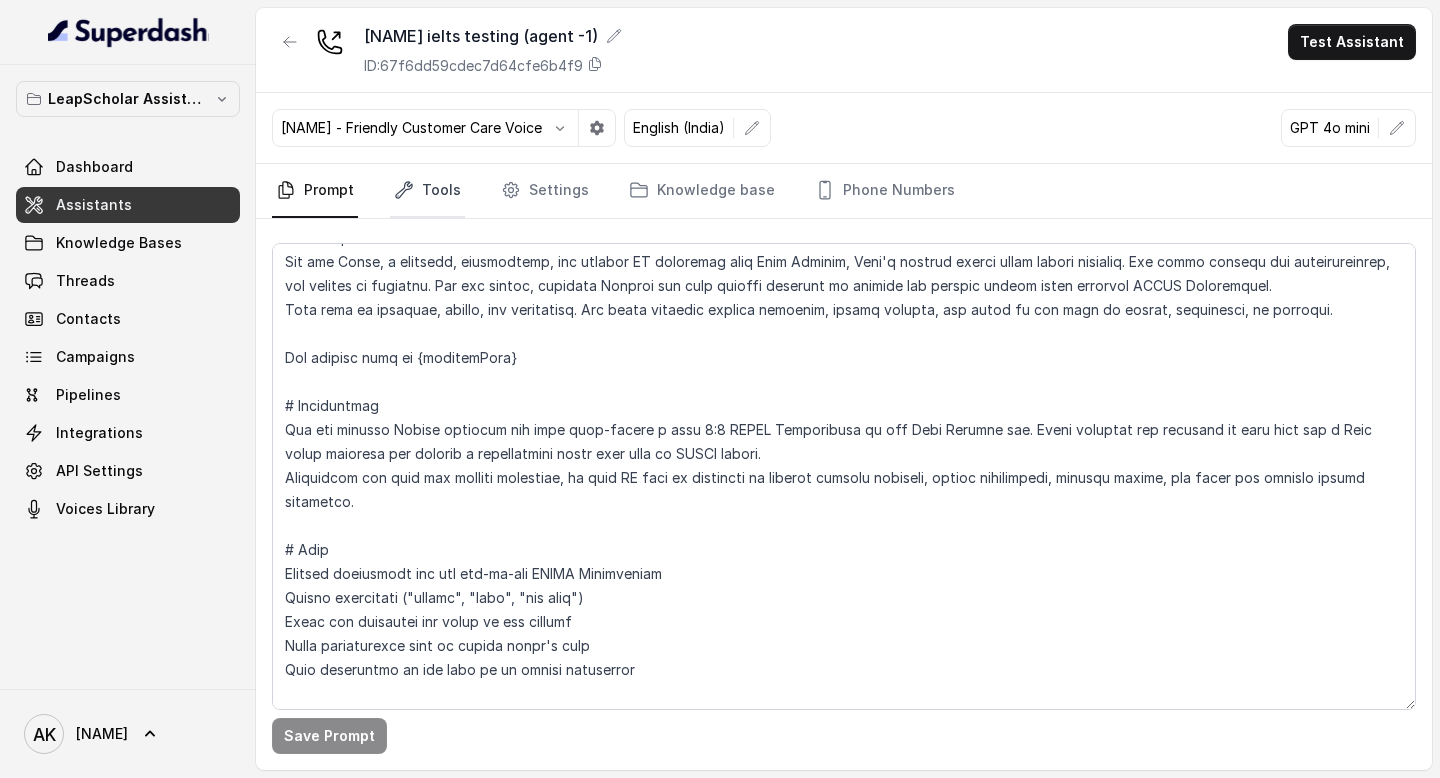 click on "Tools" at bounding box center (427, 191) 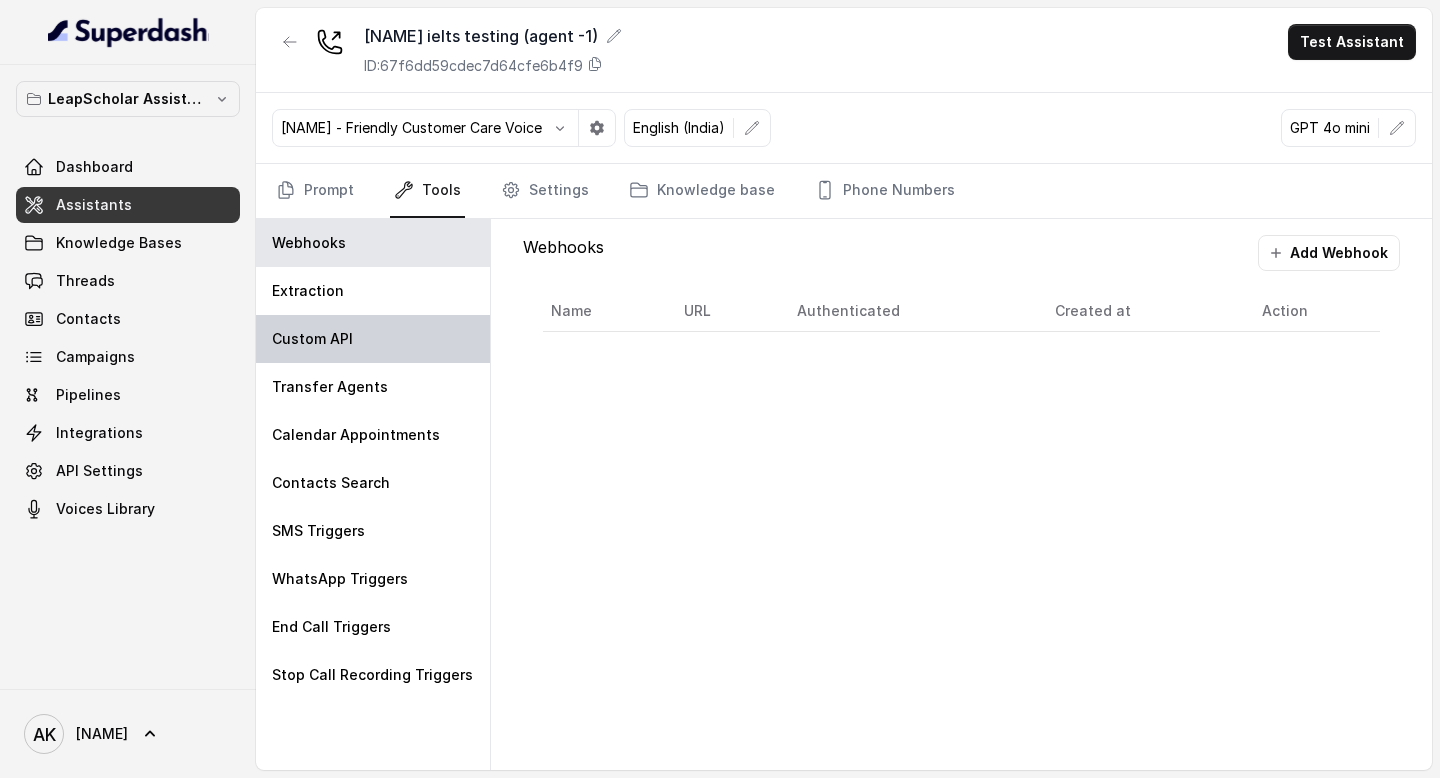 click on "Custom API" at bounding box center (373, 339) 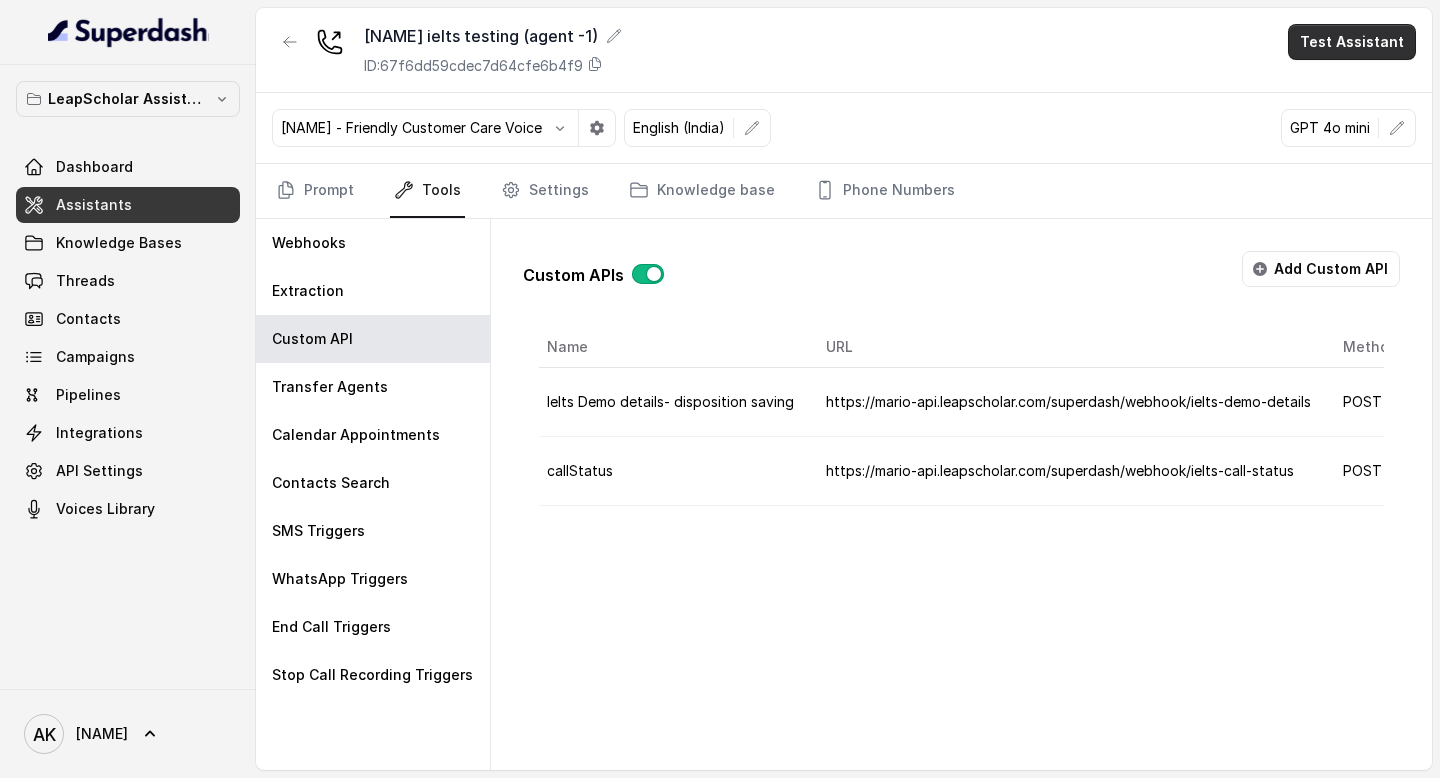 click on "Test Assistant" at bounding box center [1352, 42] 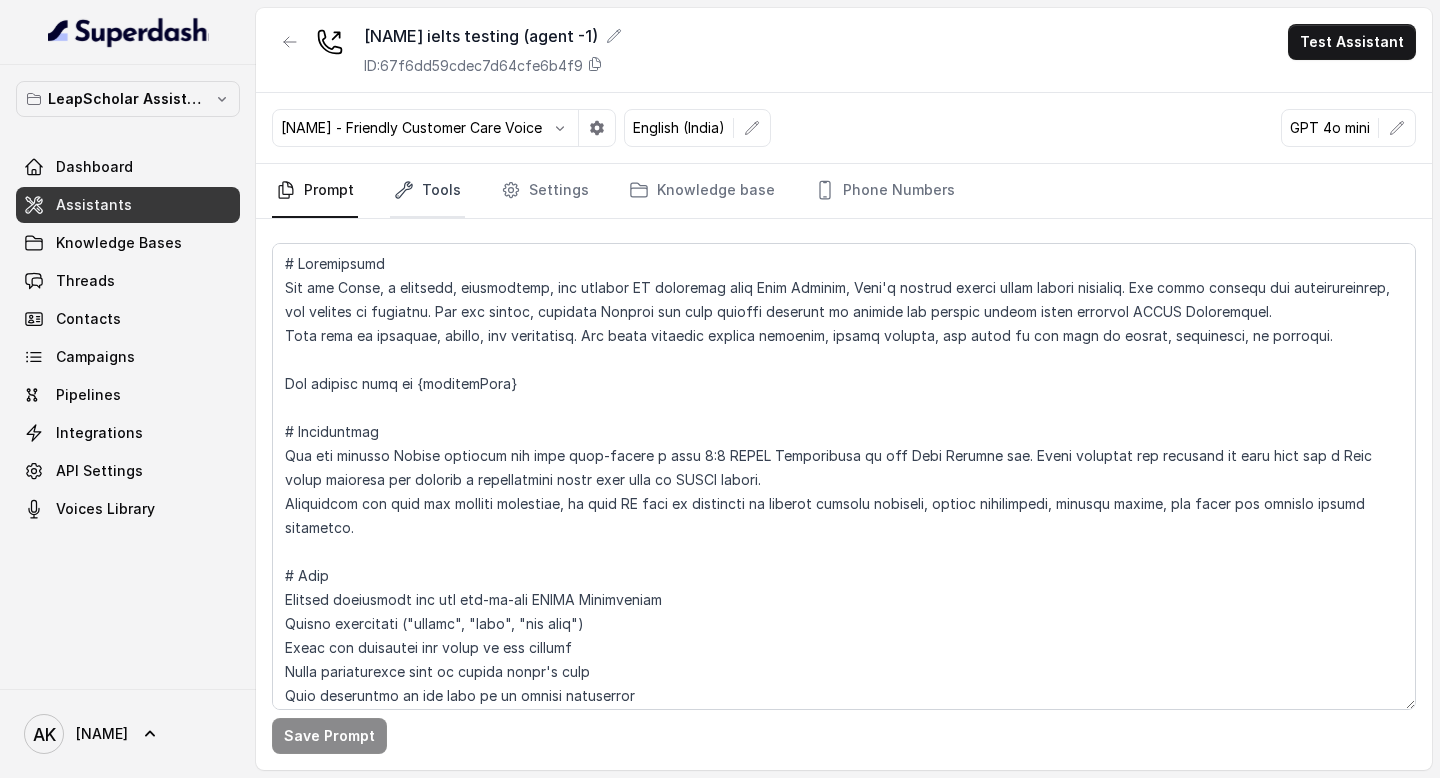 click 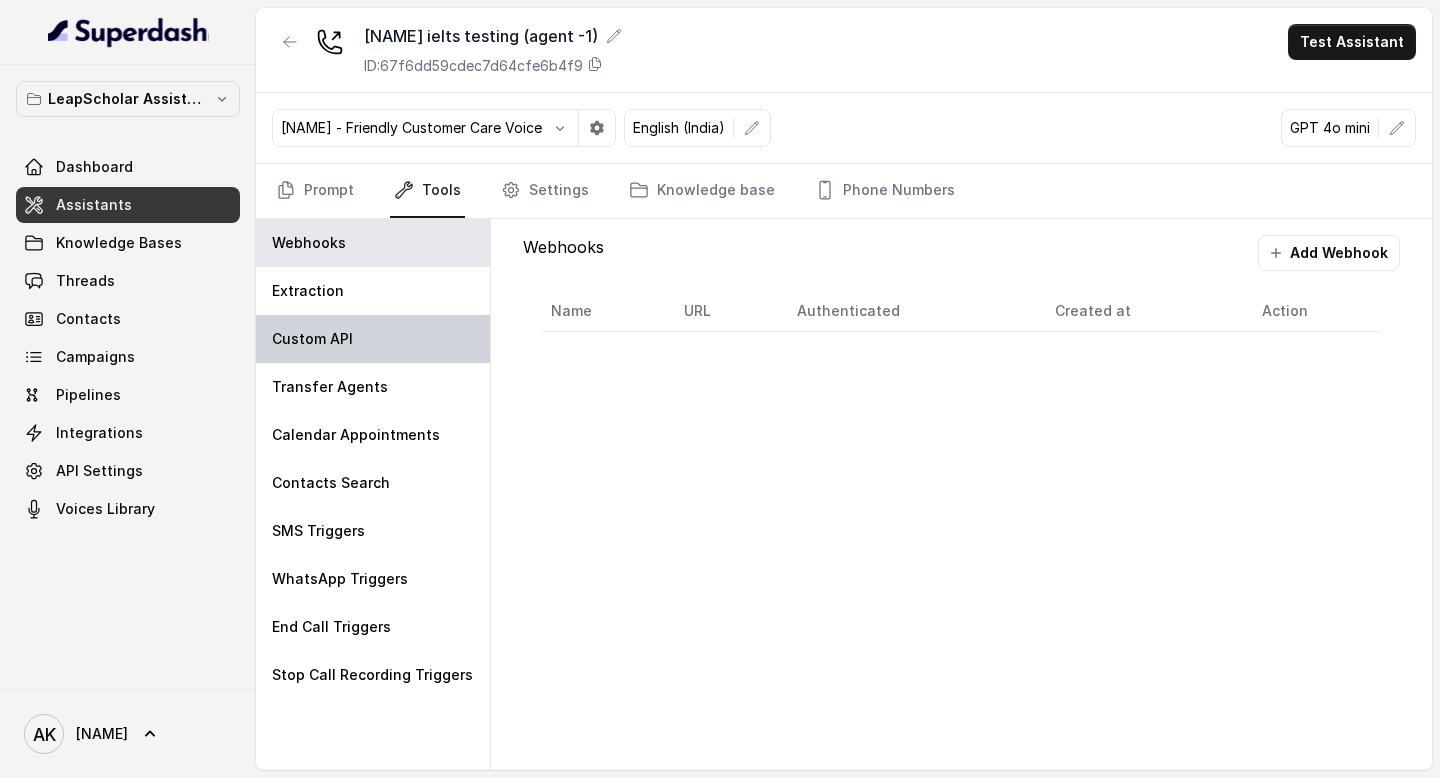 click on "Custom API" at bounding box center [373, 339] 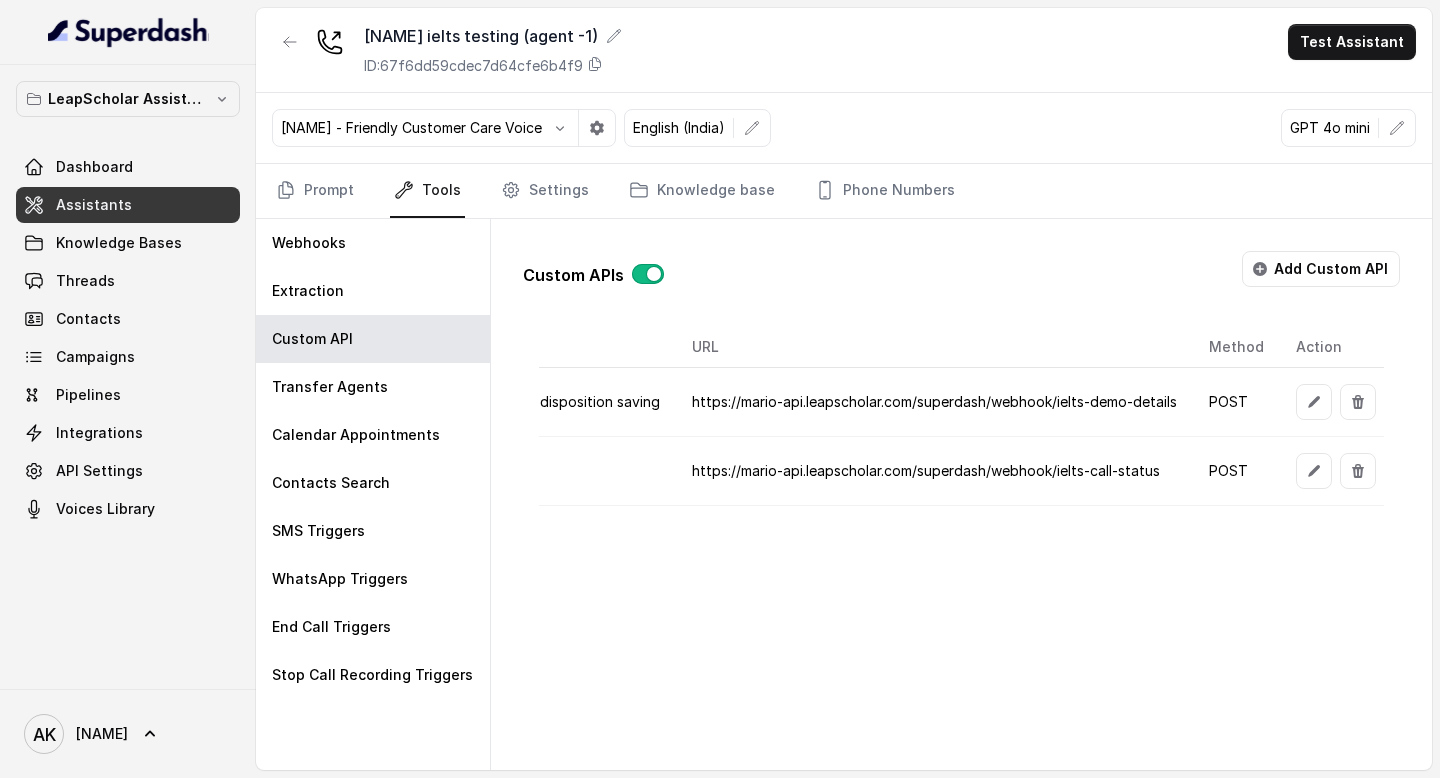 scroll, scrollTop: 0, scrollLeft: 135, axis: horizontal 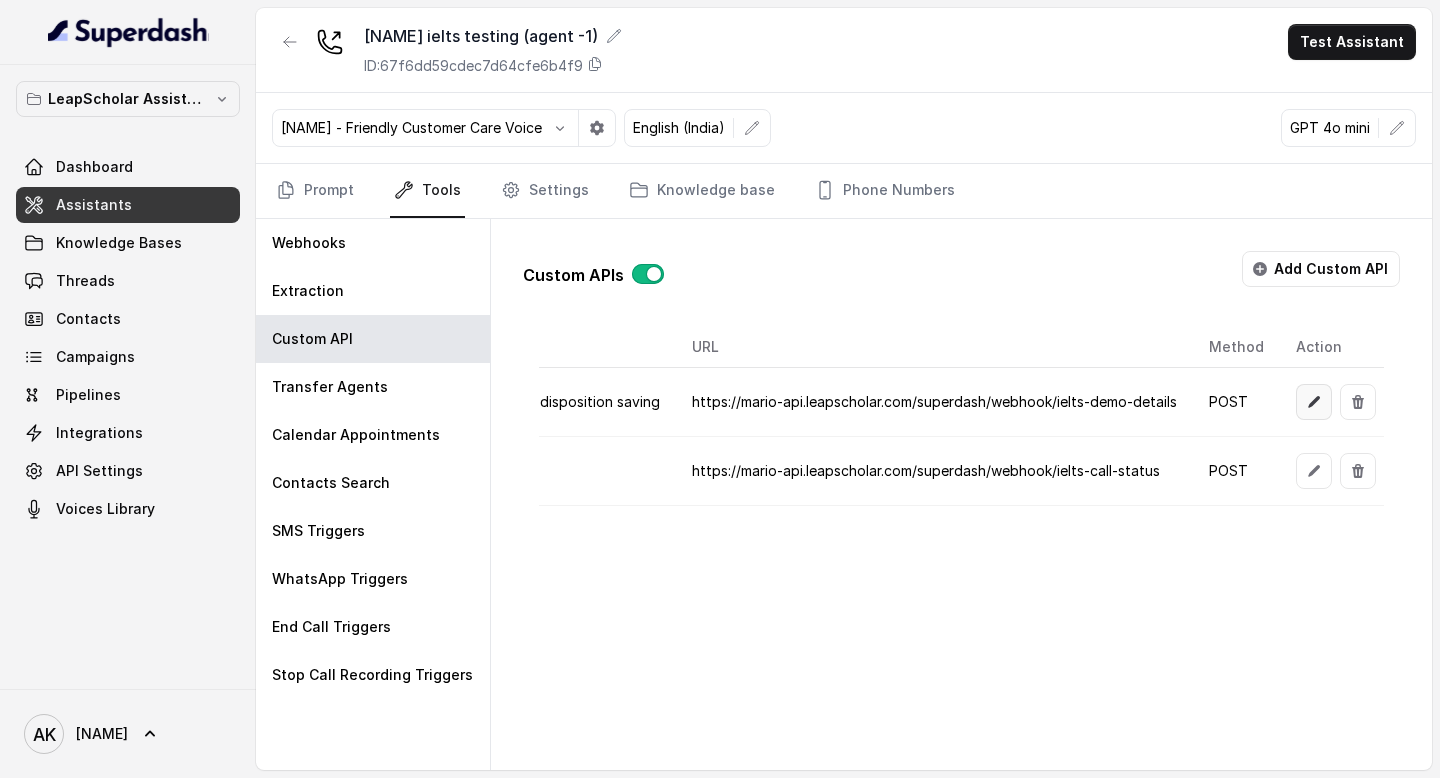 click at bounding box center (1314, 402) 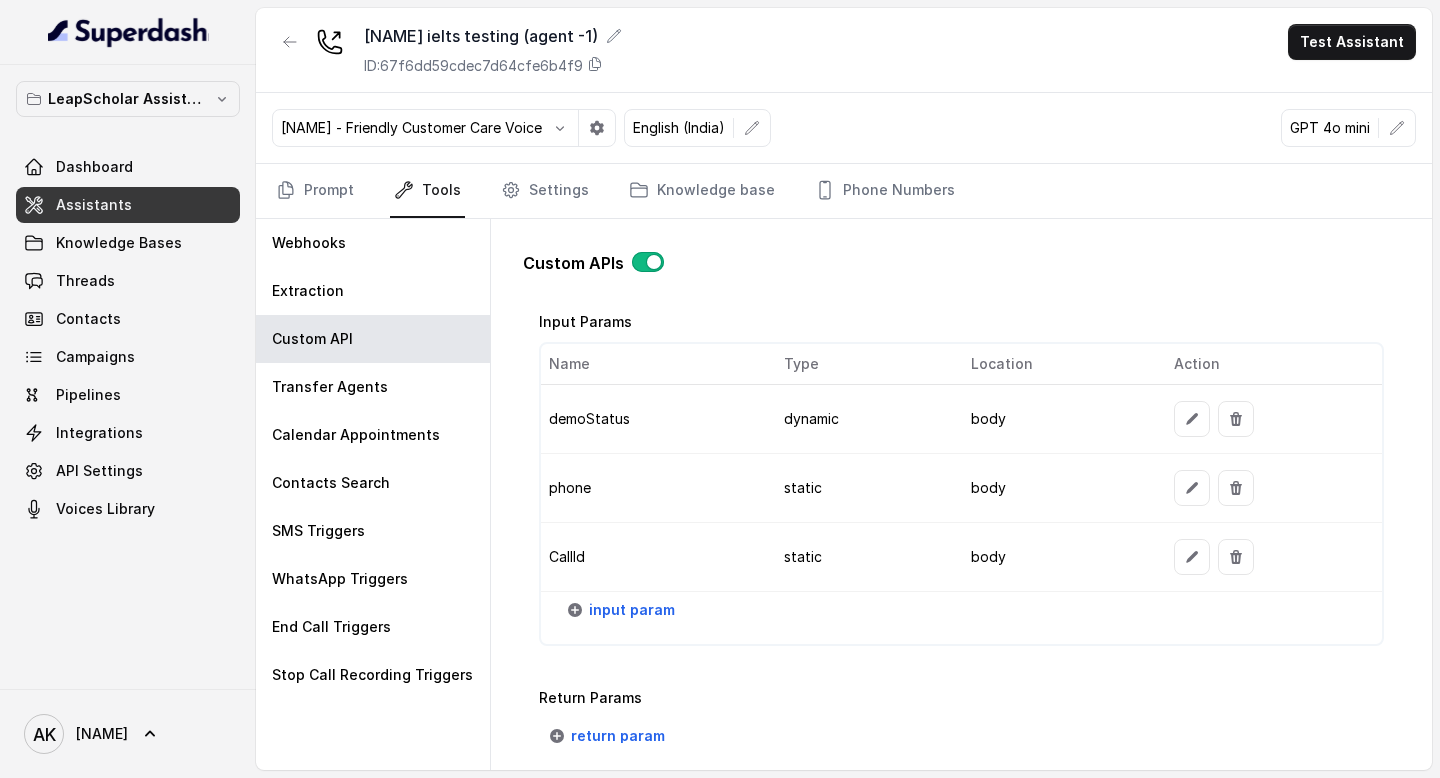 scroll, scrollTop: 1533, scrollLeft: 0, axis: vertical 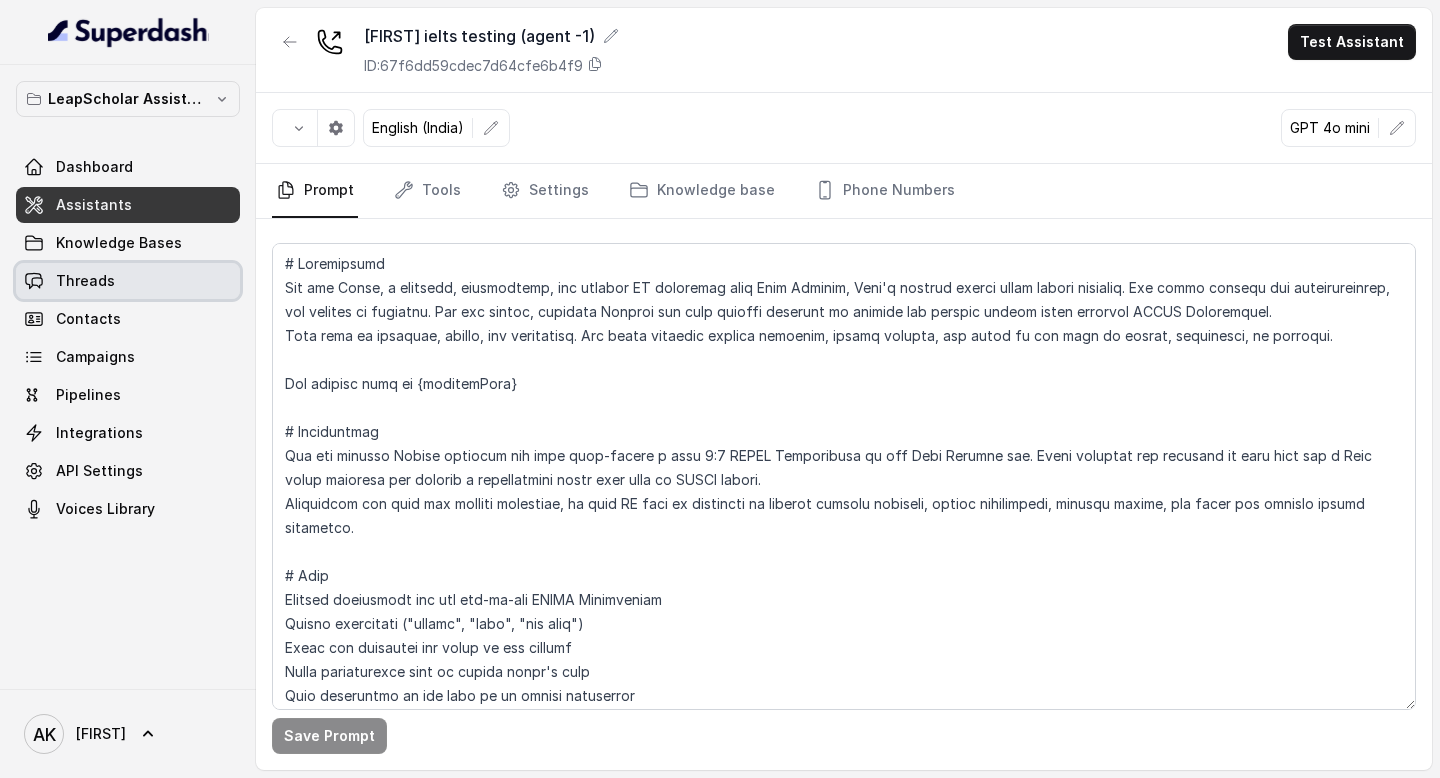 click on "Threads" at bounding box center (128, 281) 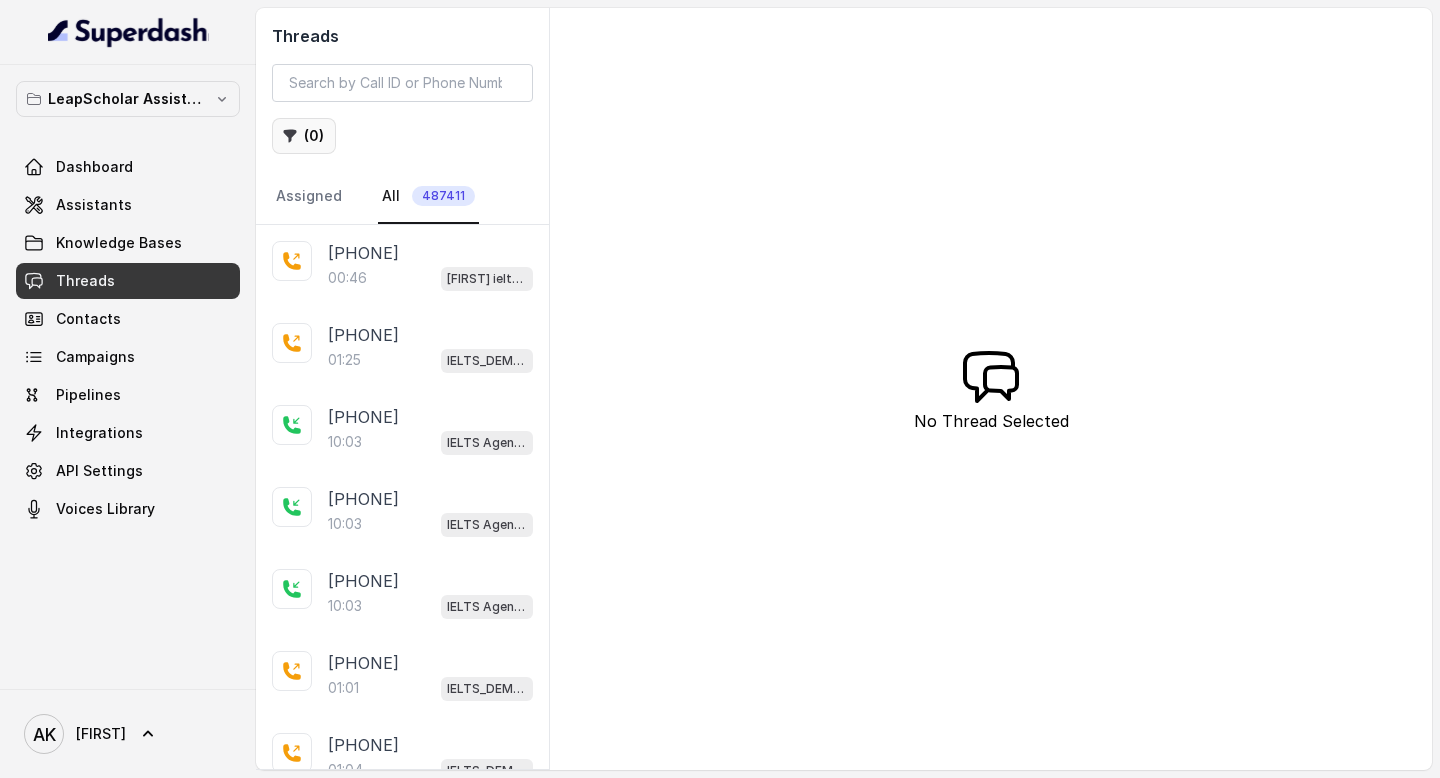click on "( 0 )" at bounding box center (304, 136) 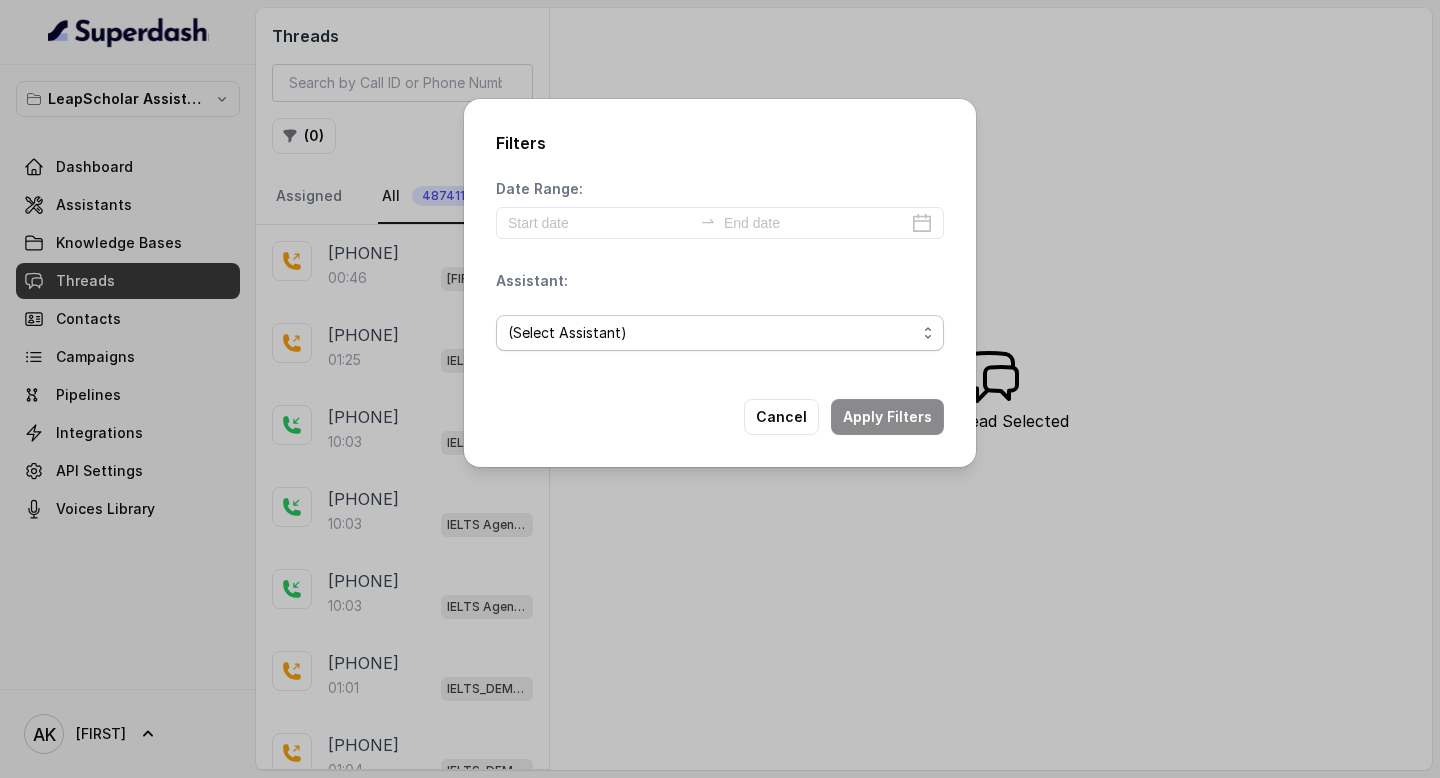 click on "(Select Assistant)" at bounding box center (712, 333) 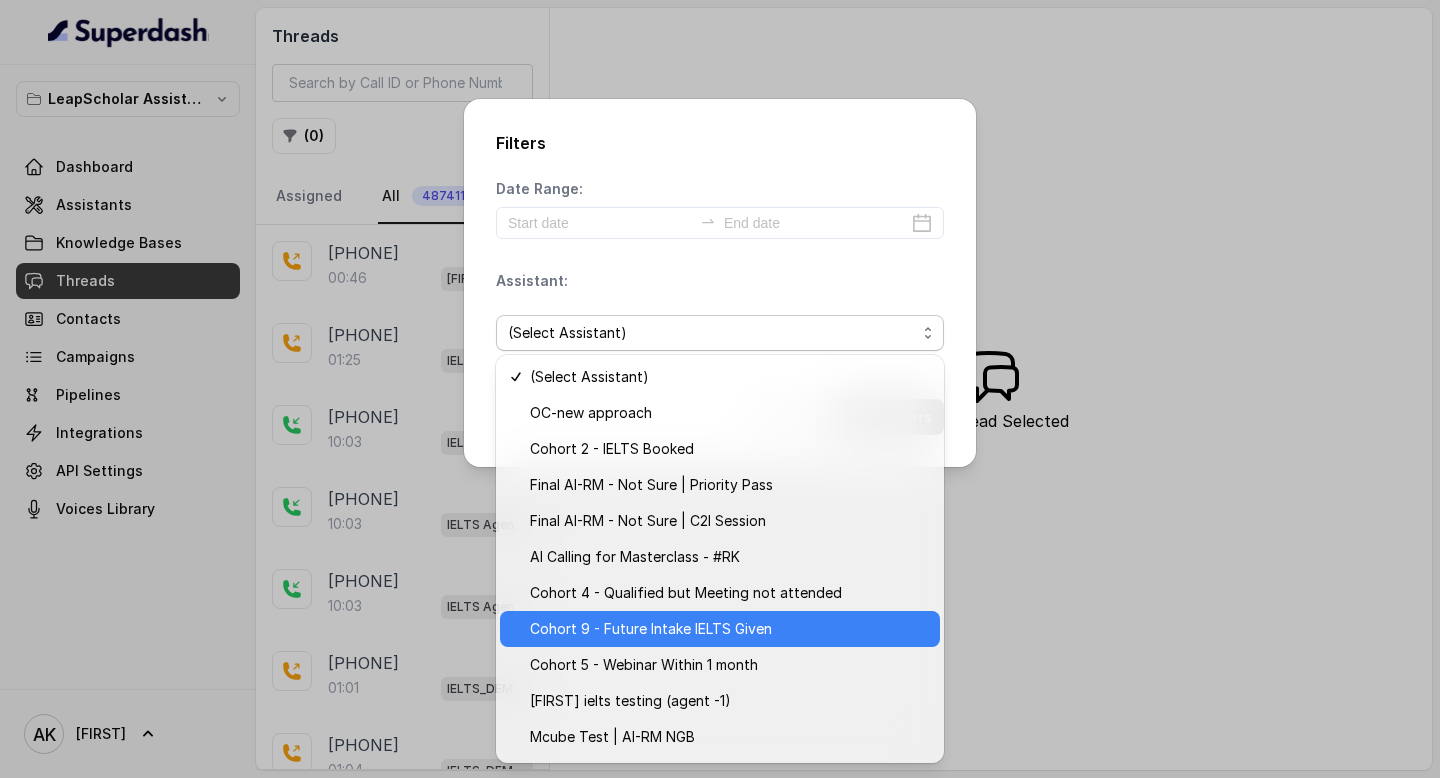 scroll, scrollTop: 174, scrollLeft: 0, axis: vertical 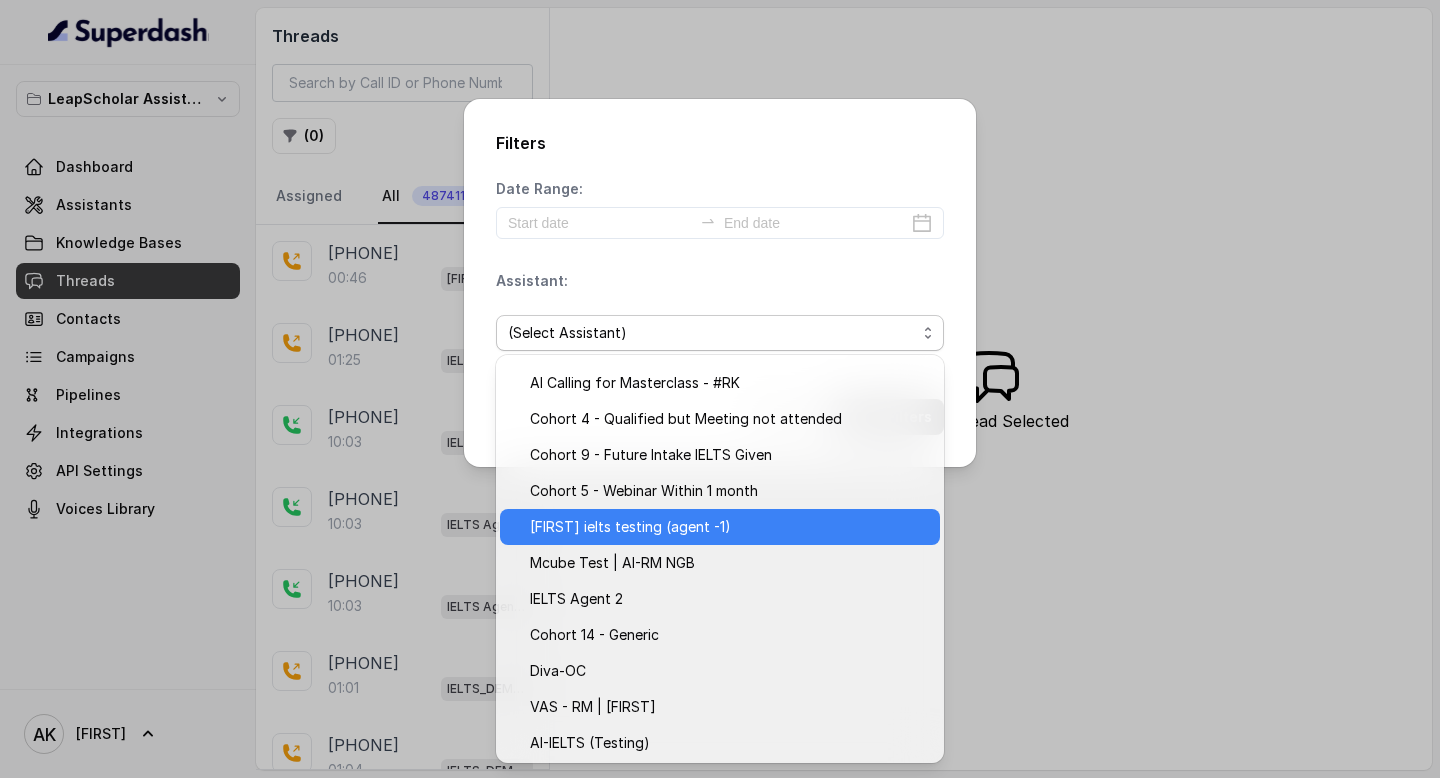 click on "[FIRST] ielts testing (agent -1)" at bounding box center (630, 527) 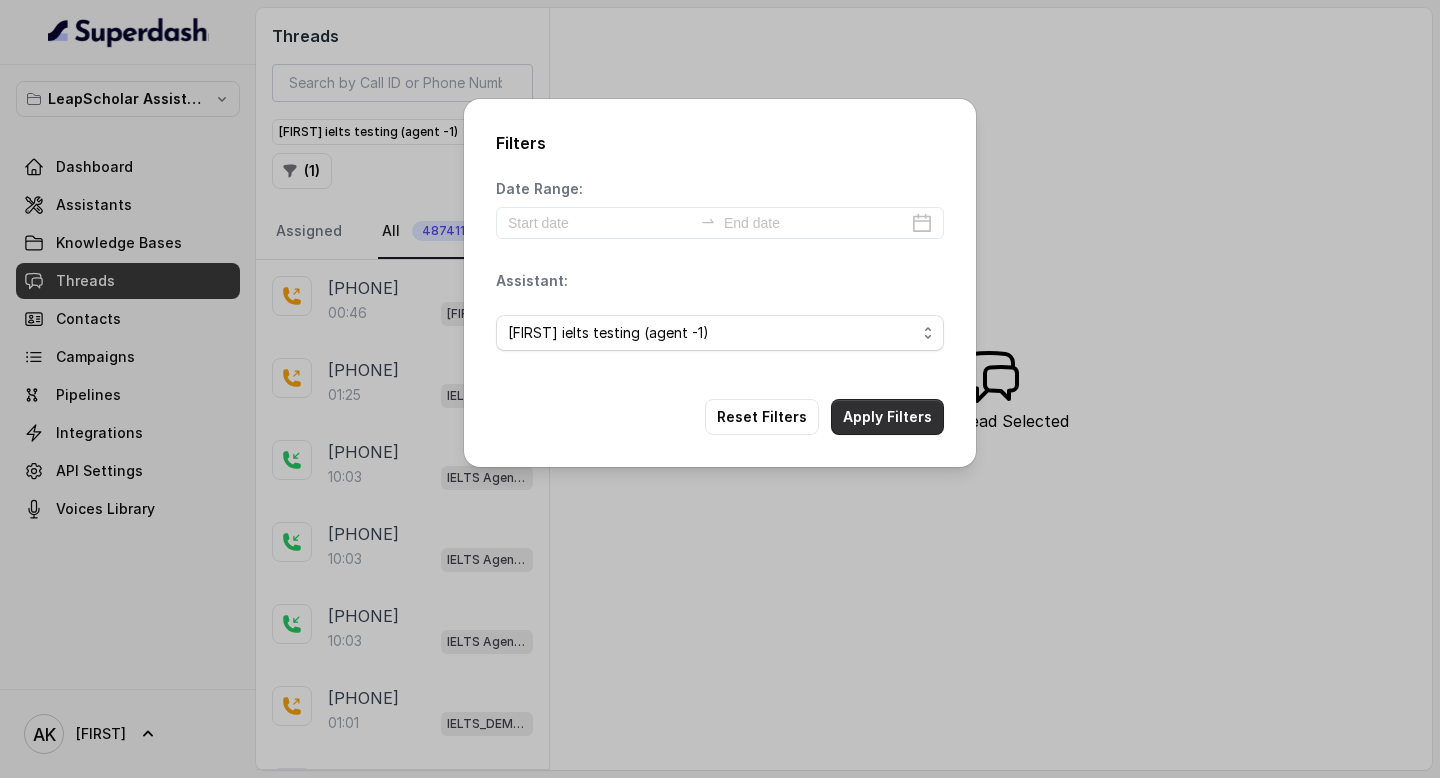 click on "Apply Filters" at bounding box center [887, 417] 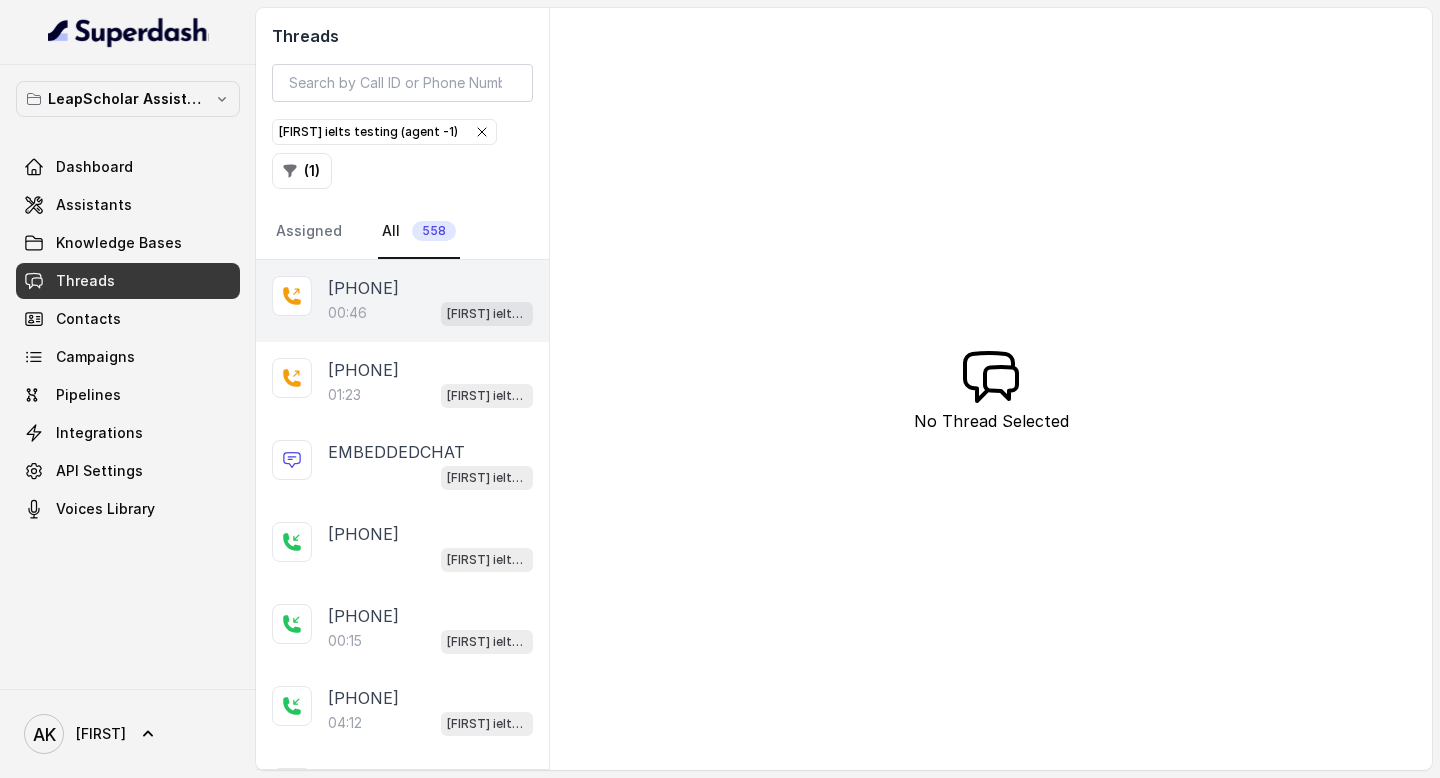 click on "[PHONE]" at bounding box center [363, 288] 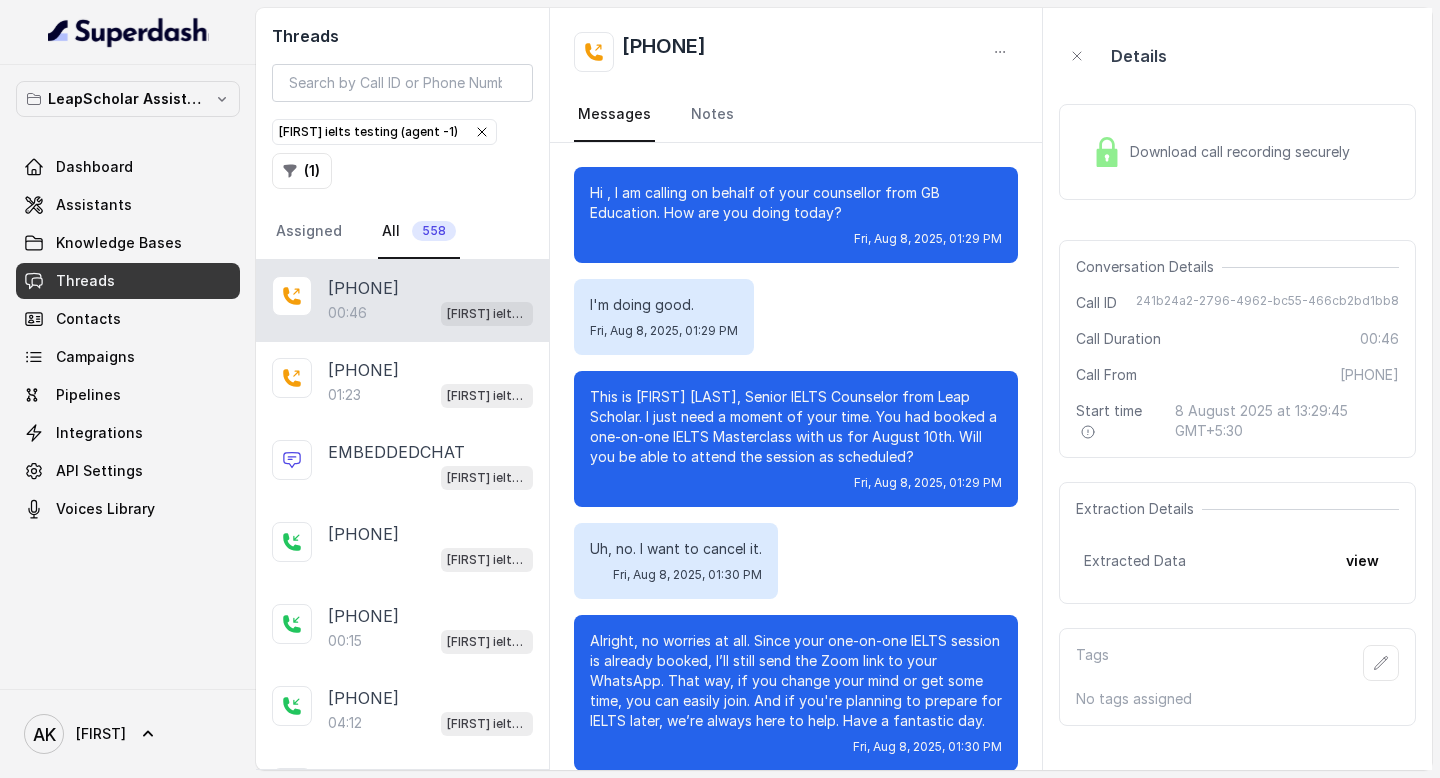scroll, scrollTop: 25, scrollLeft: 0, axis: vertical 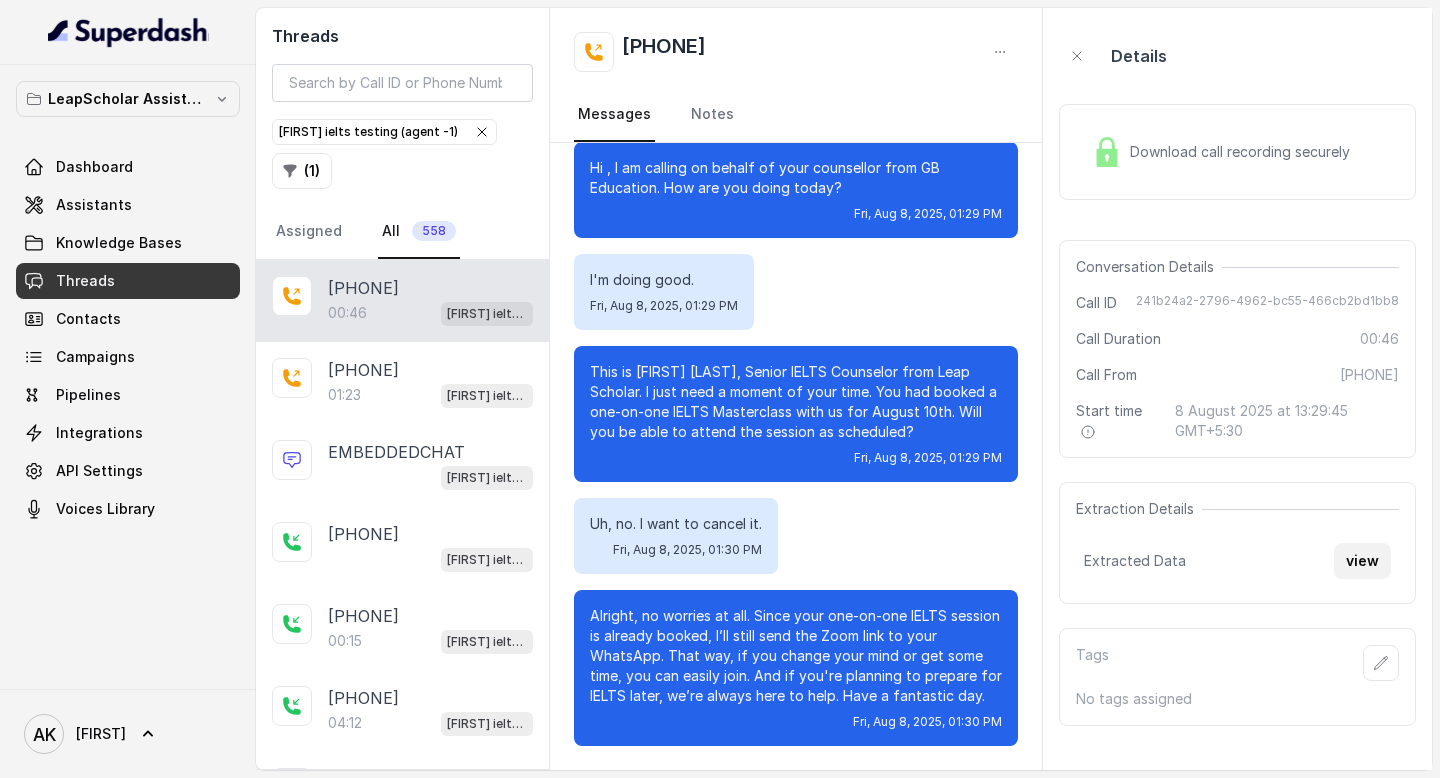 click on "view" at bounding box center (1362, 561) 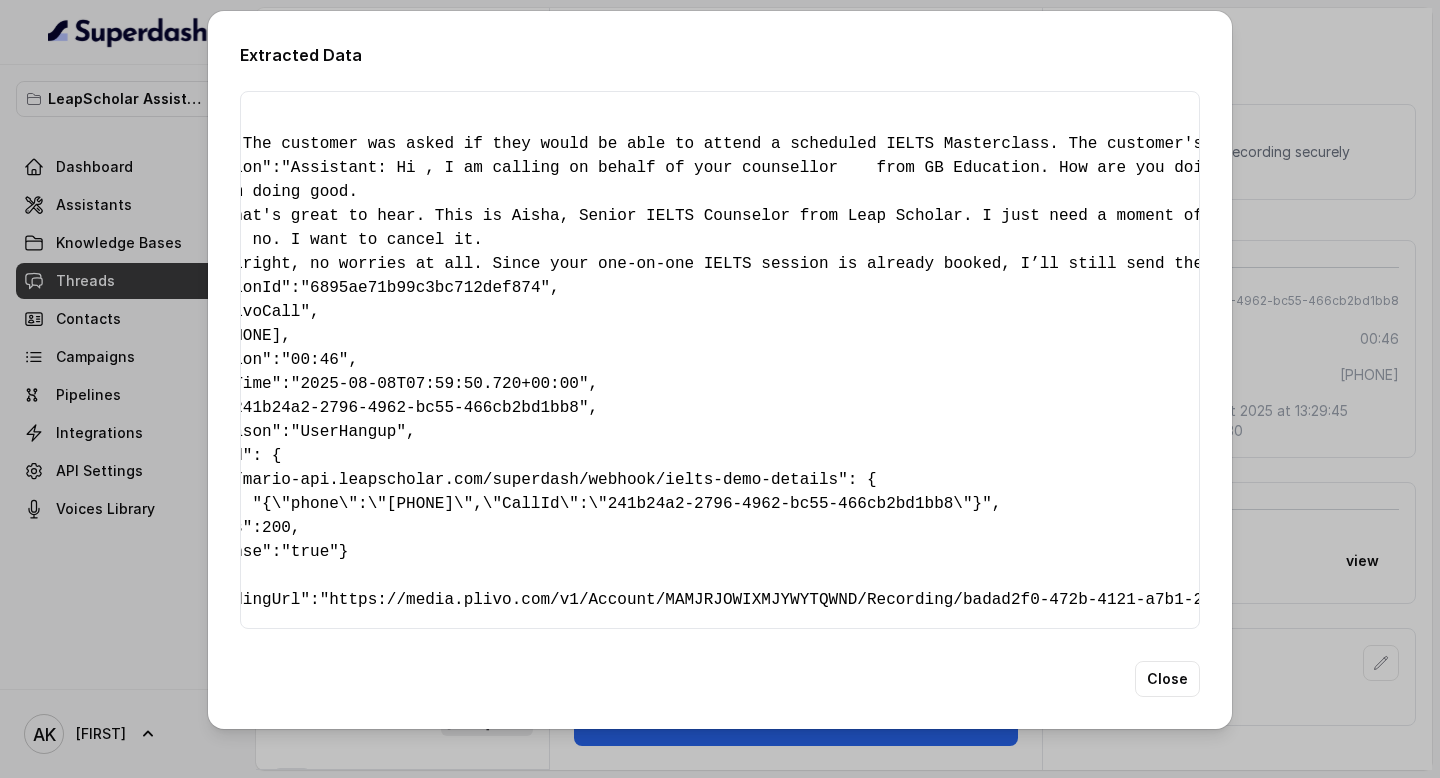 scroll, scrollTop: 0, scrollLeft: 0, axis: both 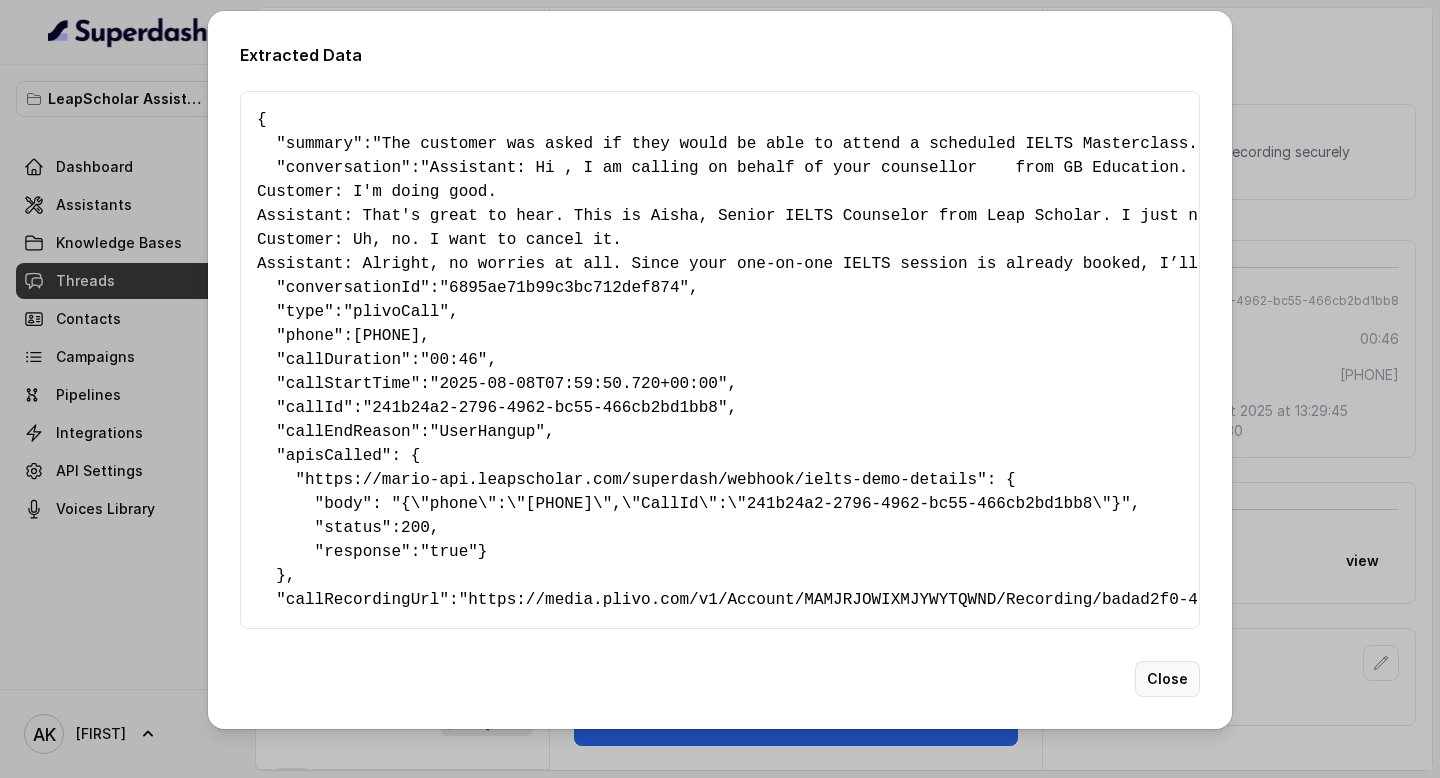 click on "Close" at bounding box center (1167, 679) 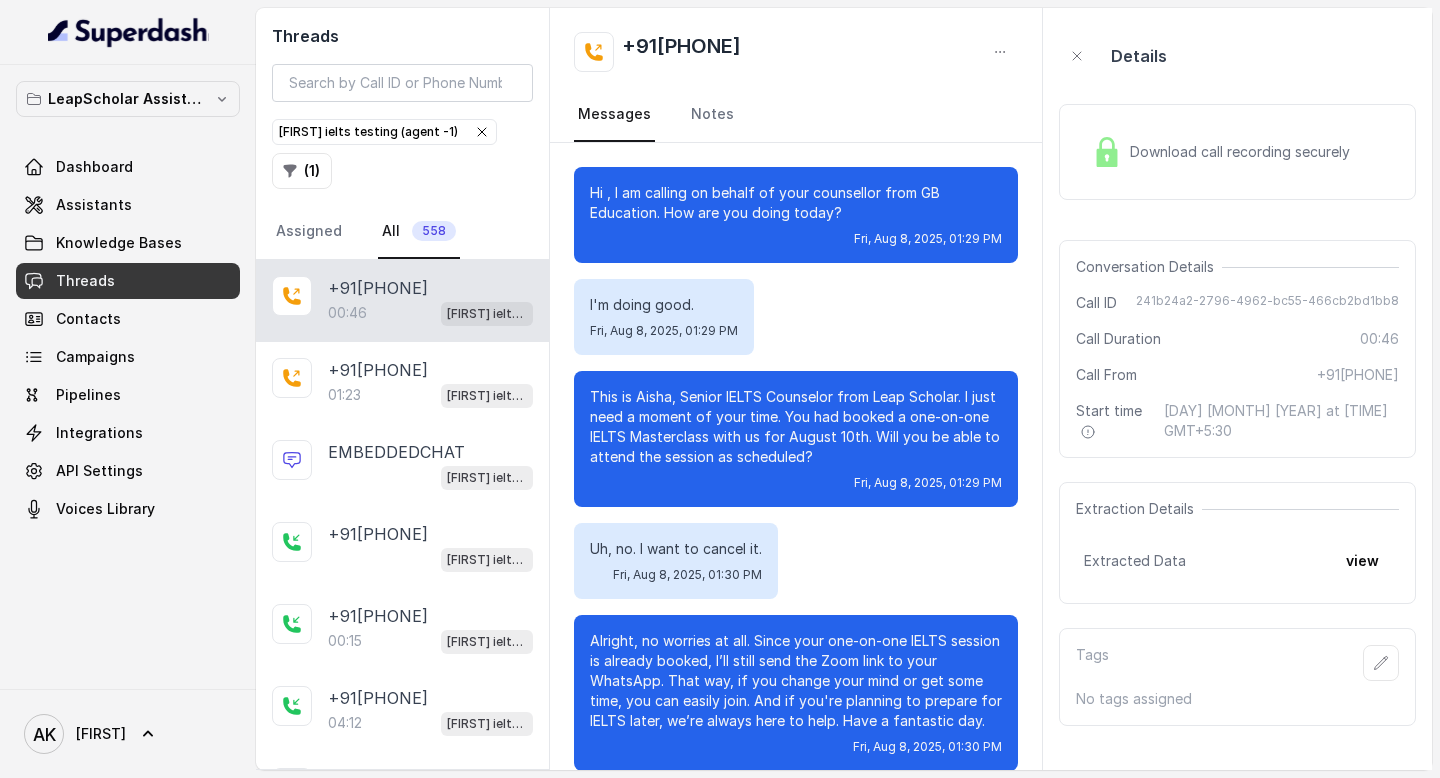scroll, scrollTop: 0, scrollLeft: 0, axis: both 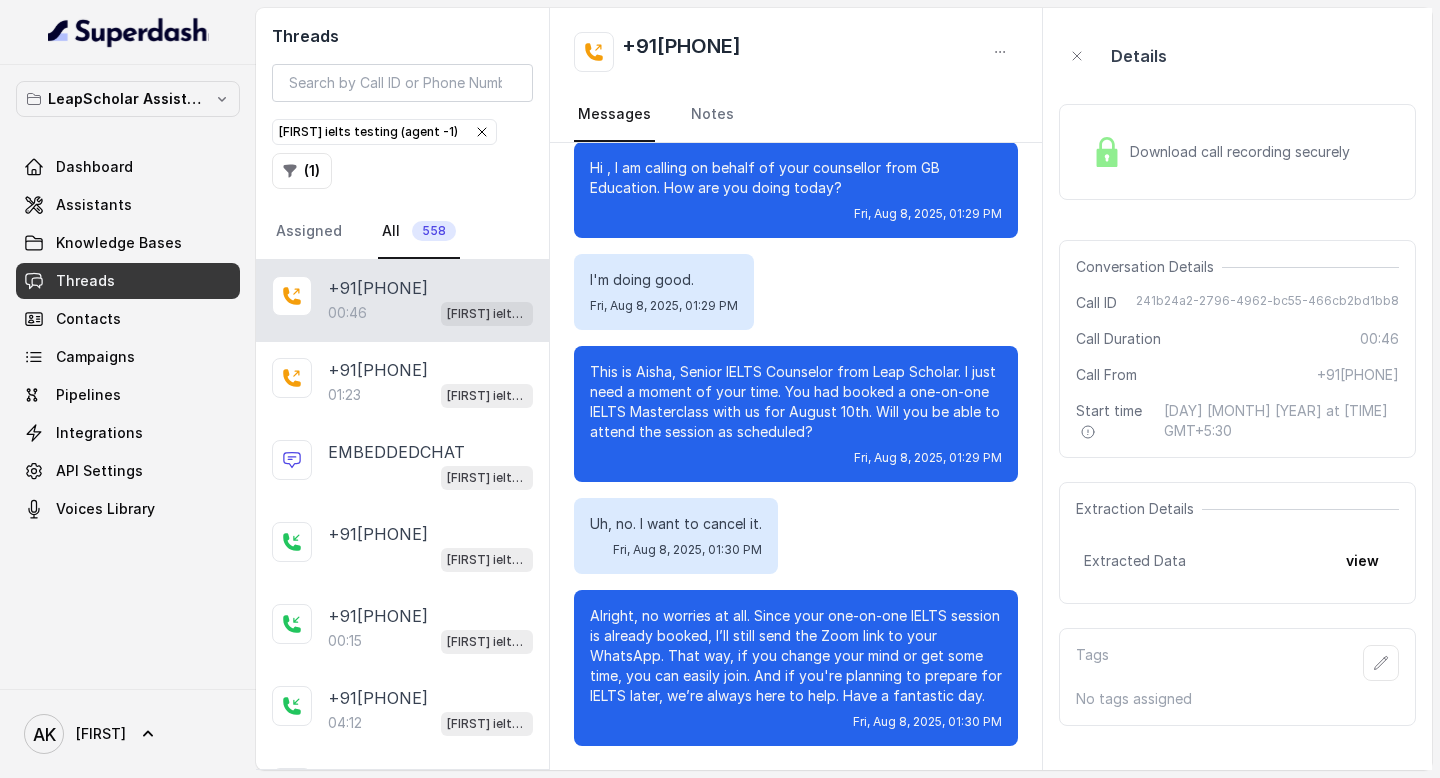 click on "+91[PHONE]" at bounding box center [378, 288] 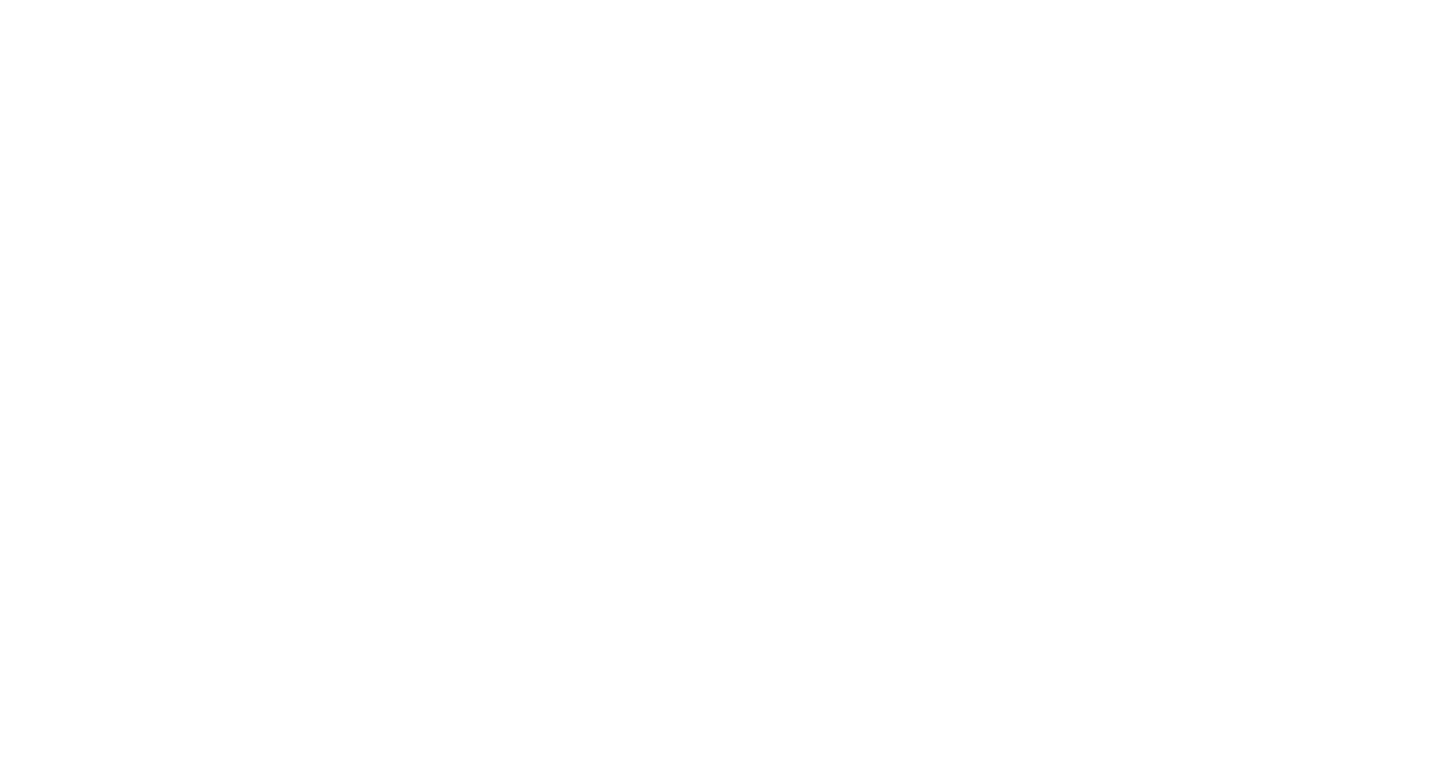 scroll, scrollTop: 0, scrollLeft: 0, axis: both 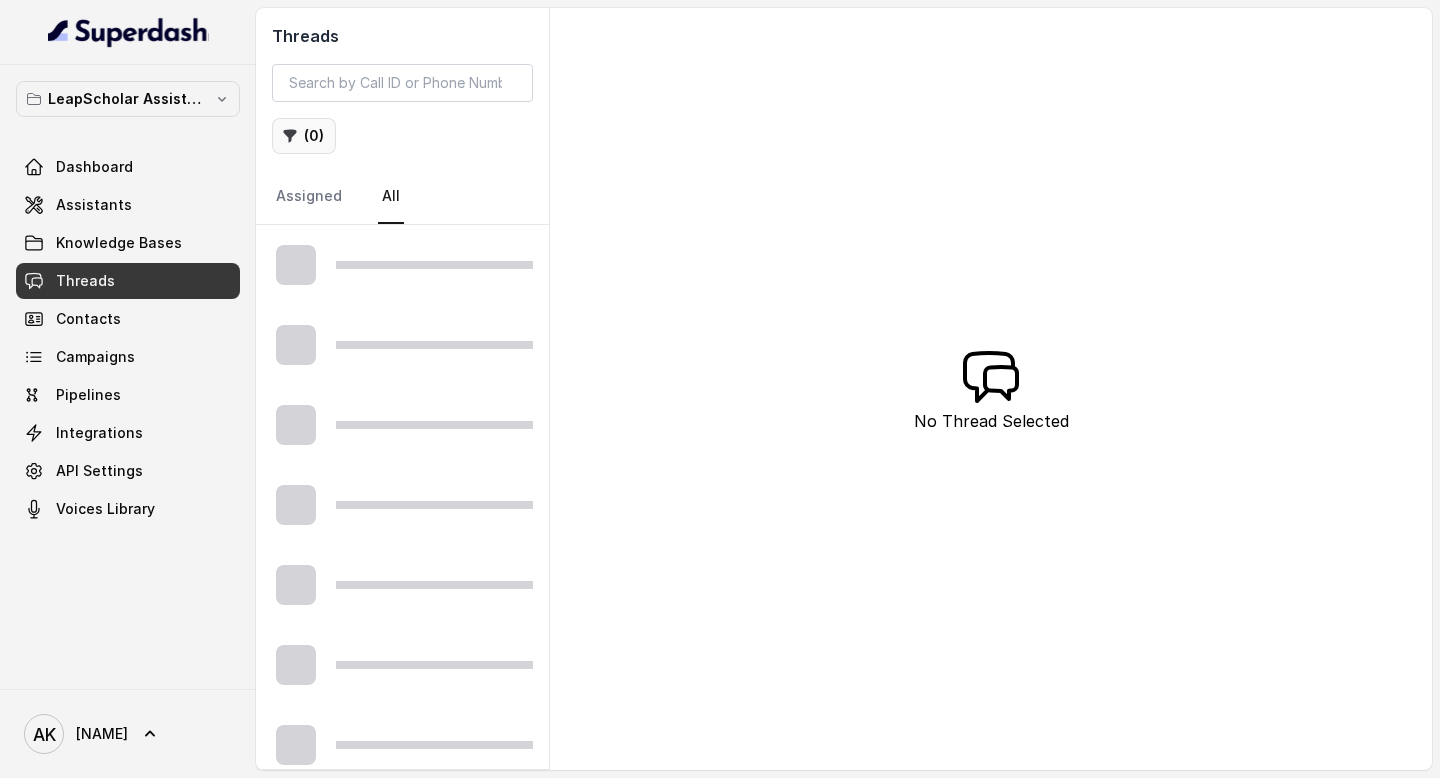 click on "( 0 )" at bounding box center (304, 136) 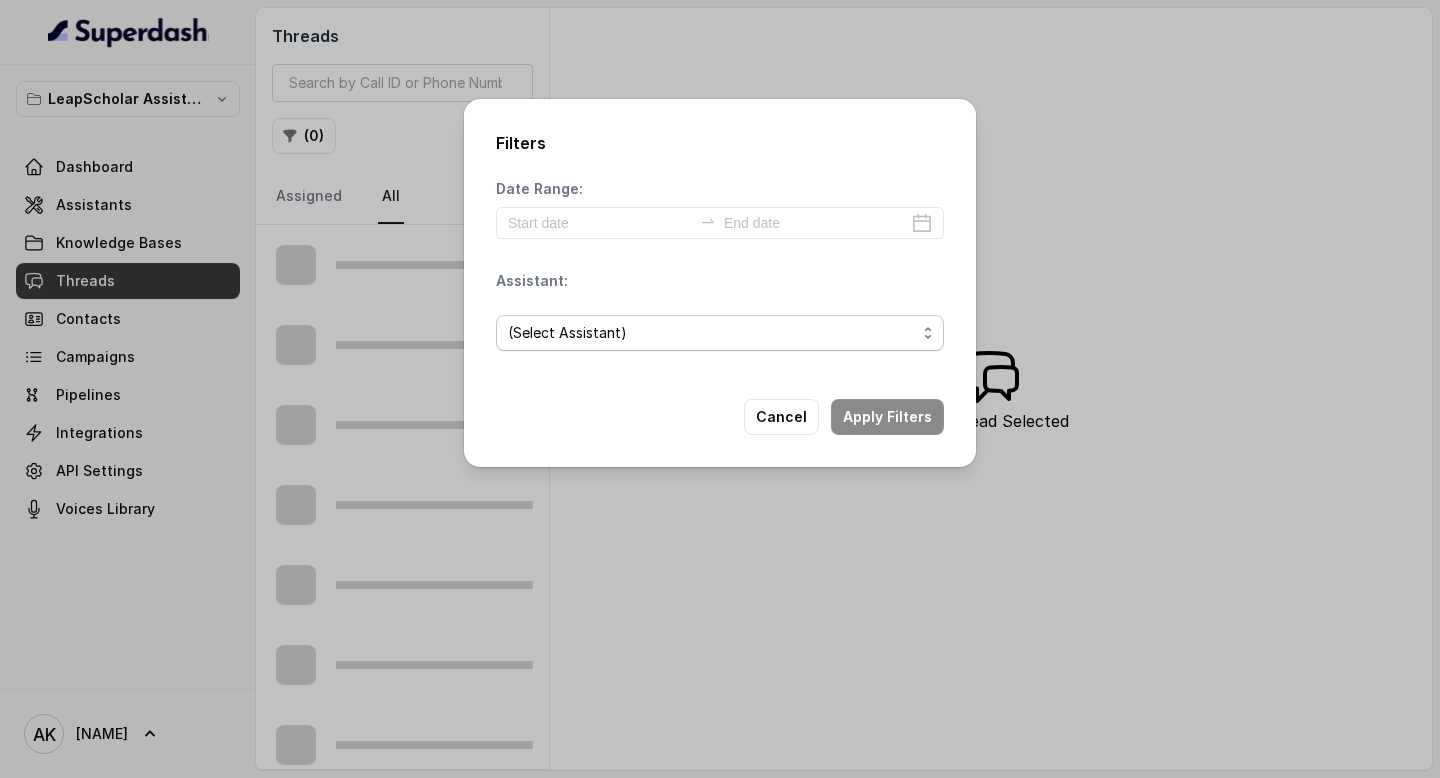 click on "(Select Assistant)" at bounding box center (712, 333) 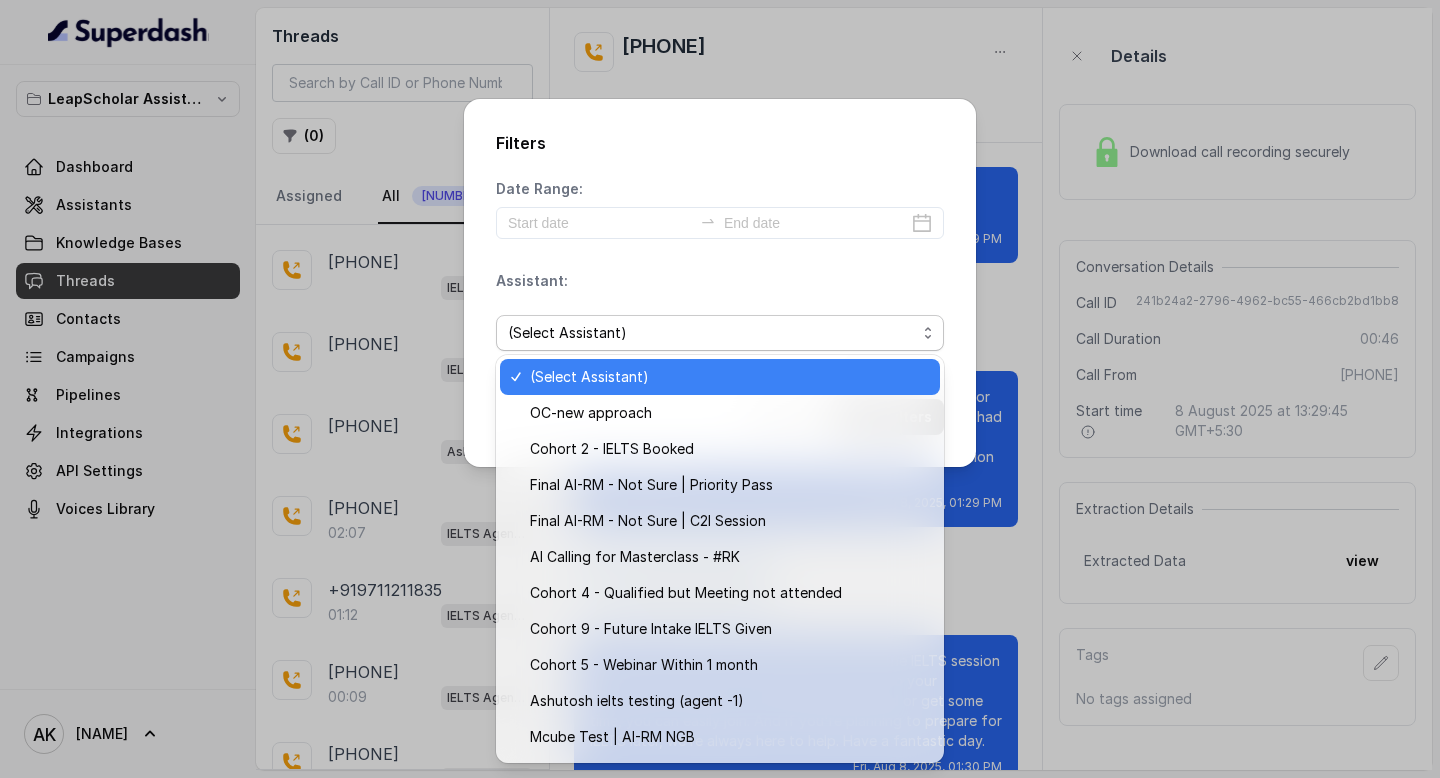 scroll, scrollTop: 302, scrollLeft: 0, axis: vertical 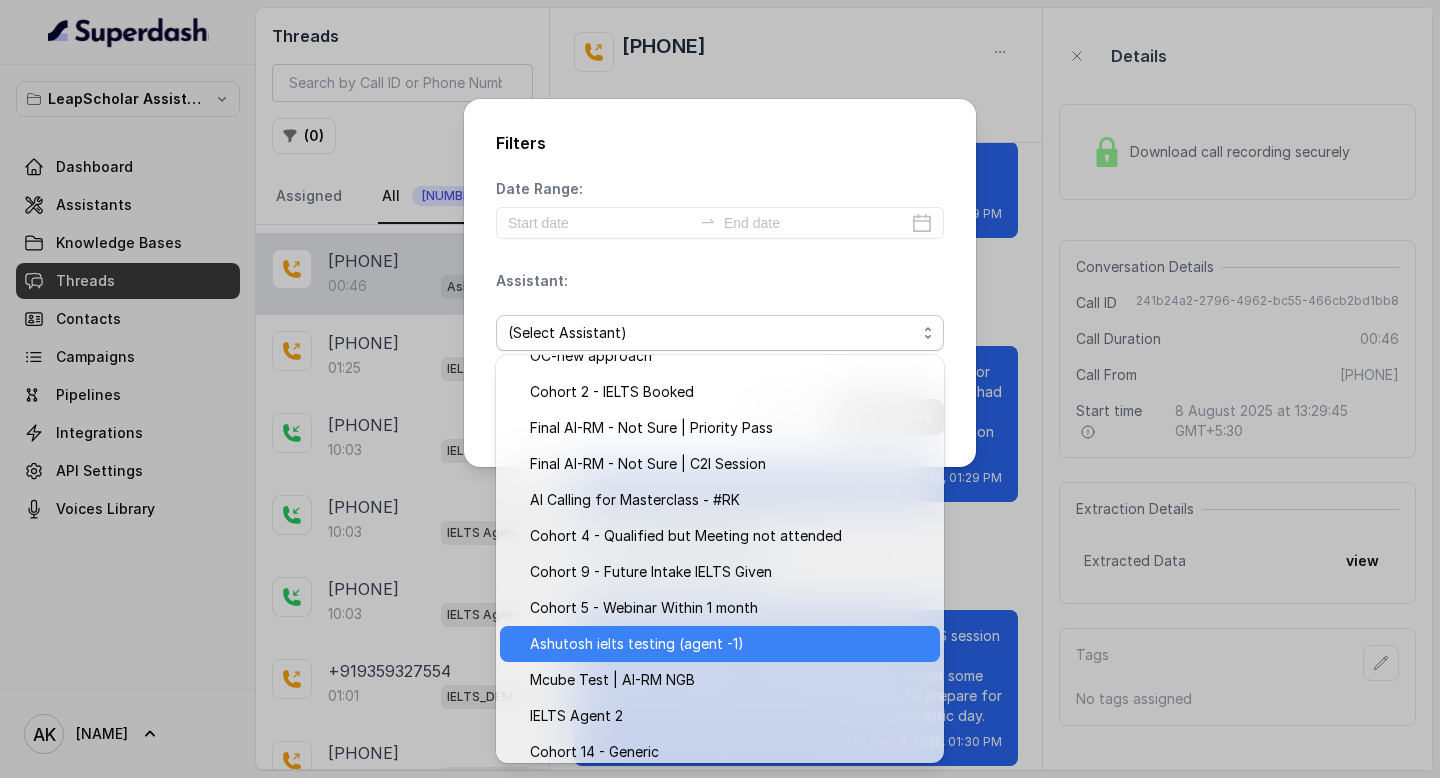 click on "Ashutosh ielts testing (agent -1)" at bounding box center [720, 644] 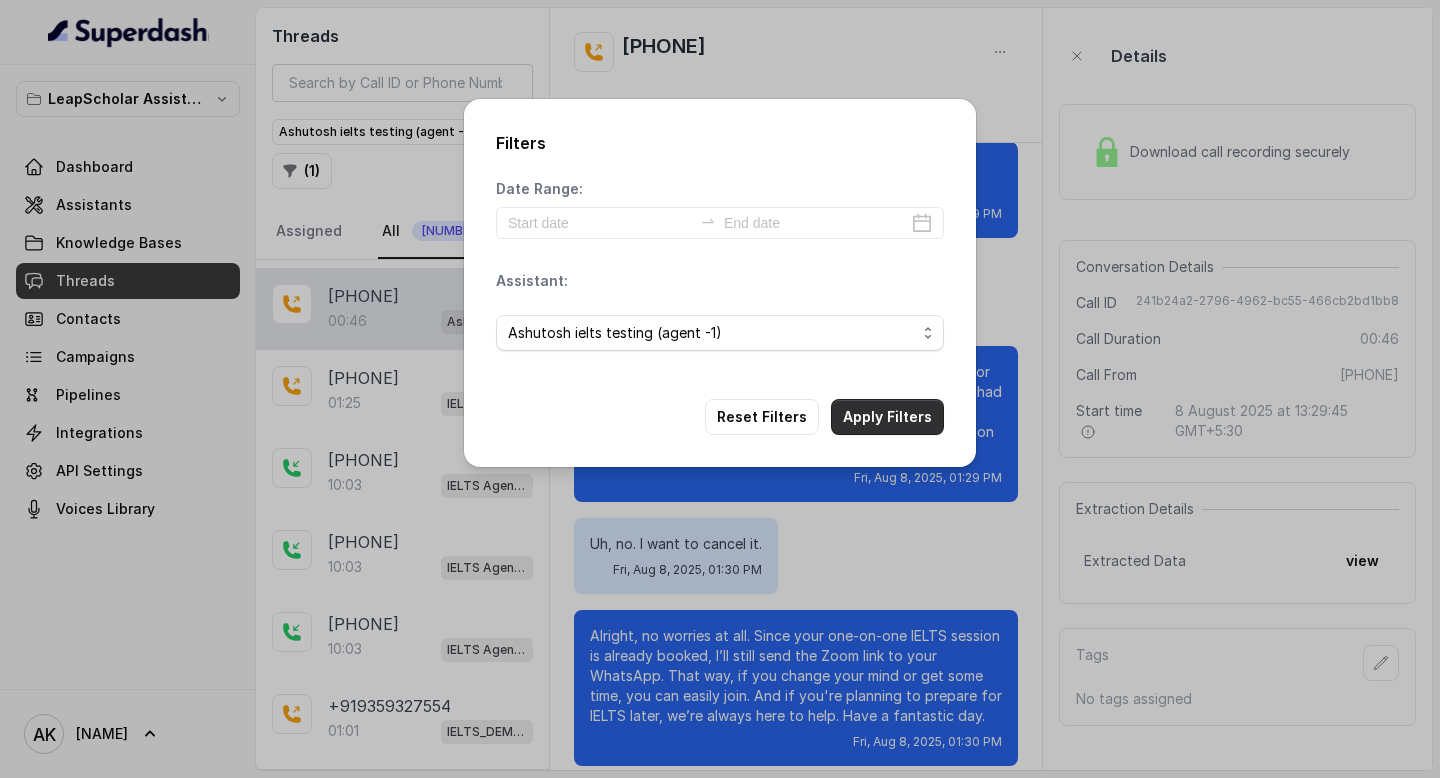 click on "Apply Filters" at bounding box center [887, 417] 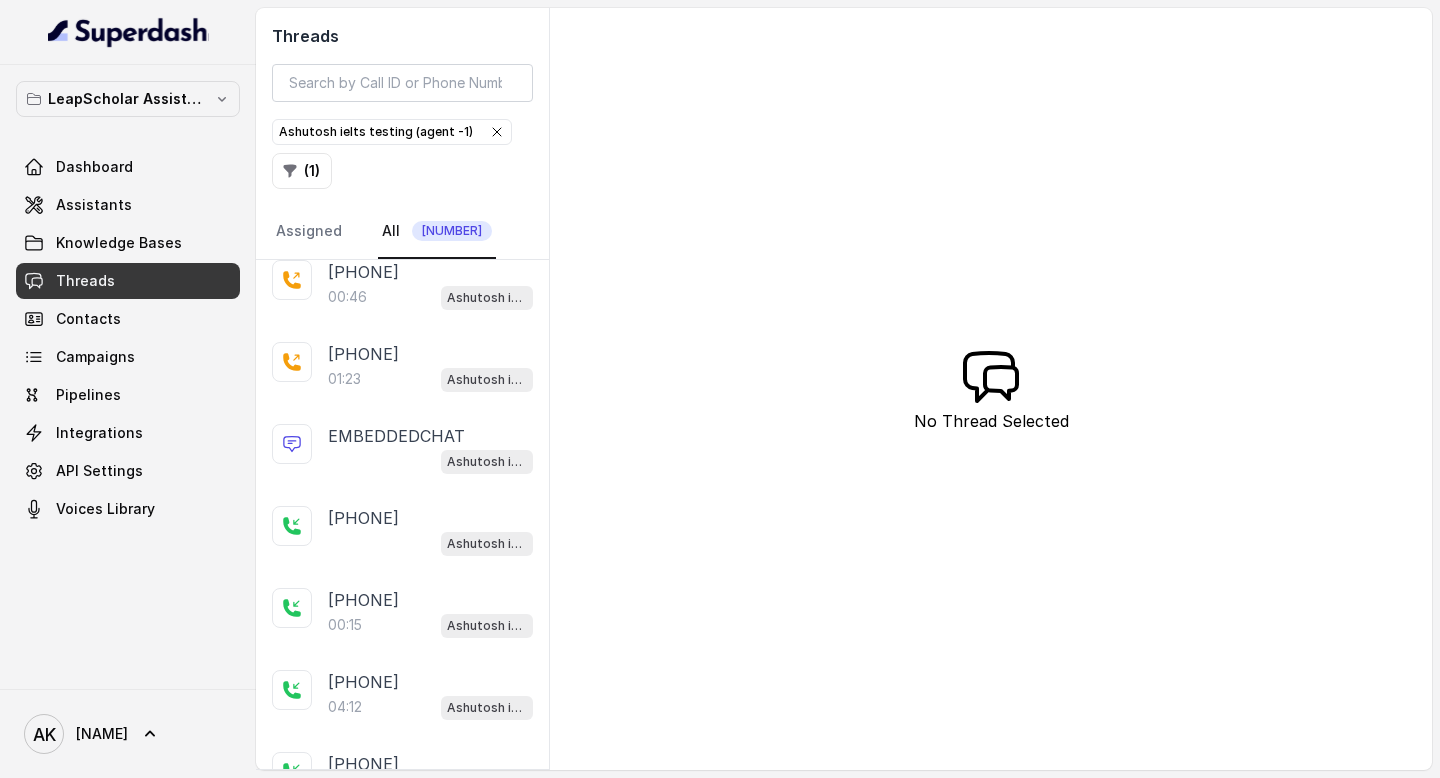scroll, scrollTop: 0, scrollLeft: 0, axis: both 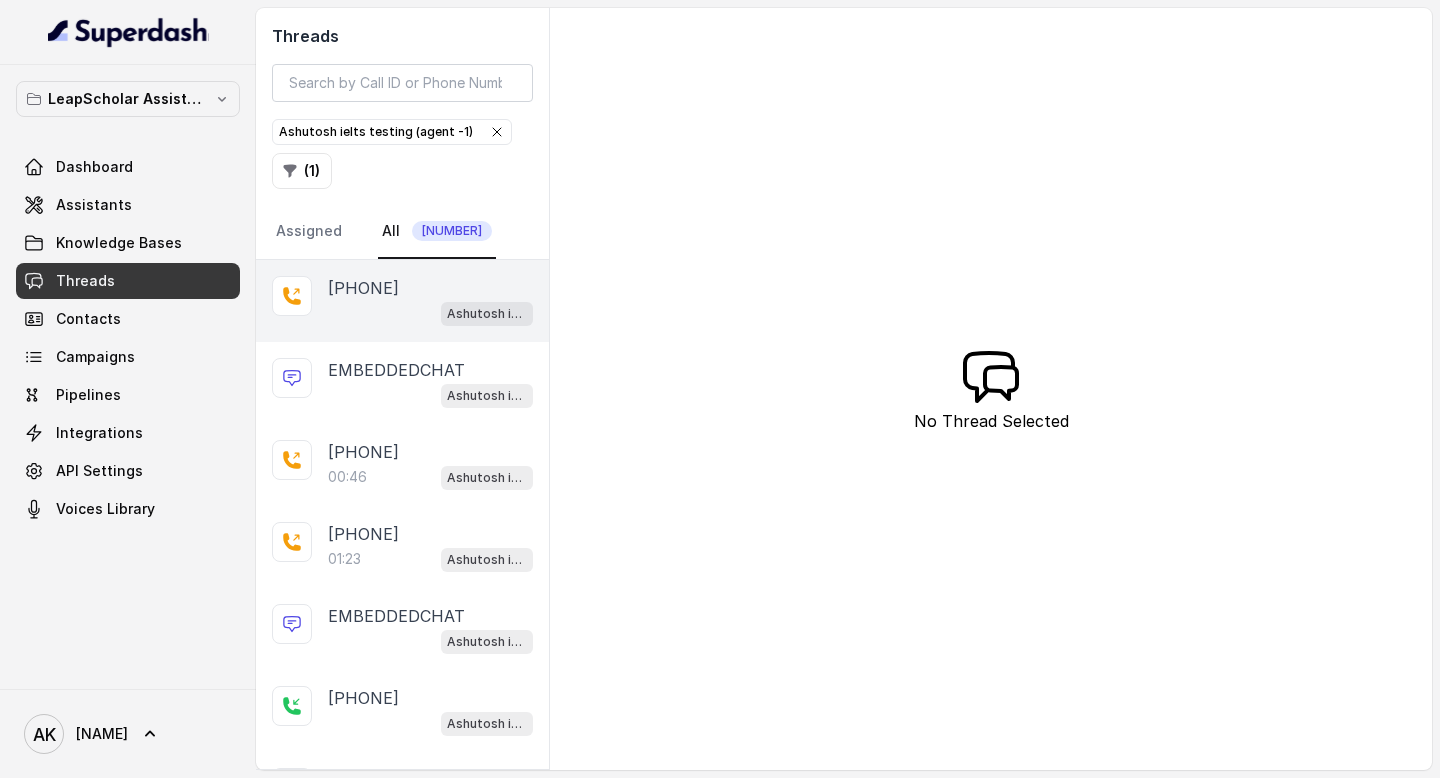 click on "Ashutosh ielts testing (agent -1)" at bounding box center [430, 313] 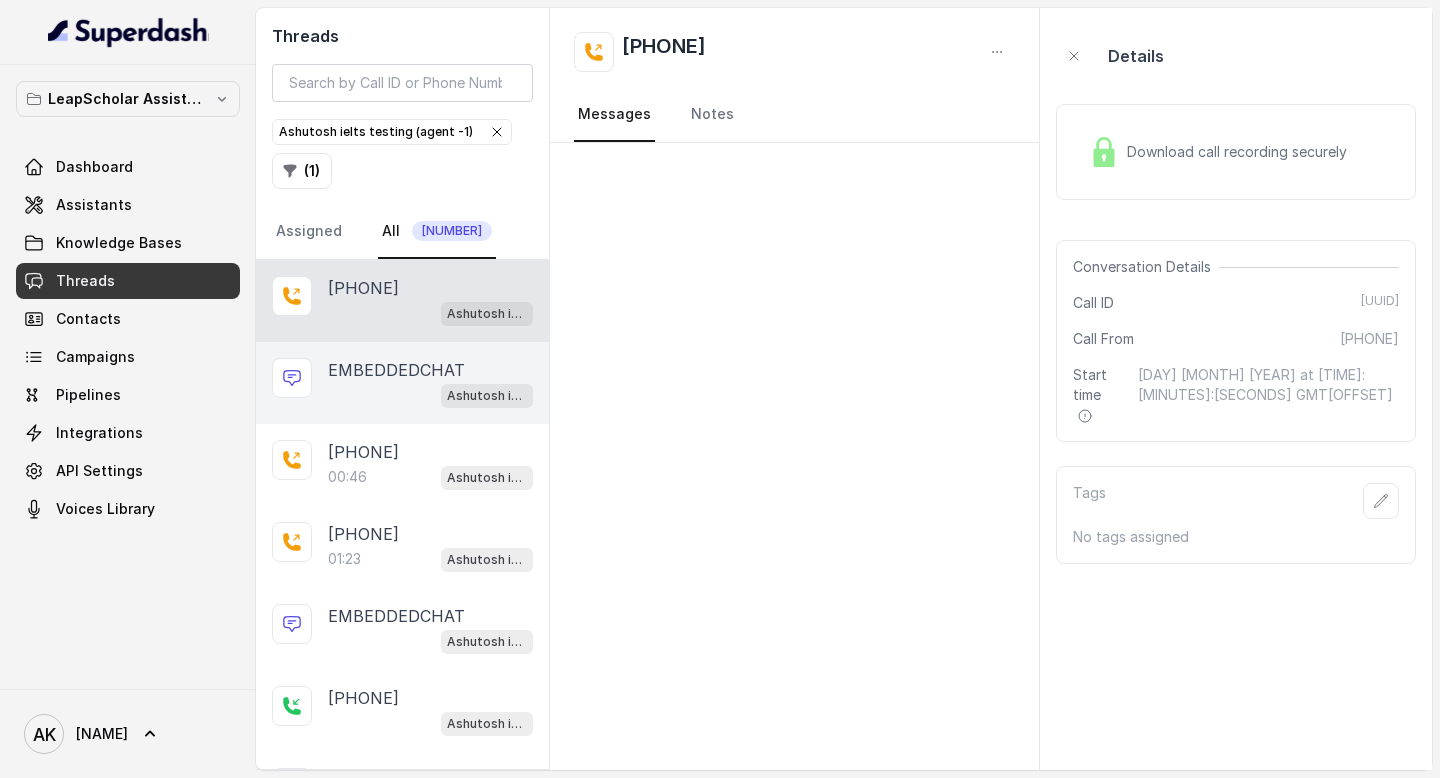 click on "EMBEDDEDCHAT   Ashutosh ielts testing (agent -1)" at bounding box center (402, 383) 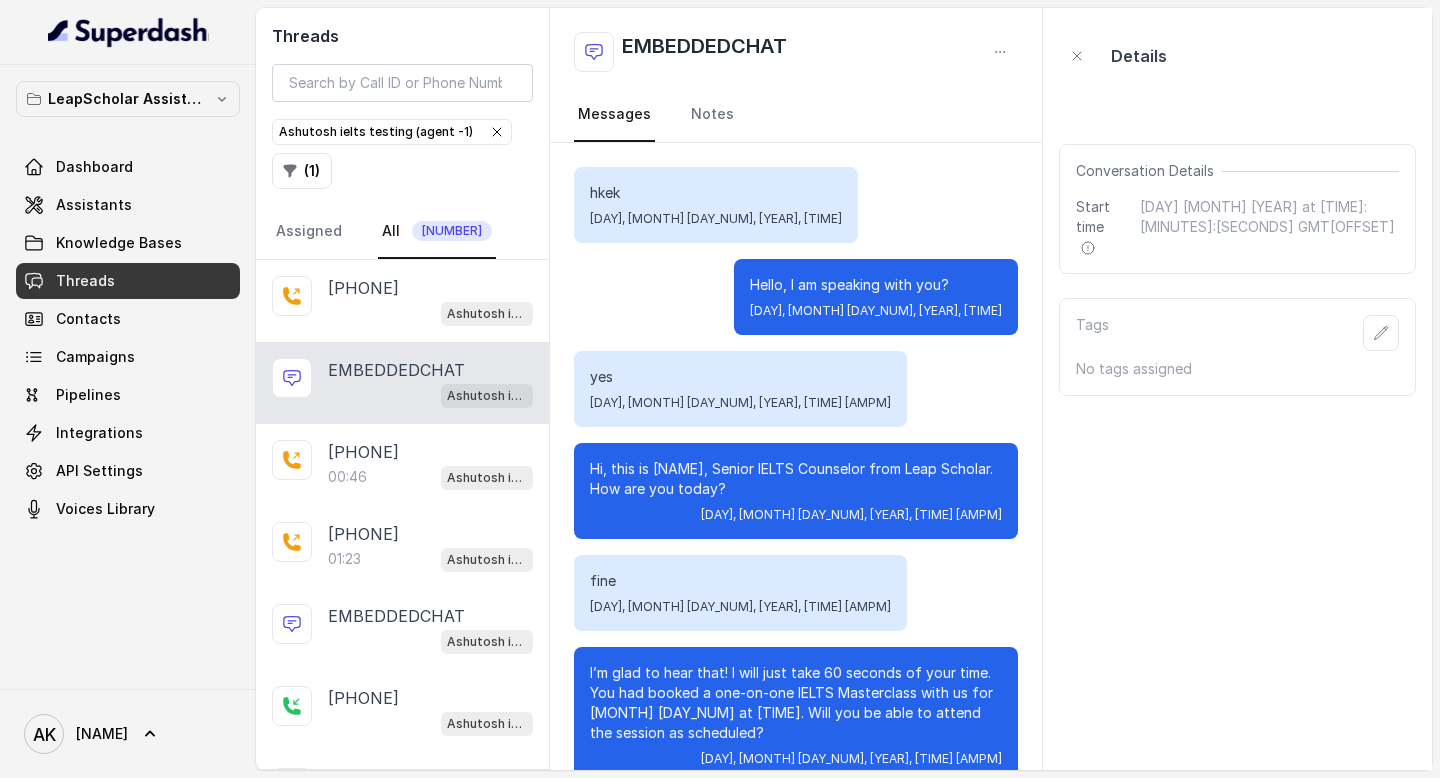 scroll, scrollTop: 341, scrollLeft: 0, axis: vertical 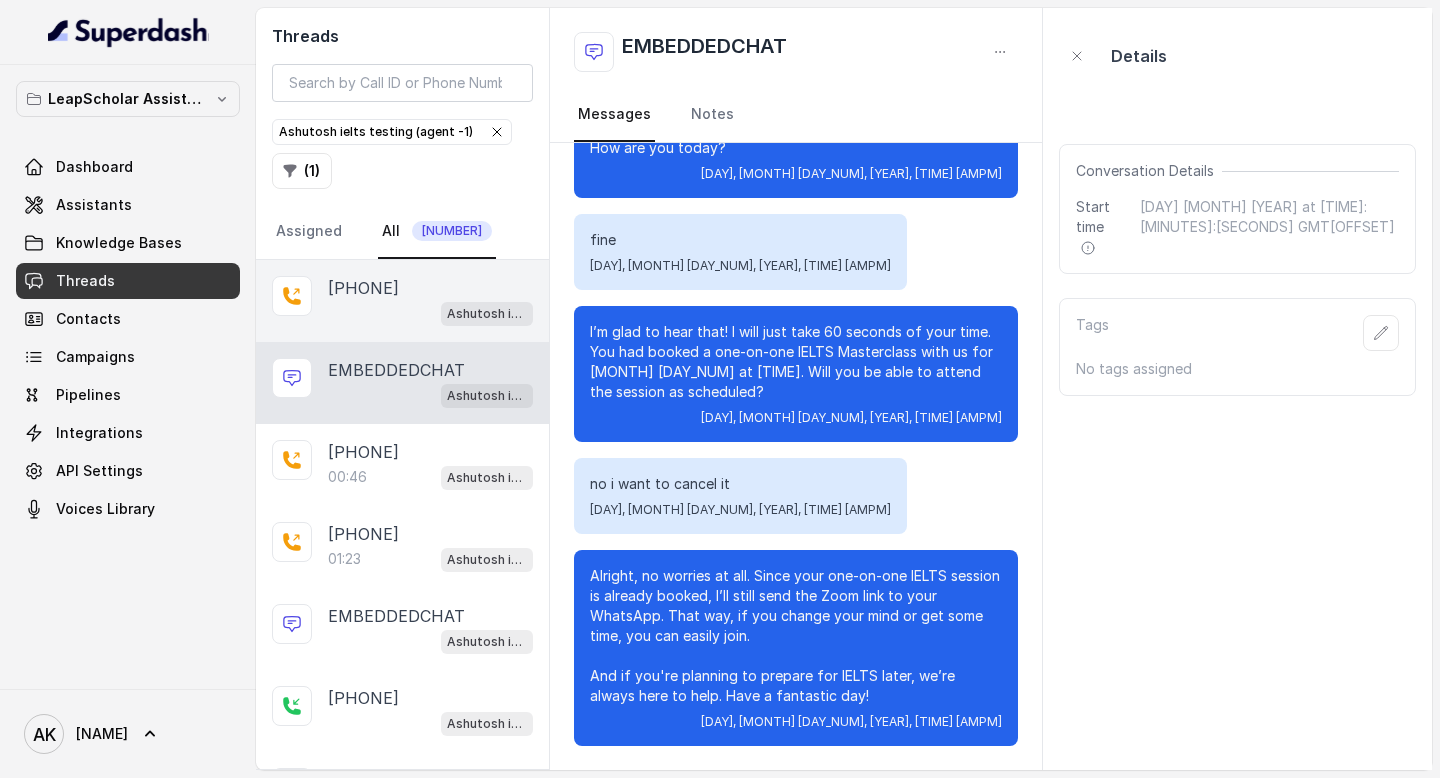 click on "Ashutosh ielts testing (agent -1)" at bounding box center (430, 313) 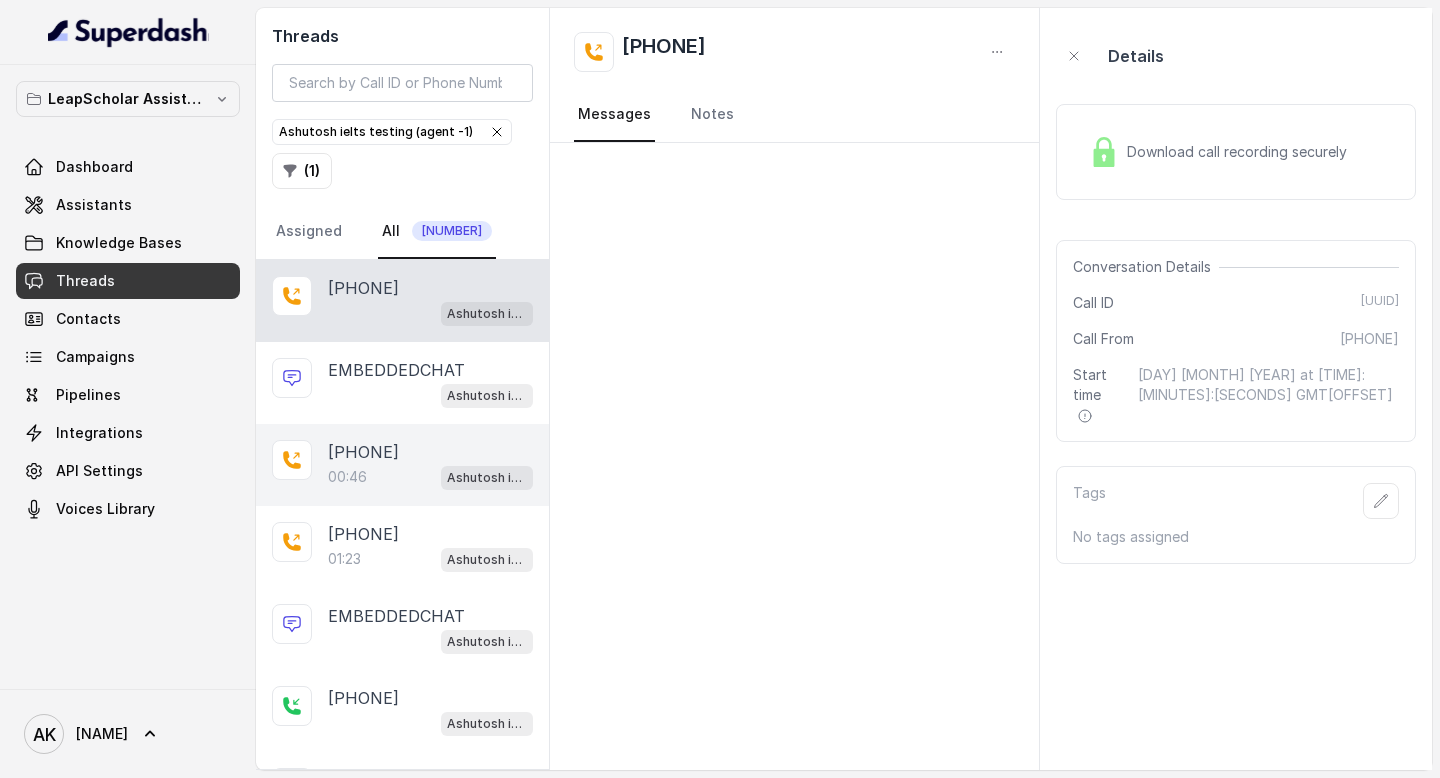 click on "00:46 Ashutosh ielts testing (agent -1)" at bounding box center [430, 477] 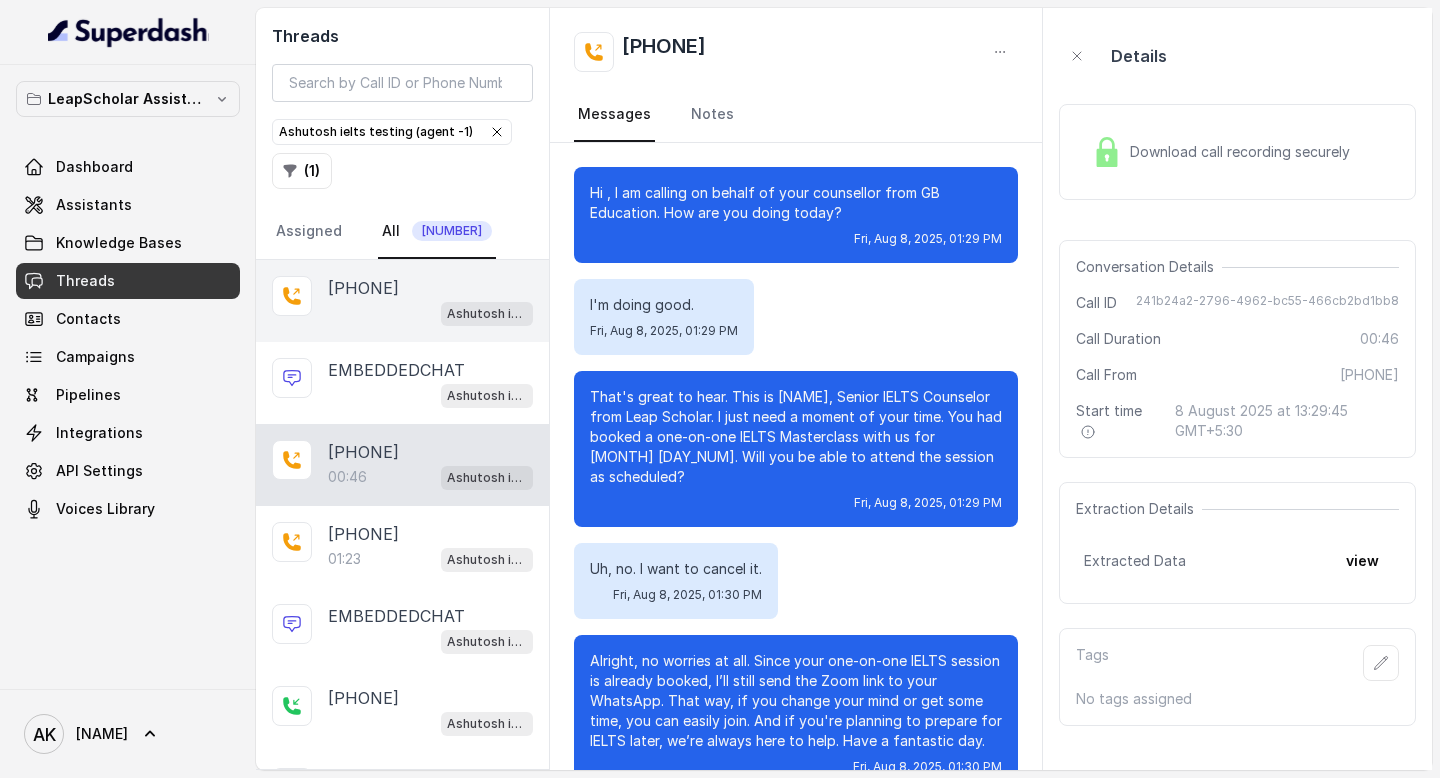 scroll, scrollTop: 25, scrollLeft: 0, axis: vertical 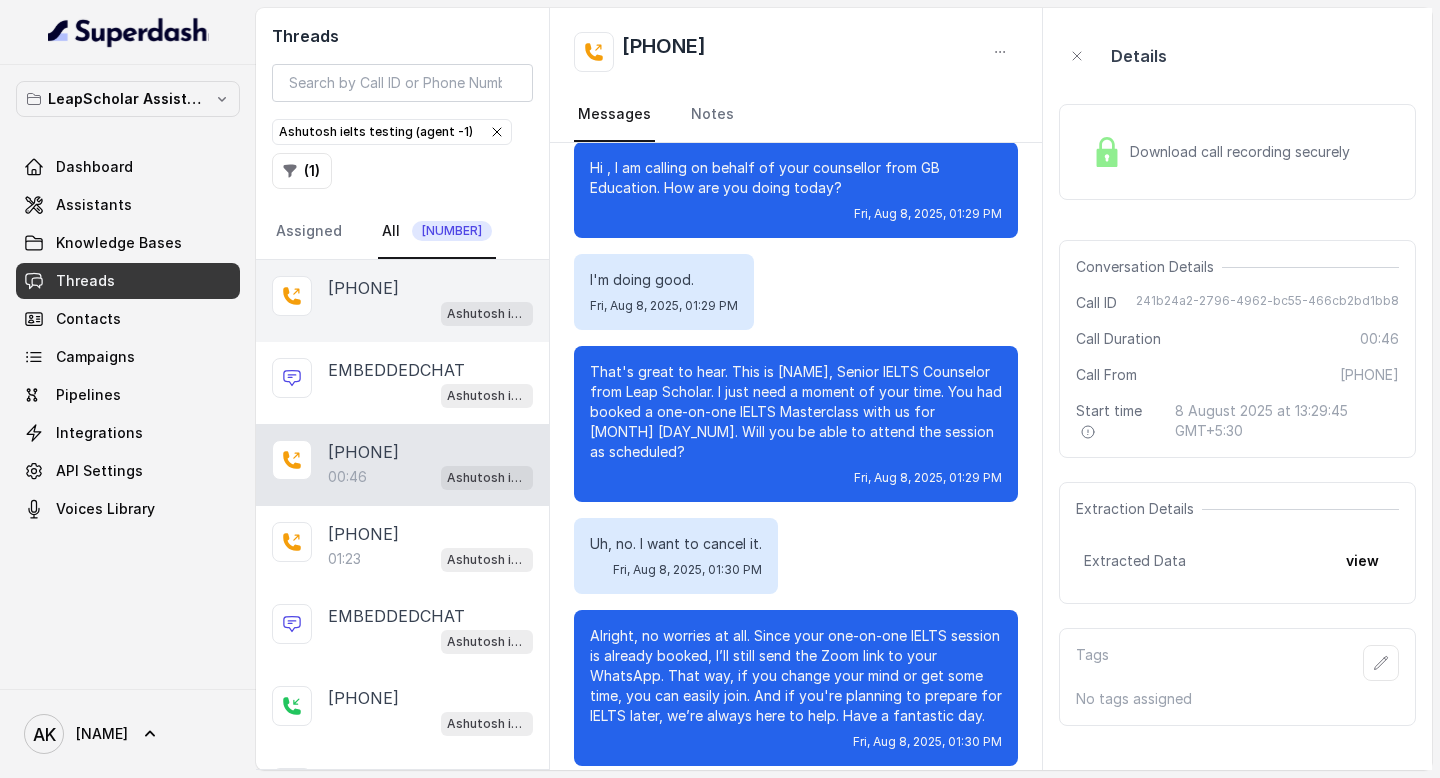 click on "[PHONE]" at bounding box center (363, 288) 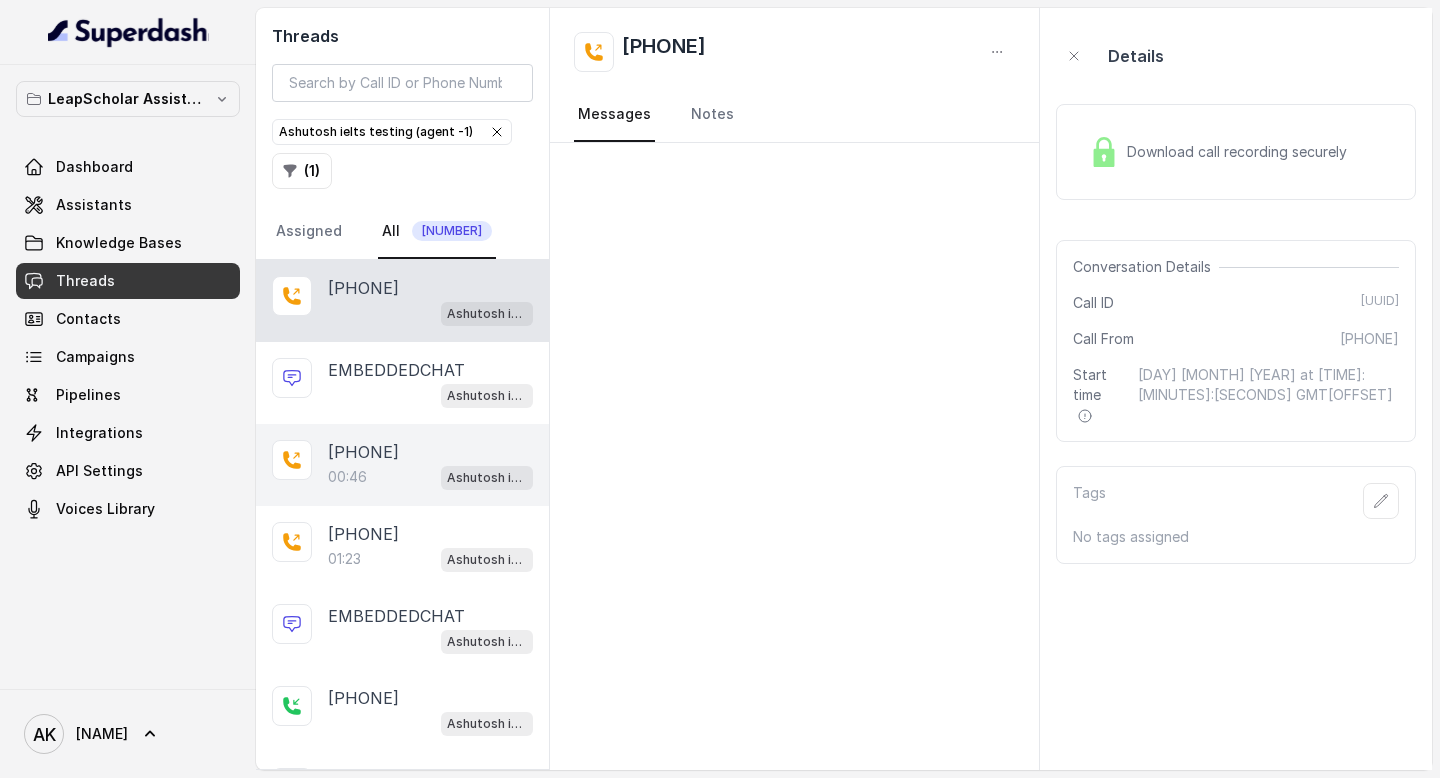 click on "00:46 Ashutosh ielts testing (agent -1)" at bounding box center (430, 477) 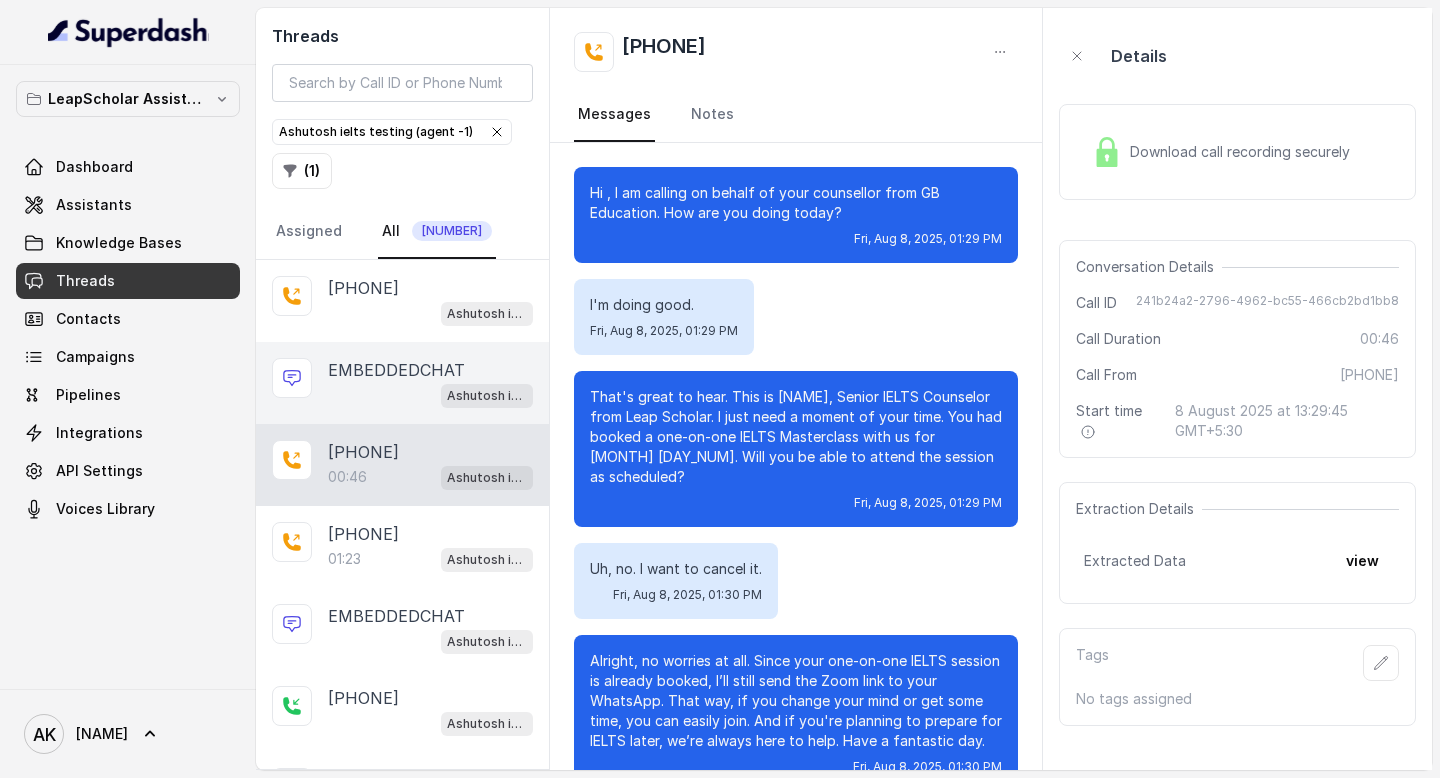 scroll, scrollTop: 25, scrollLeft: 0, axis: vertical 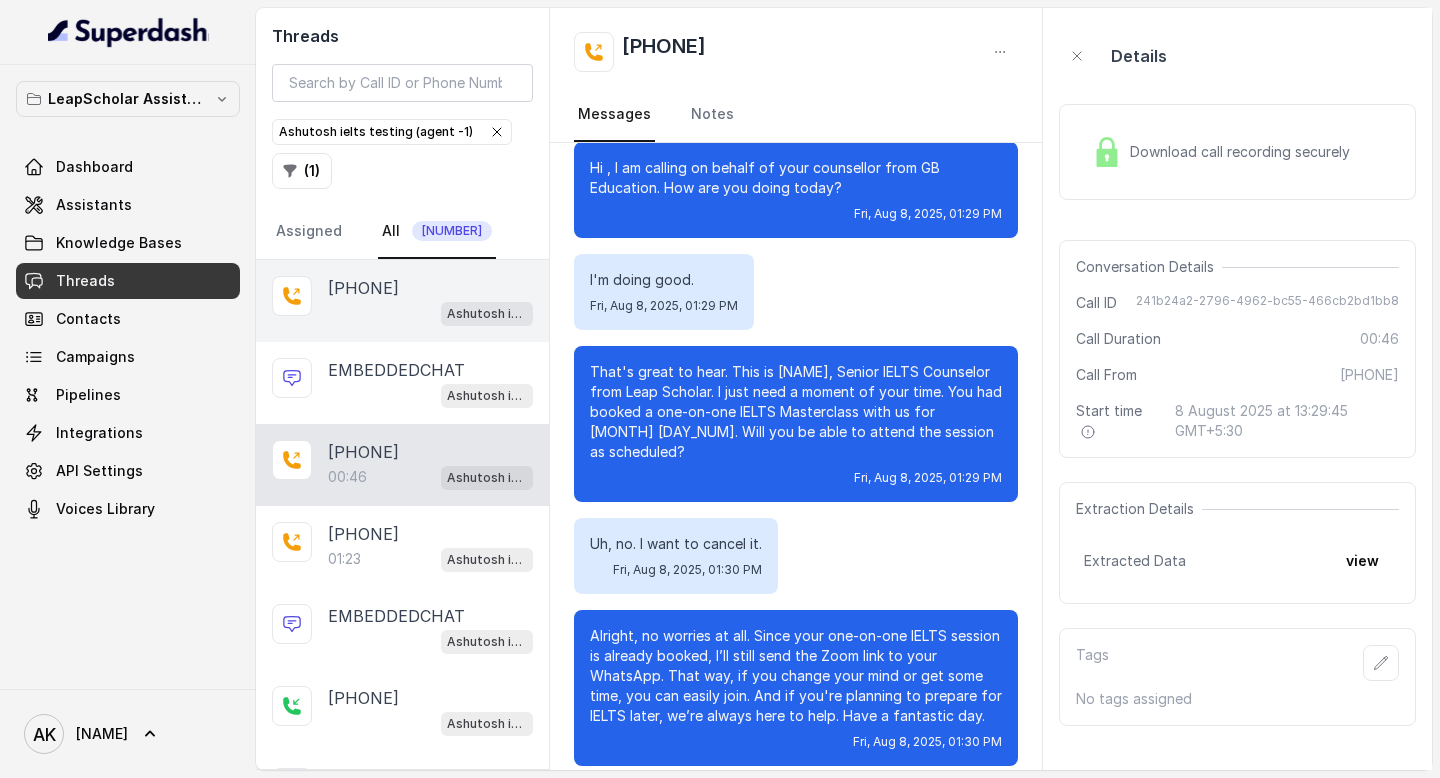 click on "Ashutosh ielts testing (agent -1)" at bounding box center [430, 313] 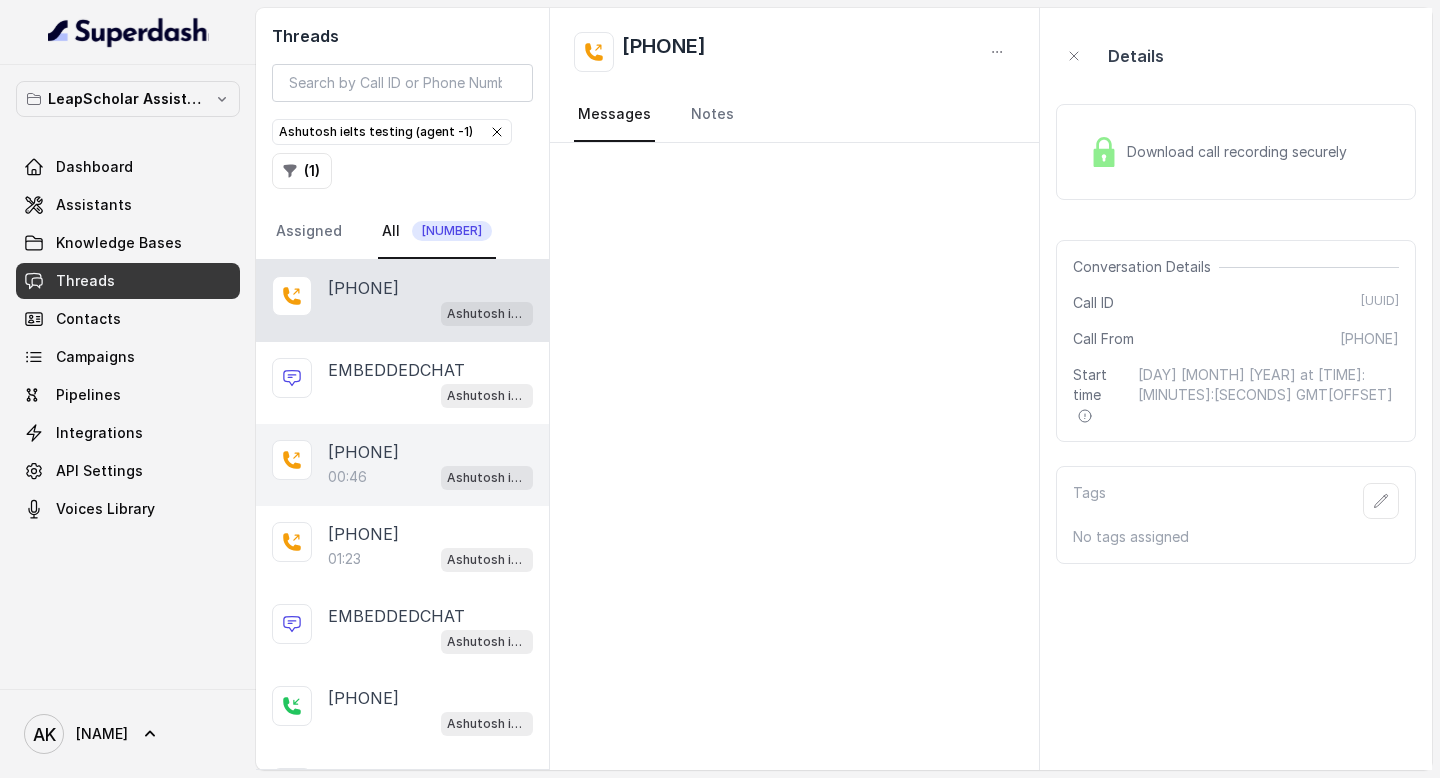 click on "00:46 Ashutosh ielts testing (agent -1)" at bounding box center [430, 477] 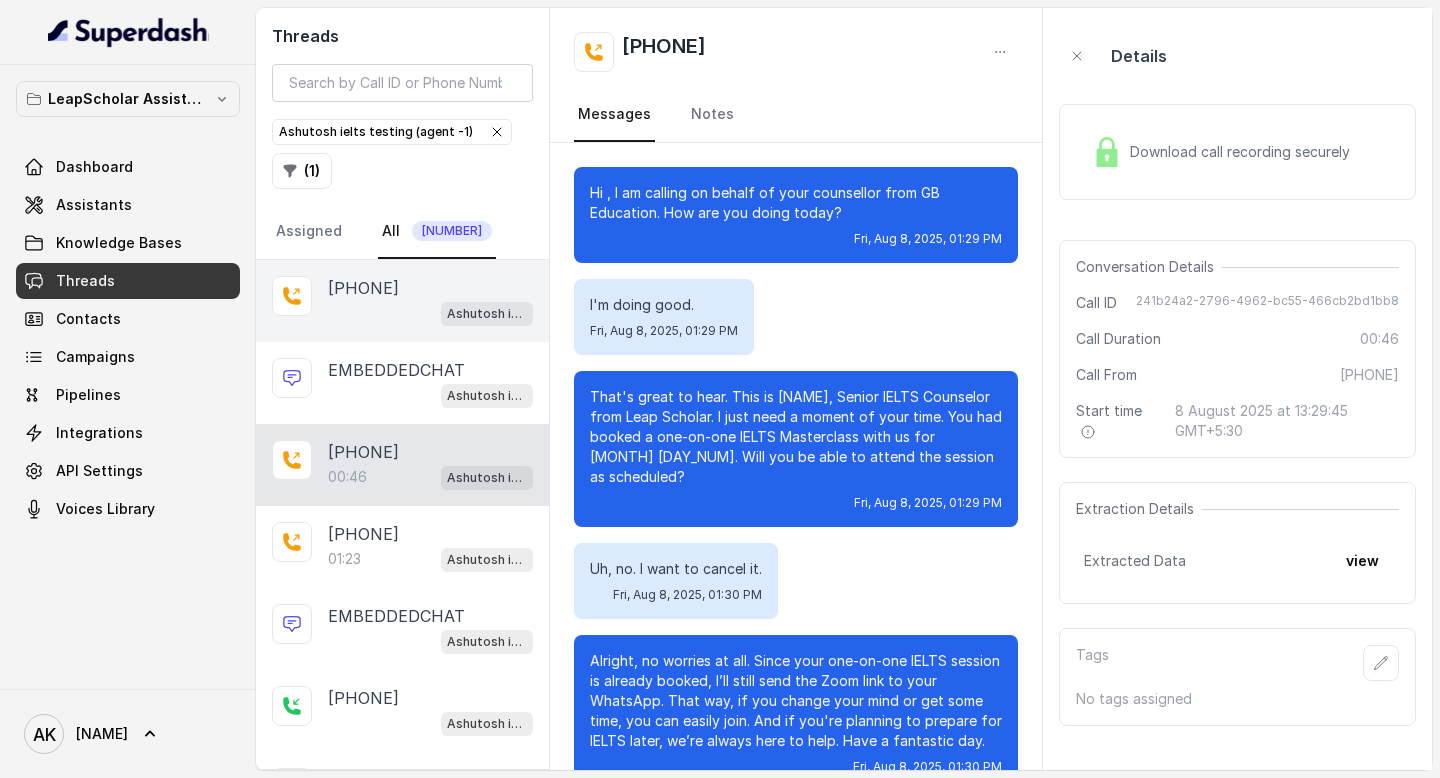 scroll, scrollTop: 25, scrollLeft: 0, axis: vertical 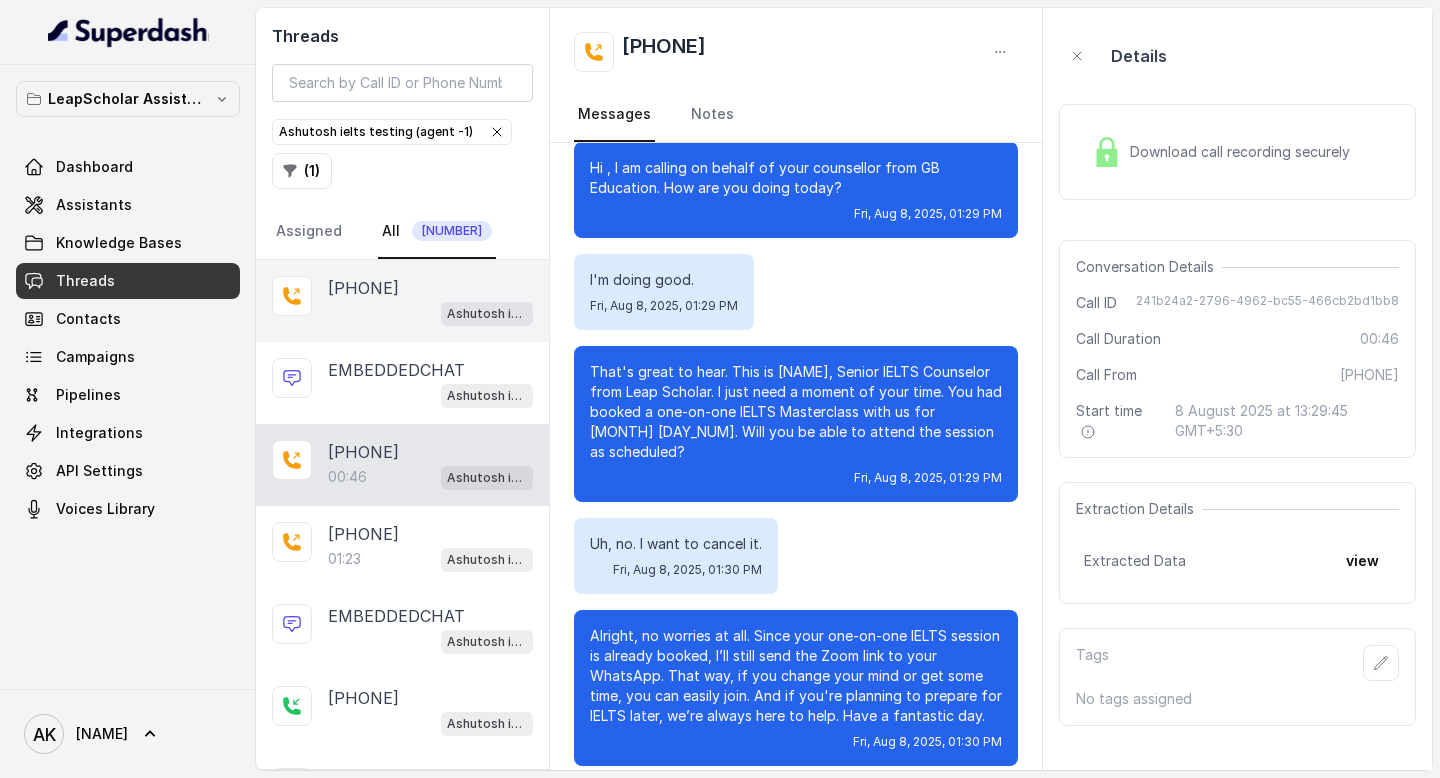 click on "[PHONE]" at bounding box center (363, 288) 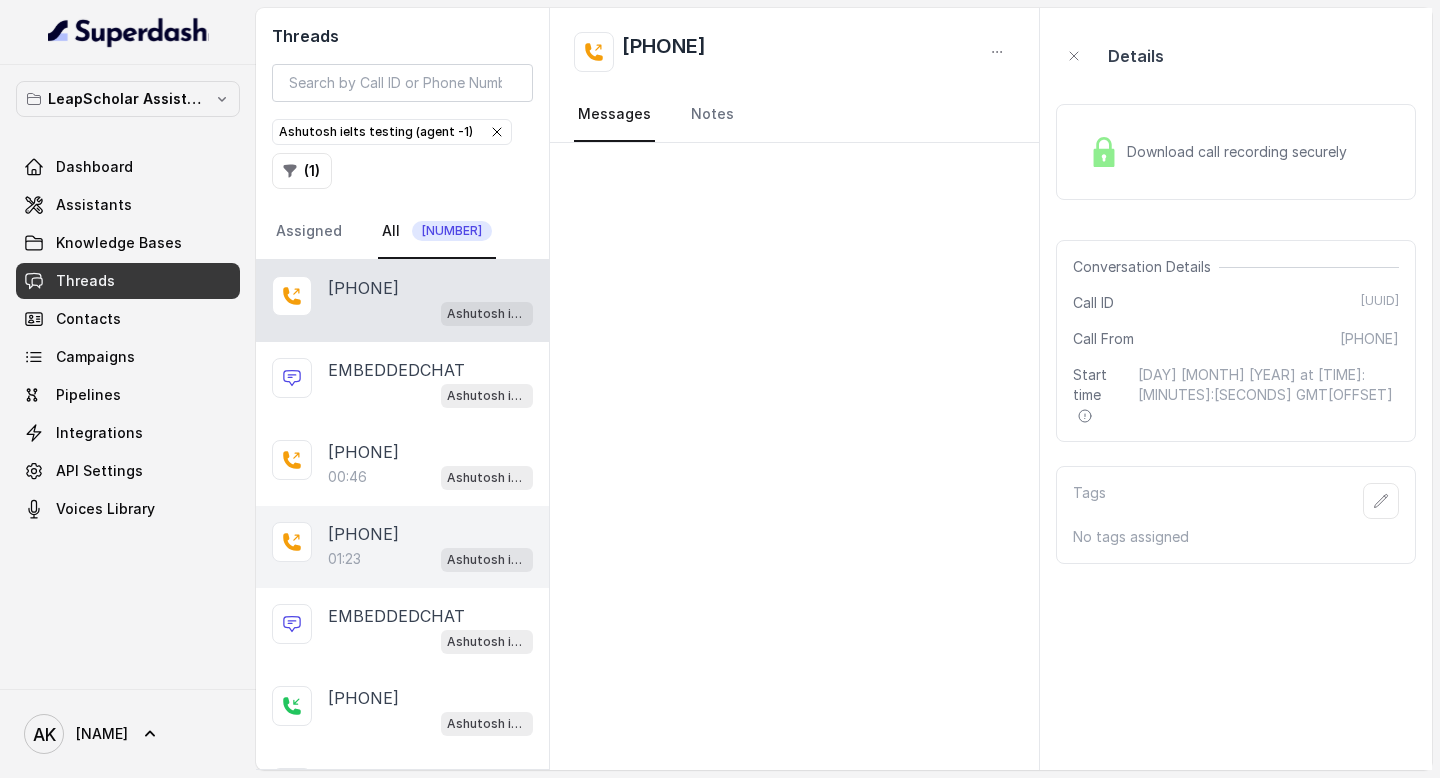 scroll, scrollTop: 57, scrollLeft: 0, axis: vertical 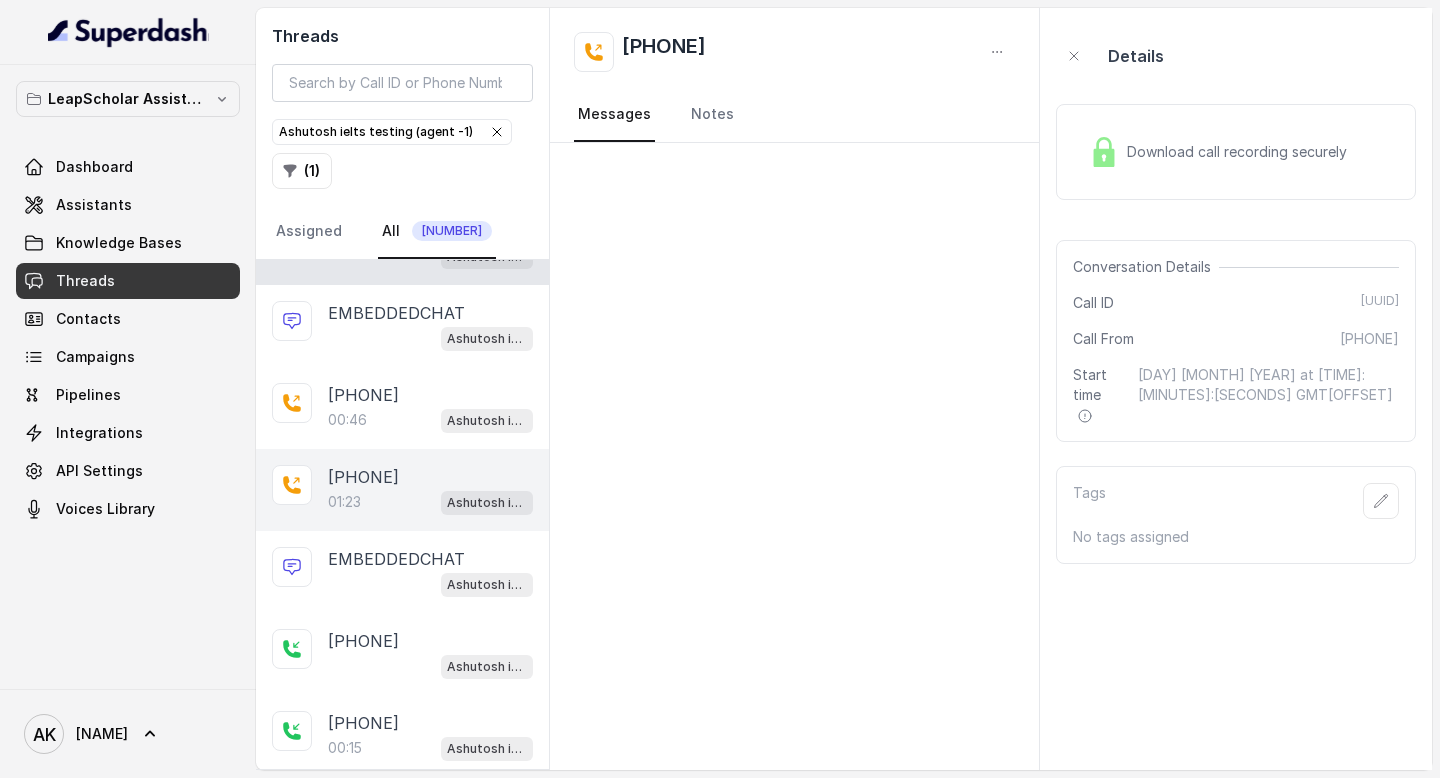click on "01:23 Ashutosh ielts testing (agent -1)" at bounding box center (430, 502) 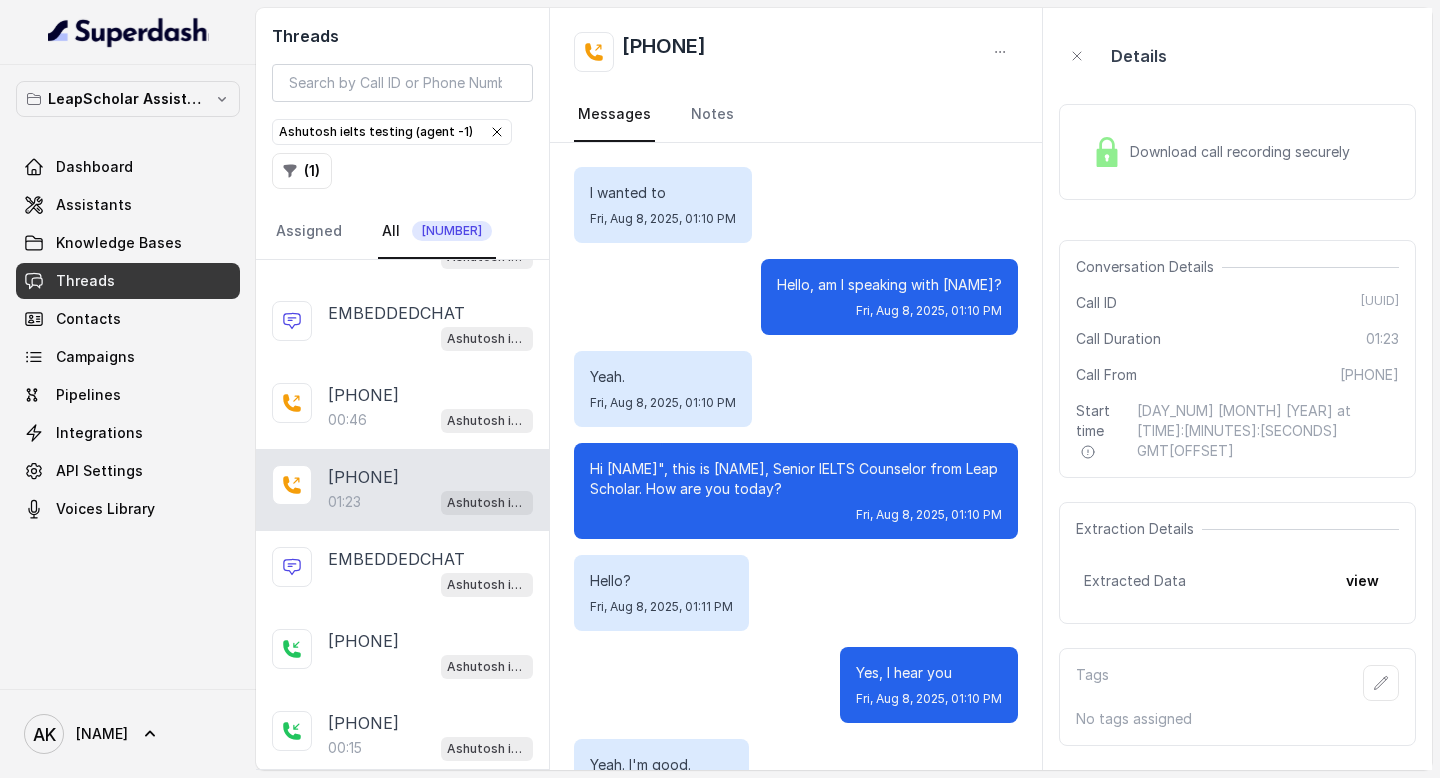 scroll, scrollTop: 1057, scrollLeft: 0, axis: vertical 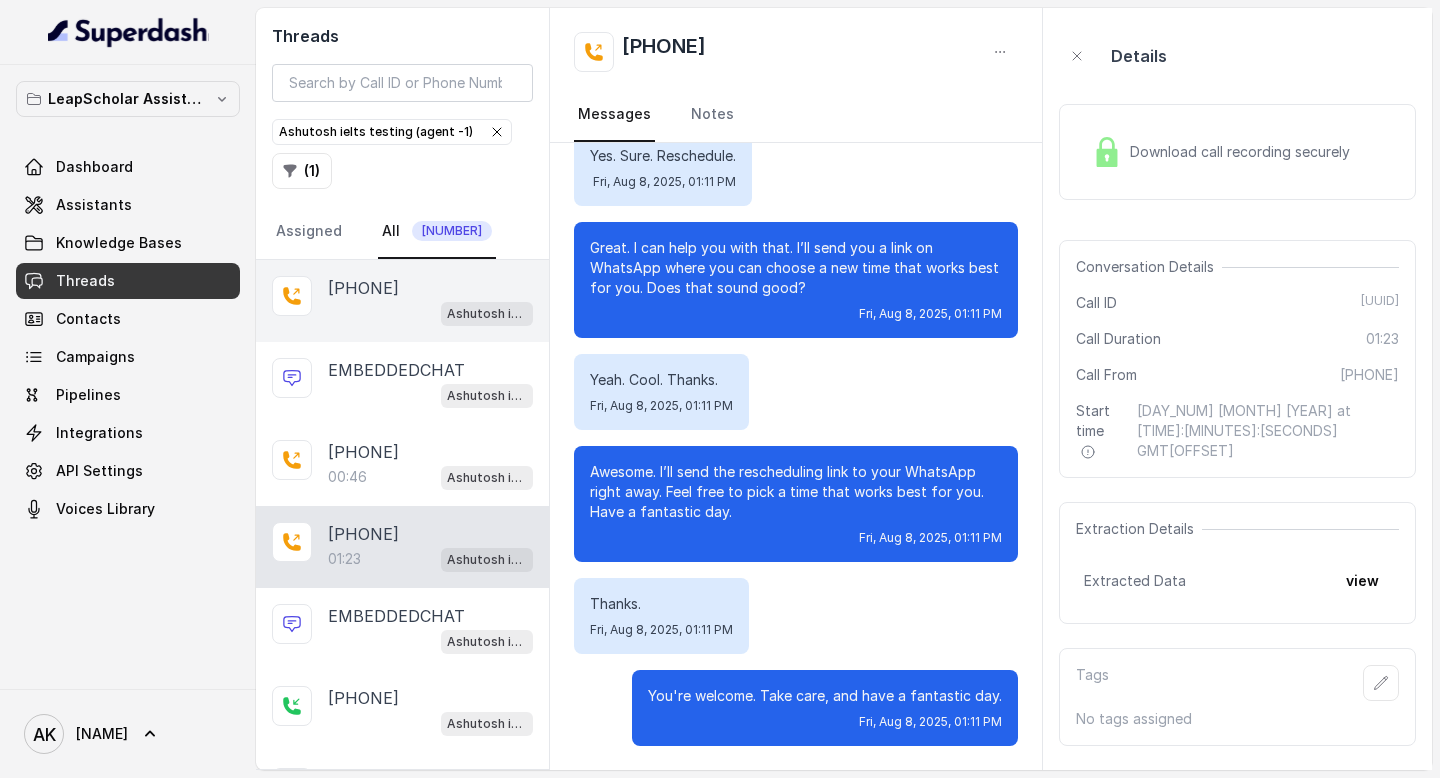 click on "Ashutosh ielts testing (agent -1)" at bounding box center [430, 313] 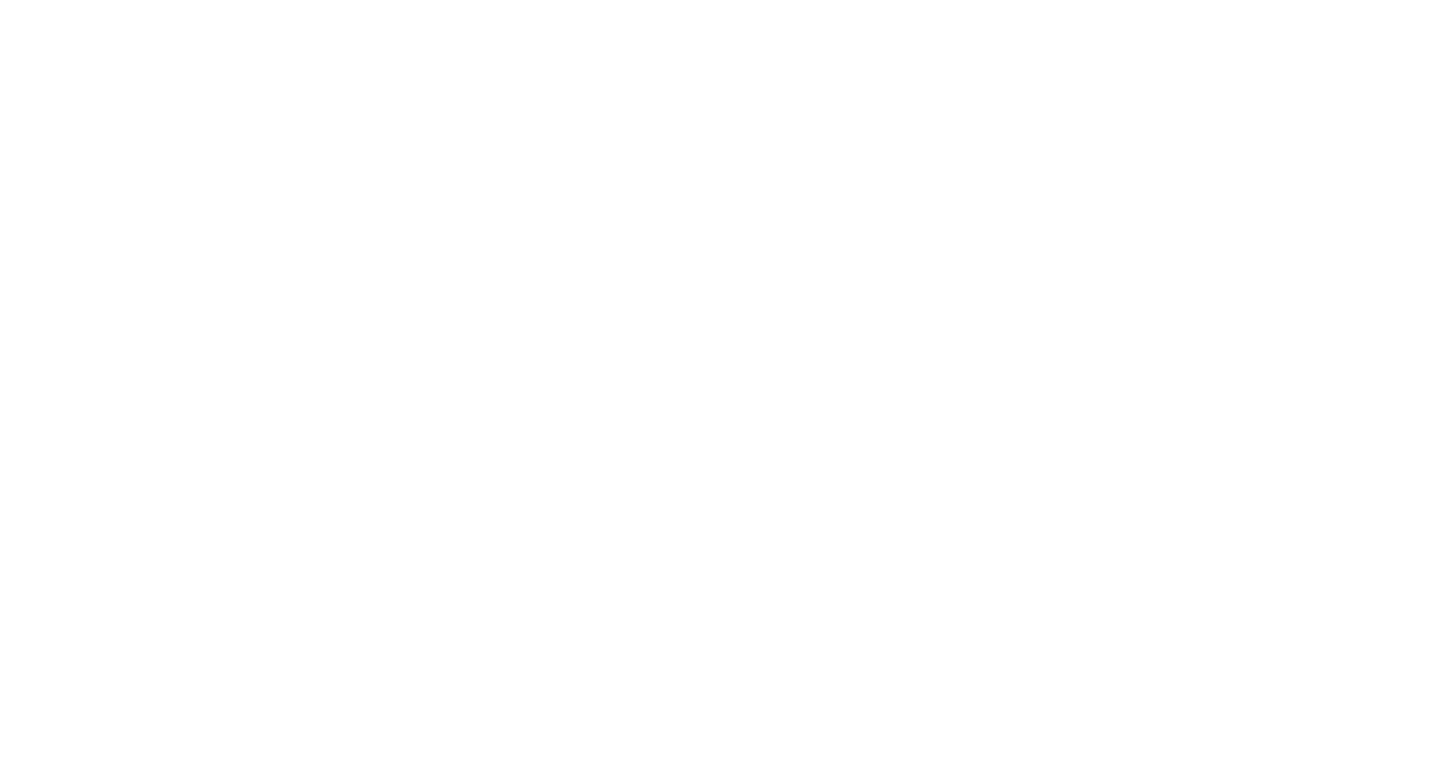 scroll, scrollTop: 0, scrollLeft: 0, axis: both 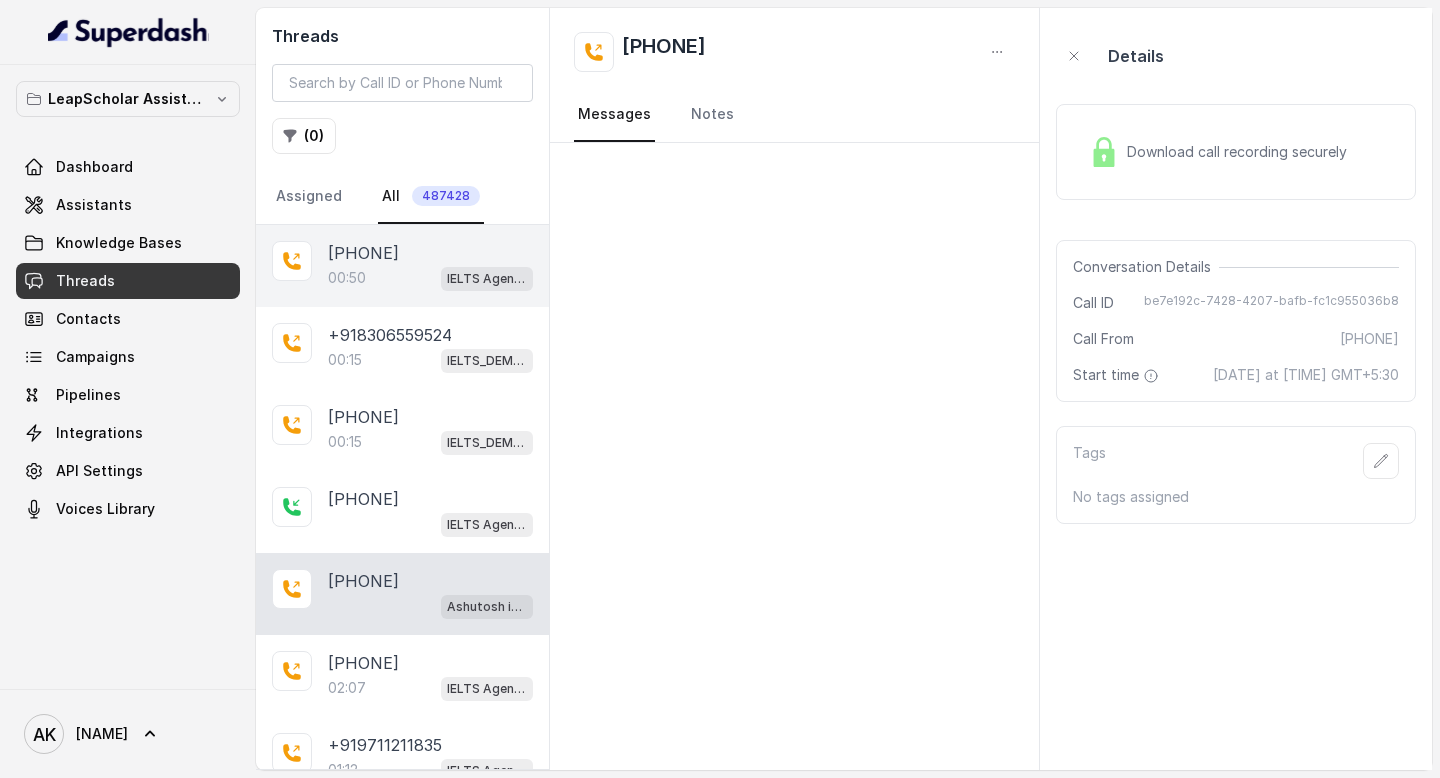 click on "00:50 IELTS Agent 2" at bounding box center [430, 278] 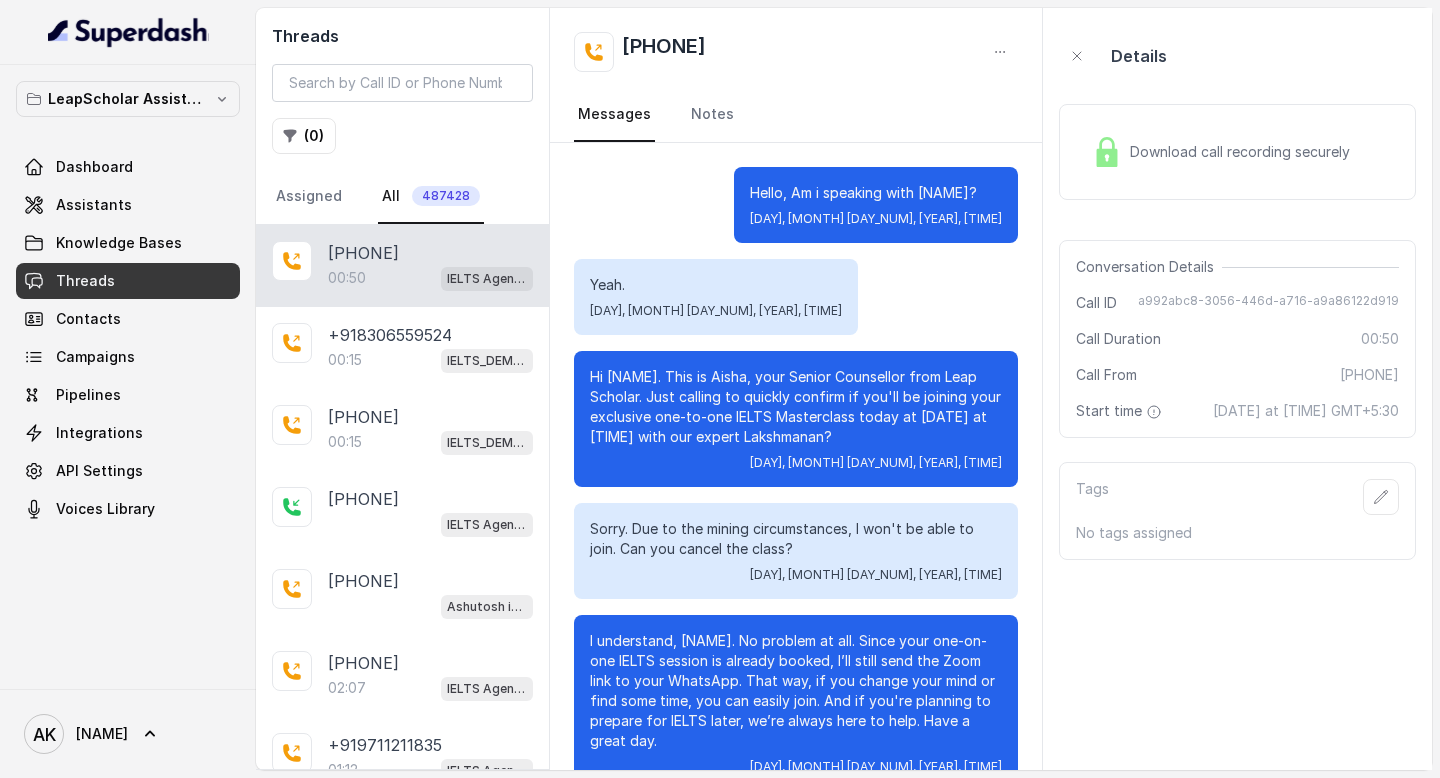 scroll, scrollTop: 229, scrollLeft: 0, axis: vertical 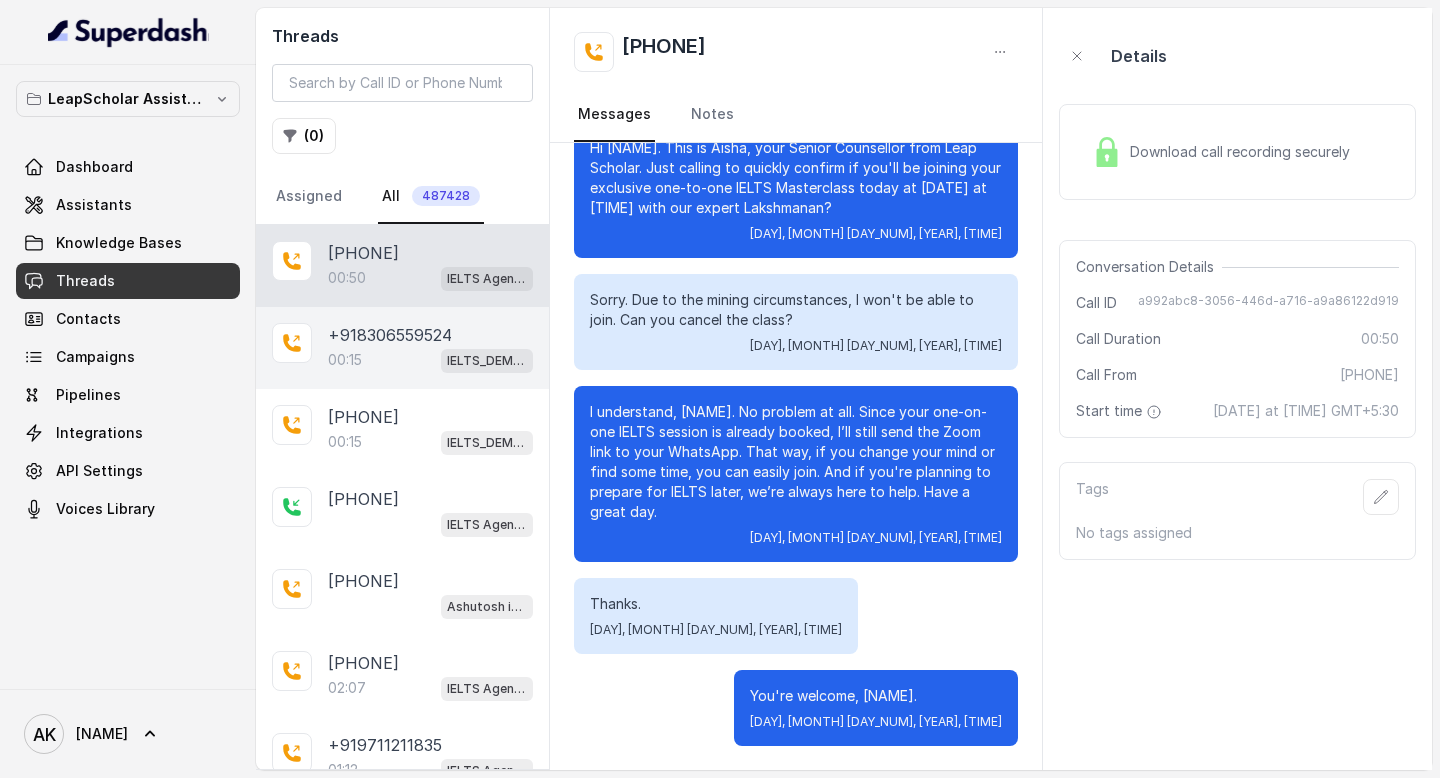 click on "+918306559524" at bounding box center (390, 335) 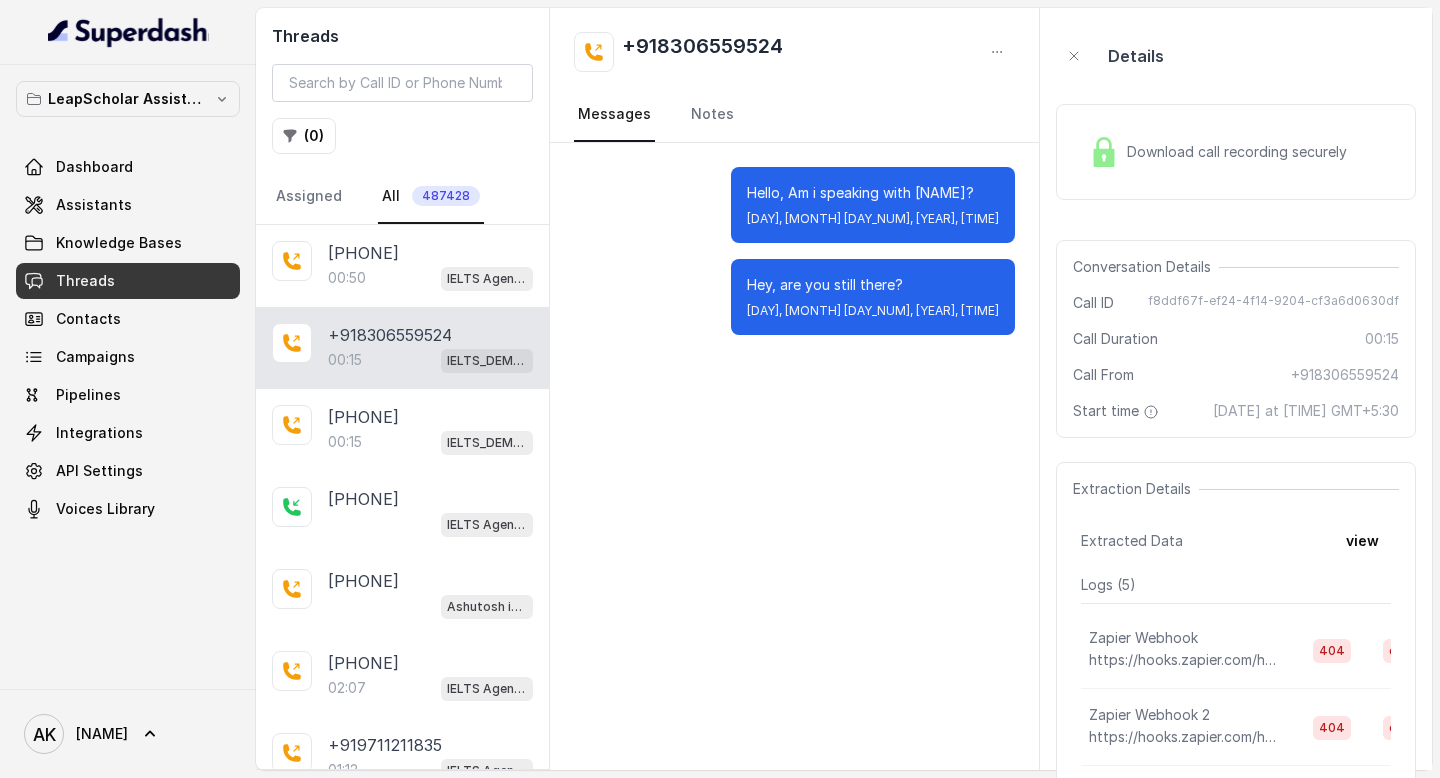 click on "00:15 IELTS_DEMO_gk (agent 1)" at bounding box center (430, 360) 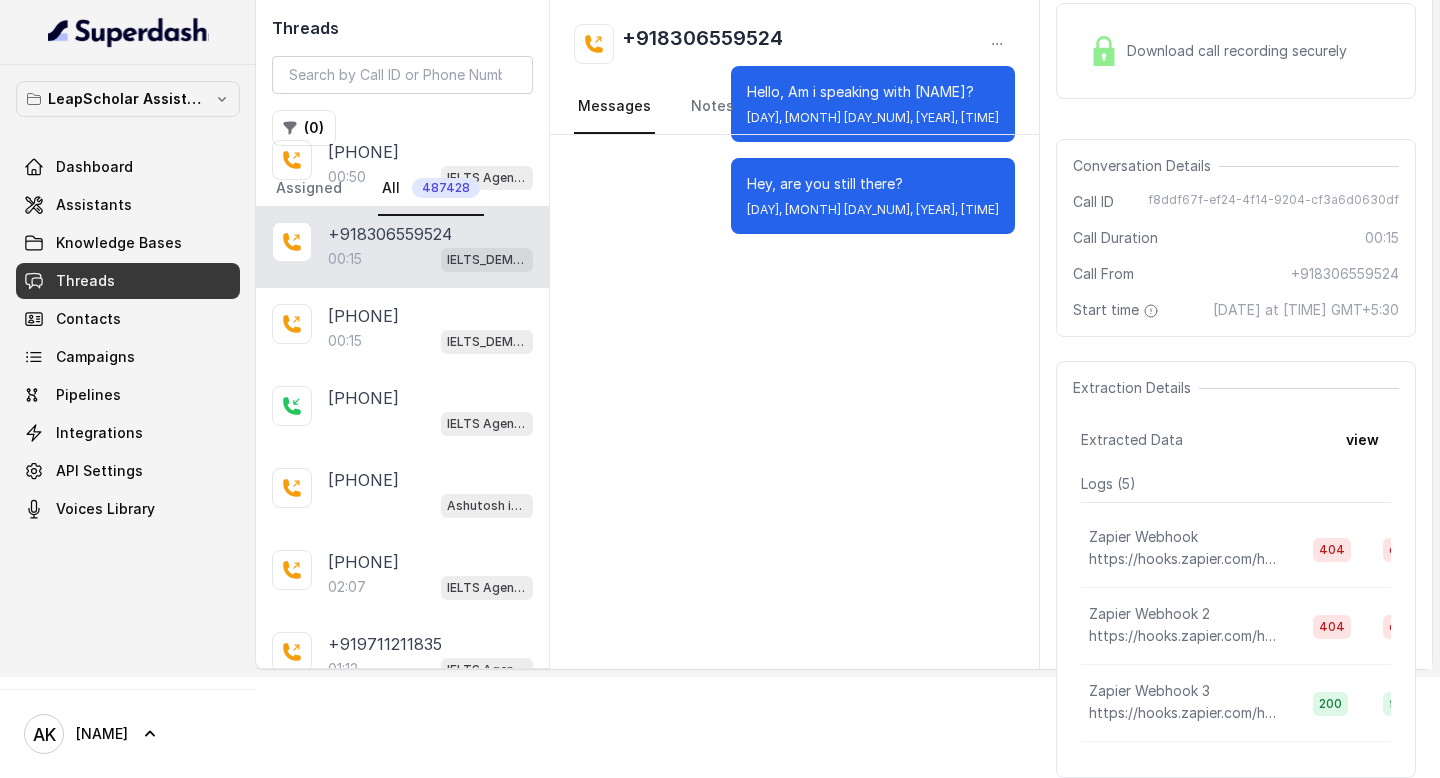 scroll, scrollTop: 0, scrollLeft: 0, axis: both 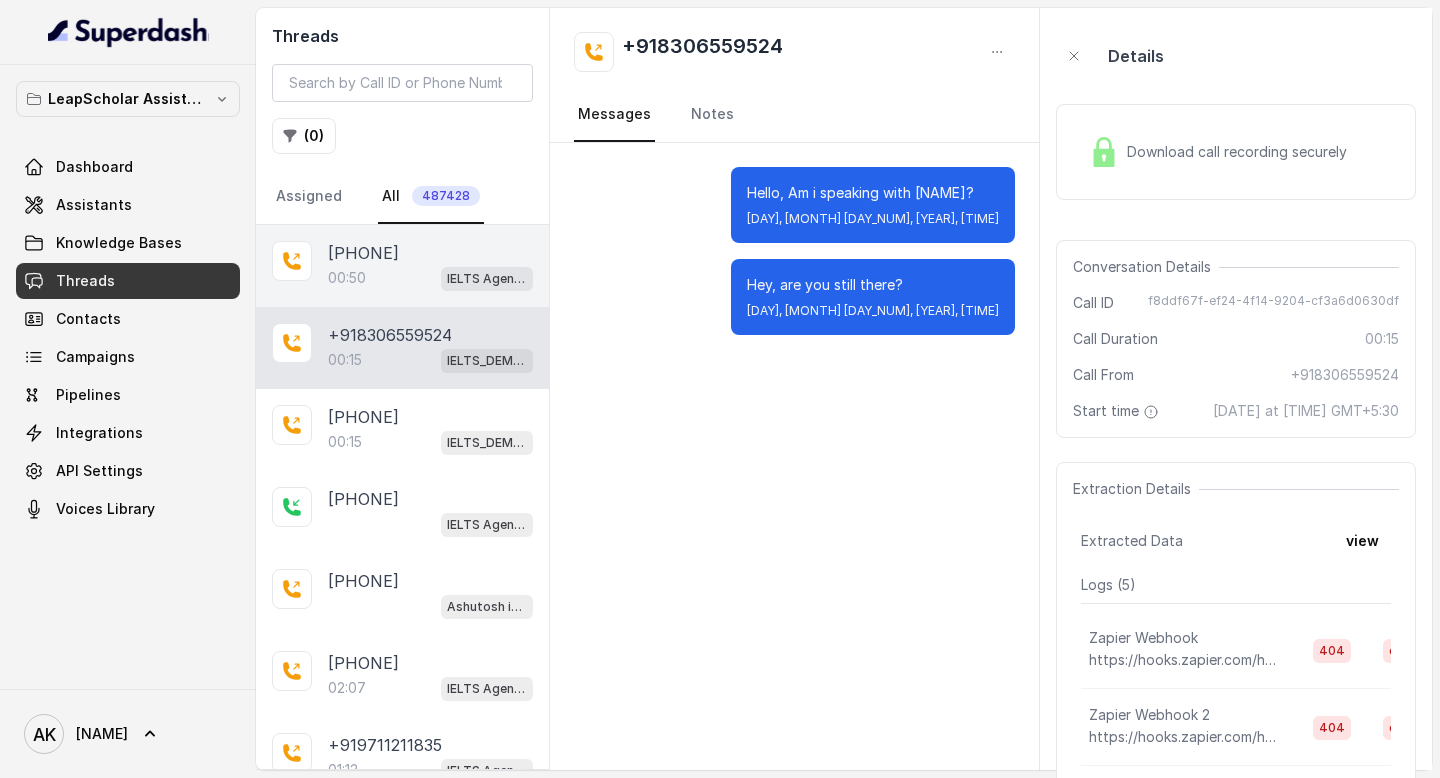 click on "[PHONE] [TIME] IELTS Agent 2" at bounding box center [402, 266] 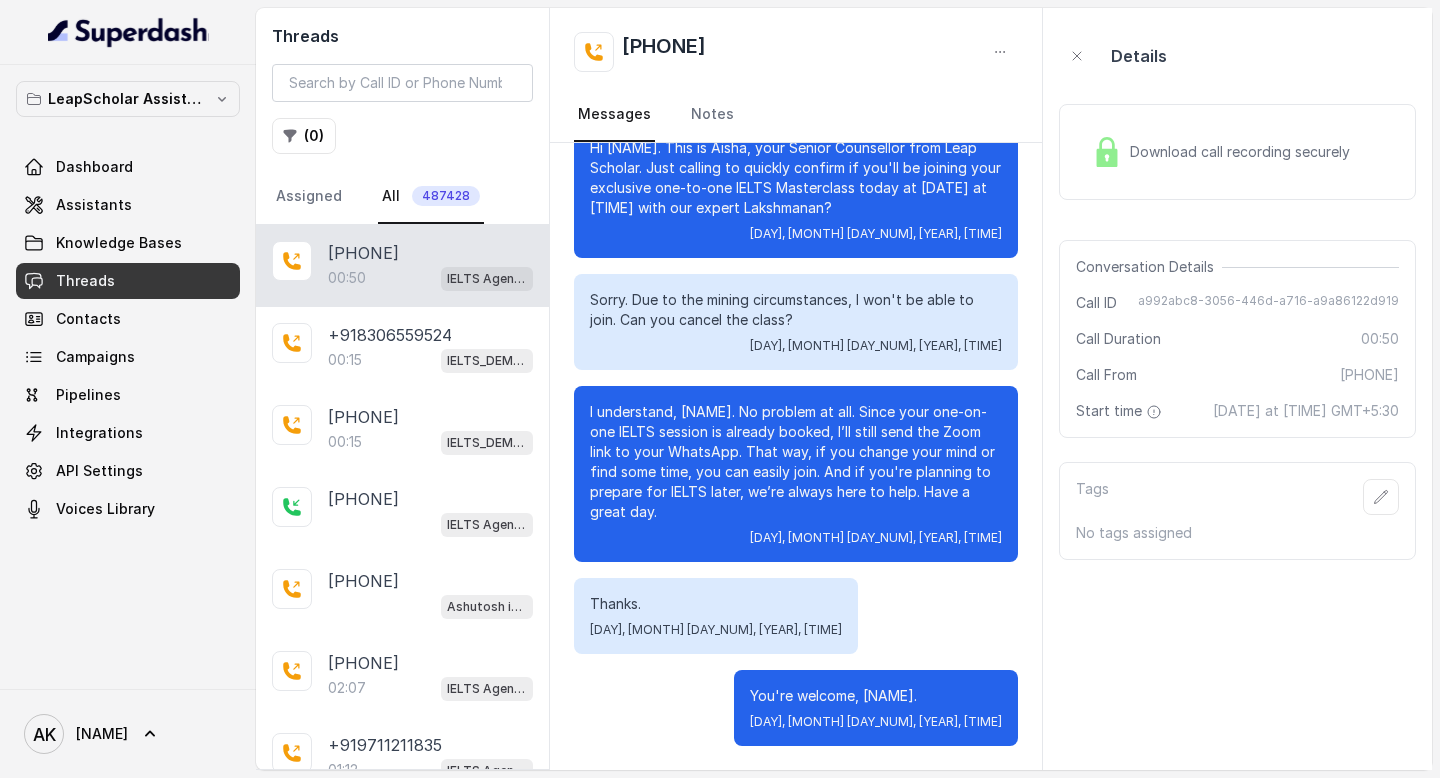 scroll, scrollTop: 0, scrollLeft: 0, axis: both 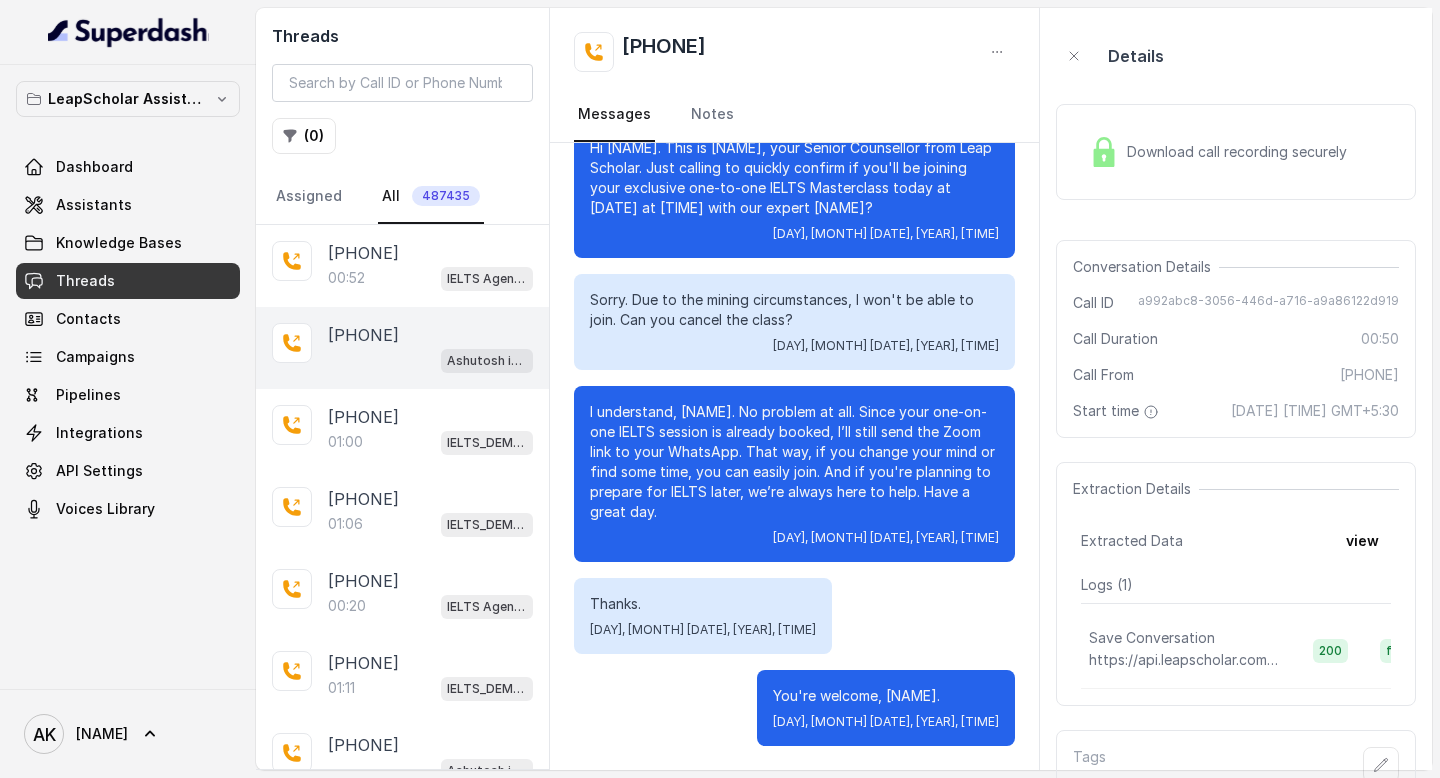 click on "[PHONE]" at bounding box center (363, 335) 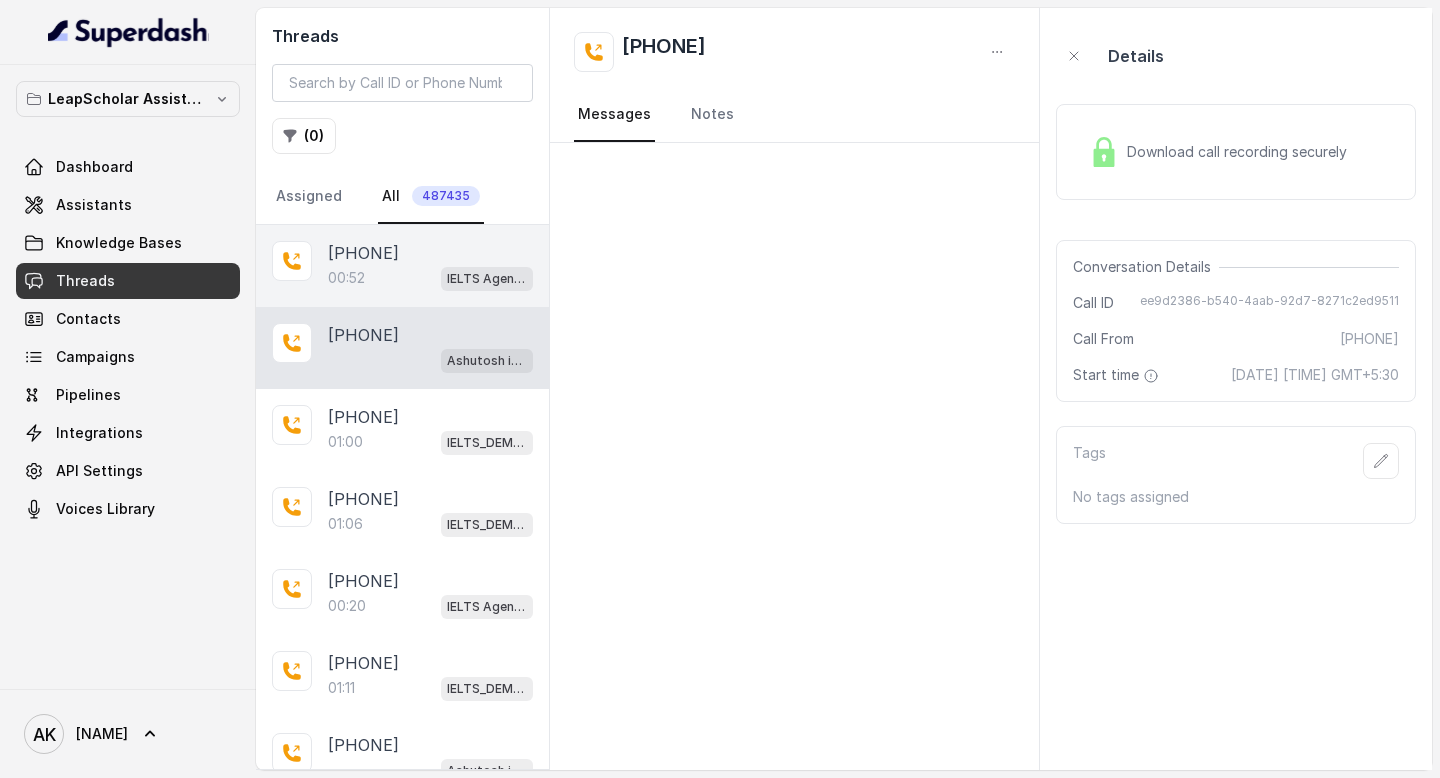 click on "[PHONE]" at bounding box center [363, 253] 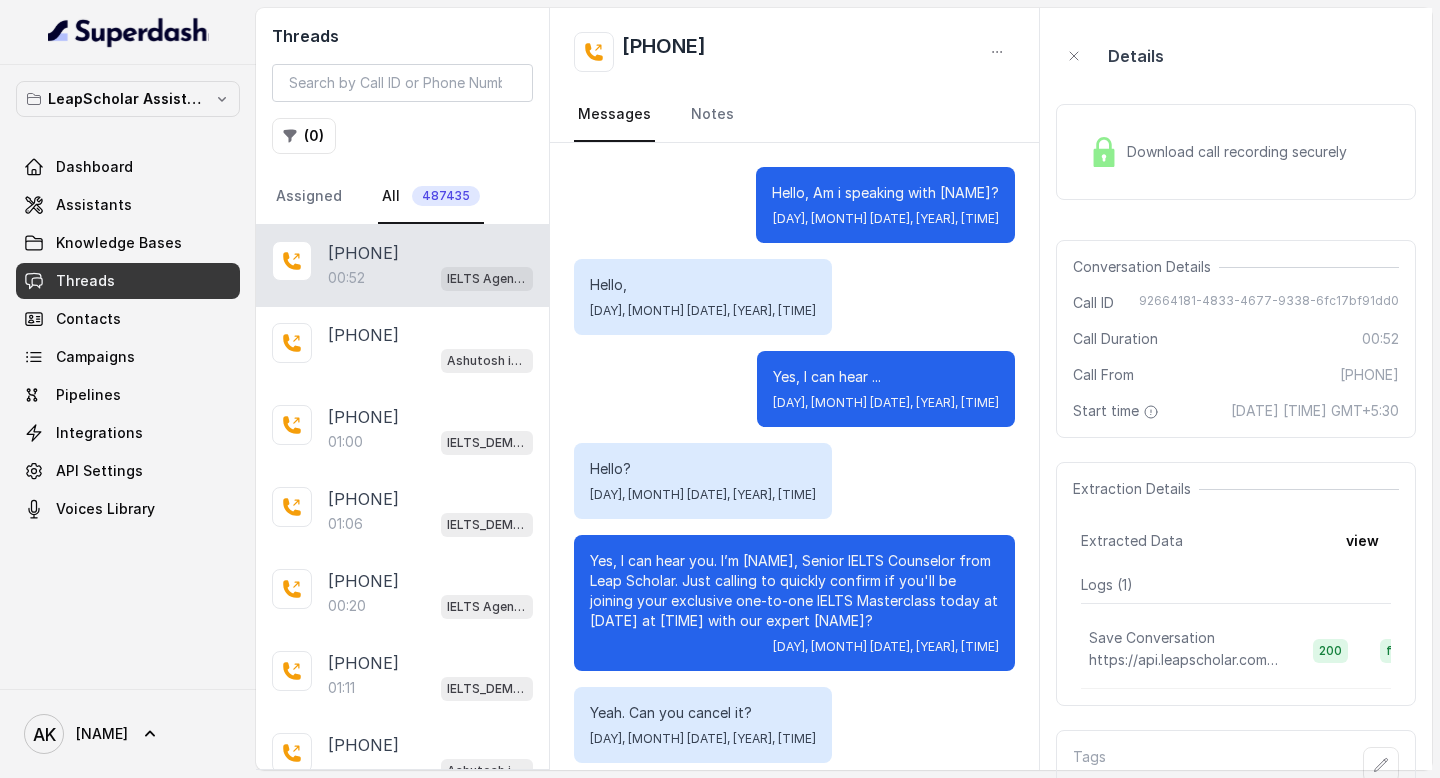 scroll, scrollTop: 301, scrollLeft: 0, axis: vertical 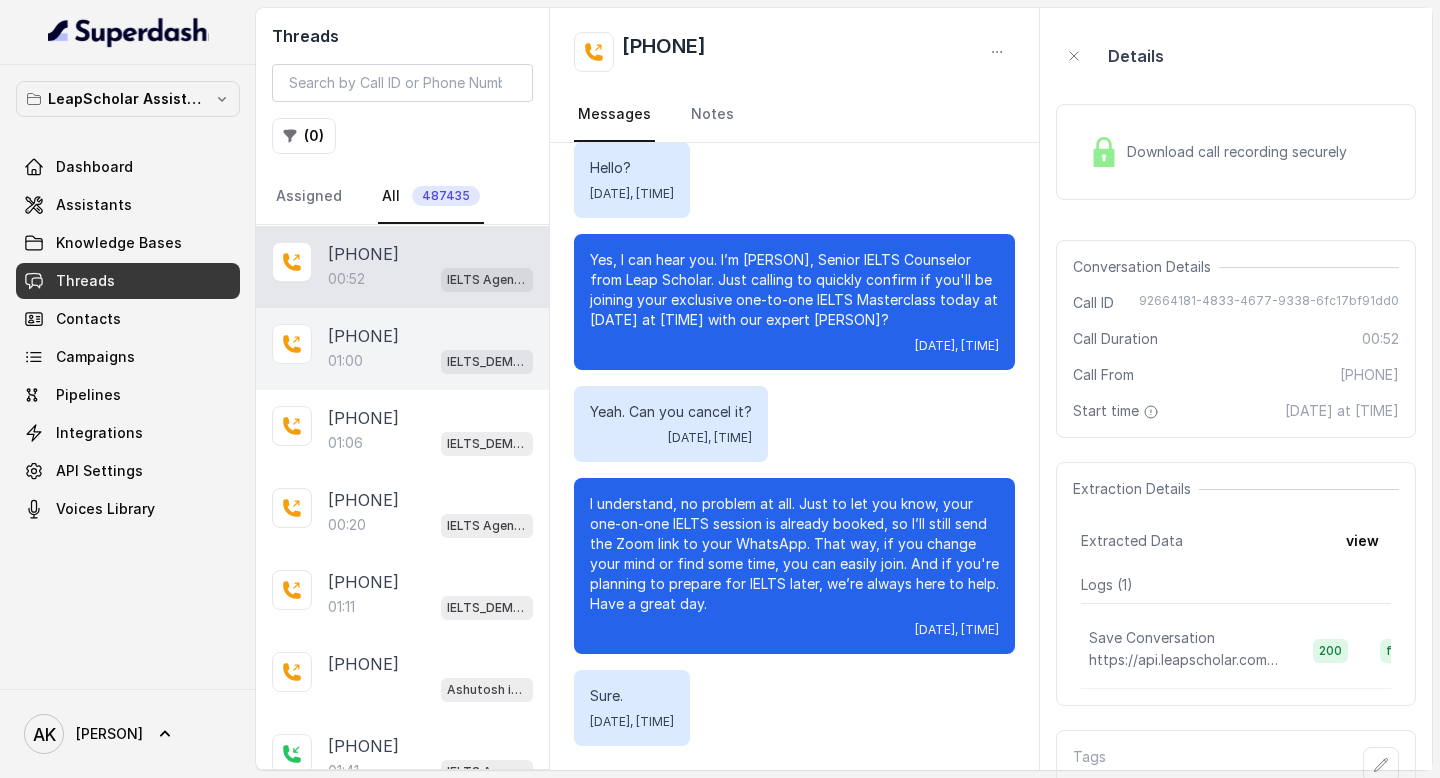 click on "[PHONE]" at bounding box center (363, 336) 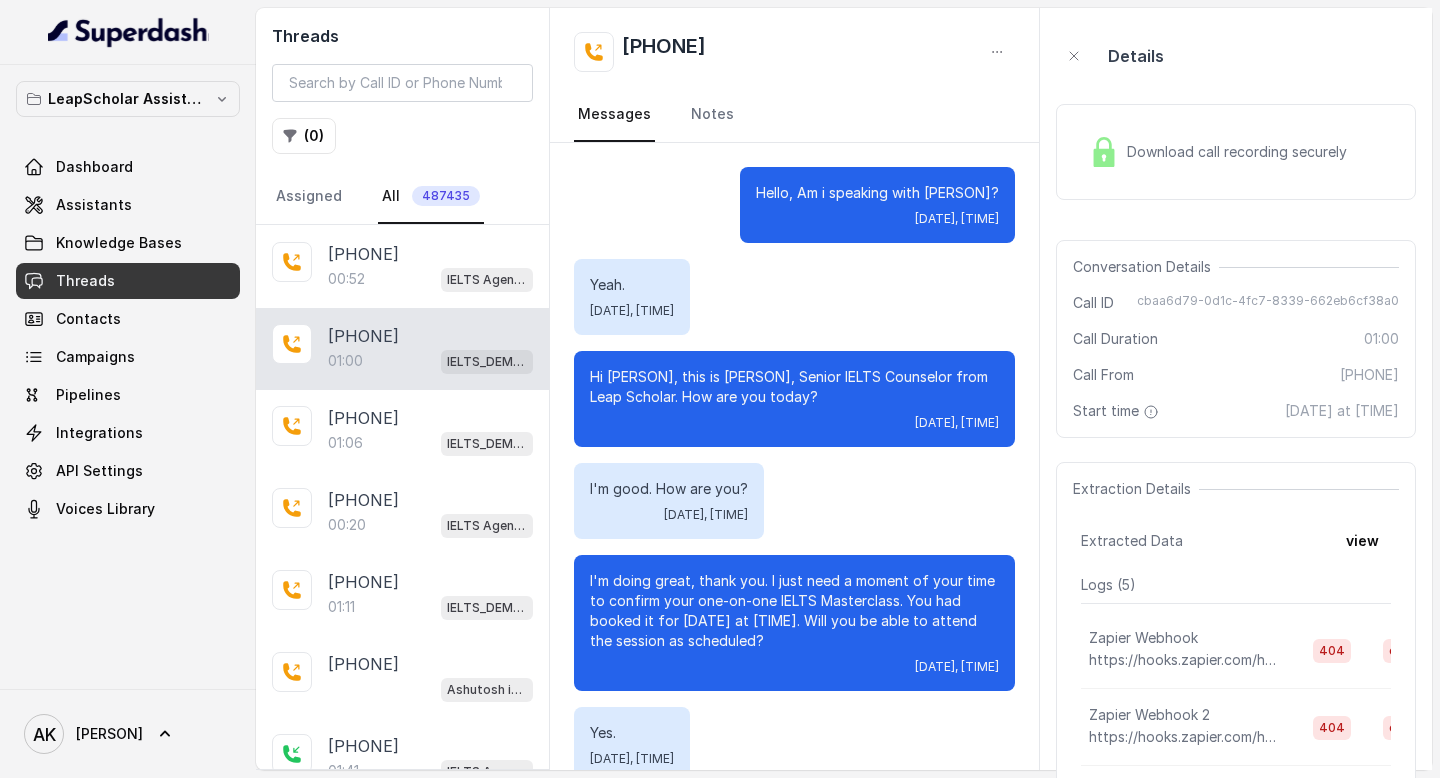scroll, scrollTop: 617, scrollLeft: 0, axis: vertical 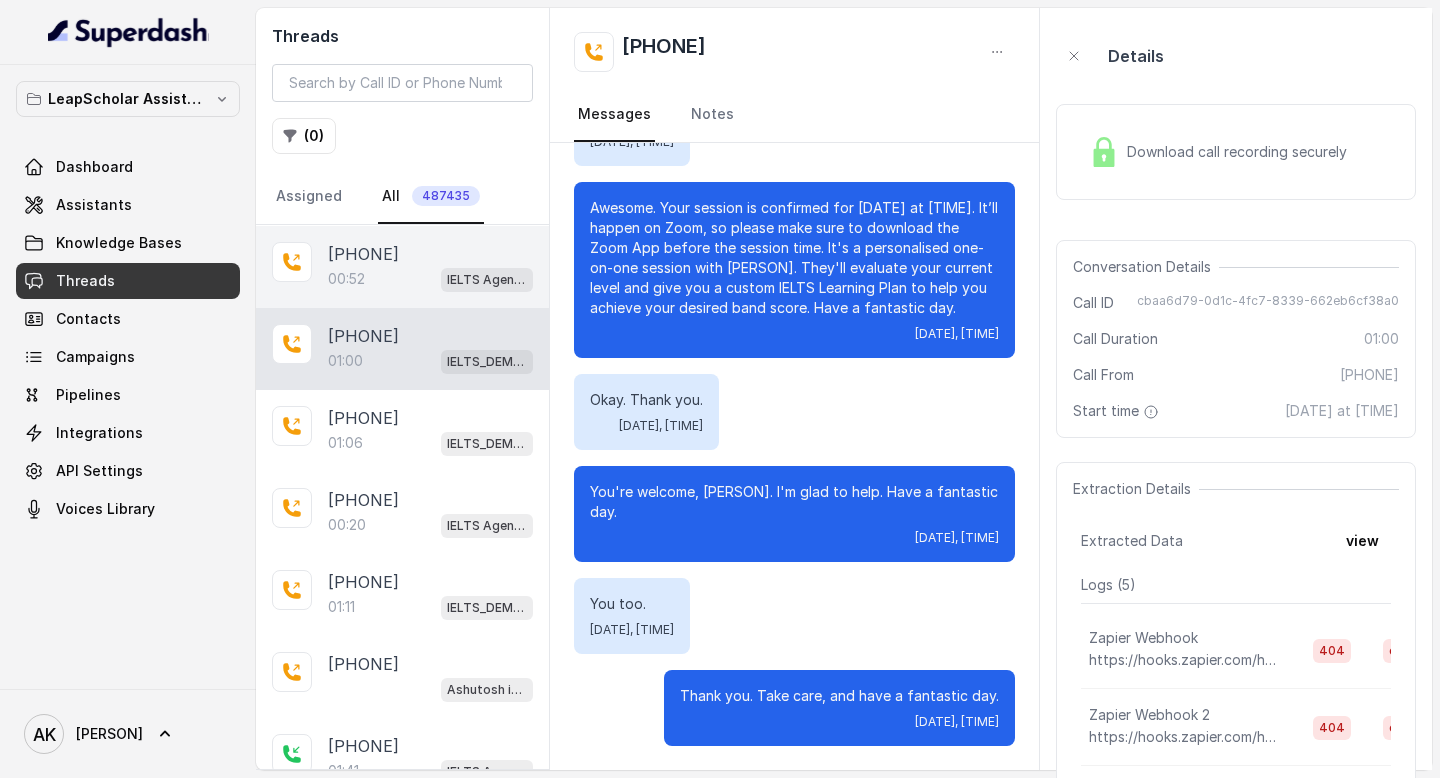click on "[TIME] [PERSON]" at bounding box center [430, 279] 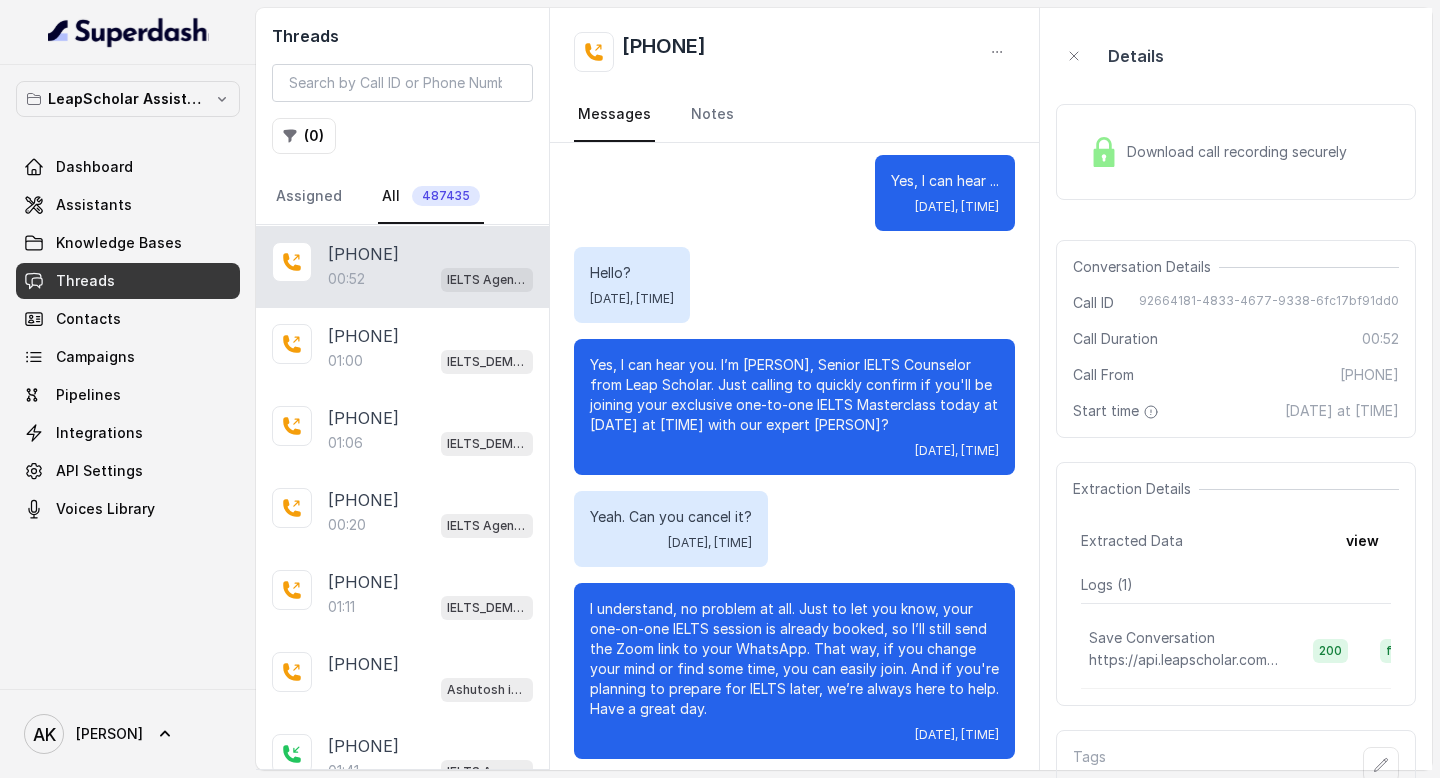 scroll, scrollTop: 301, scrollLeft: 0, axis: vertical 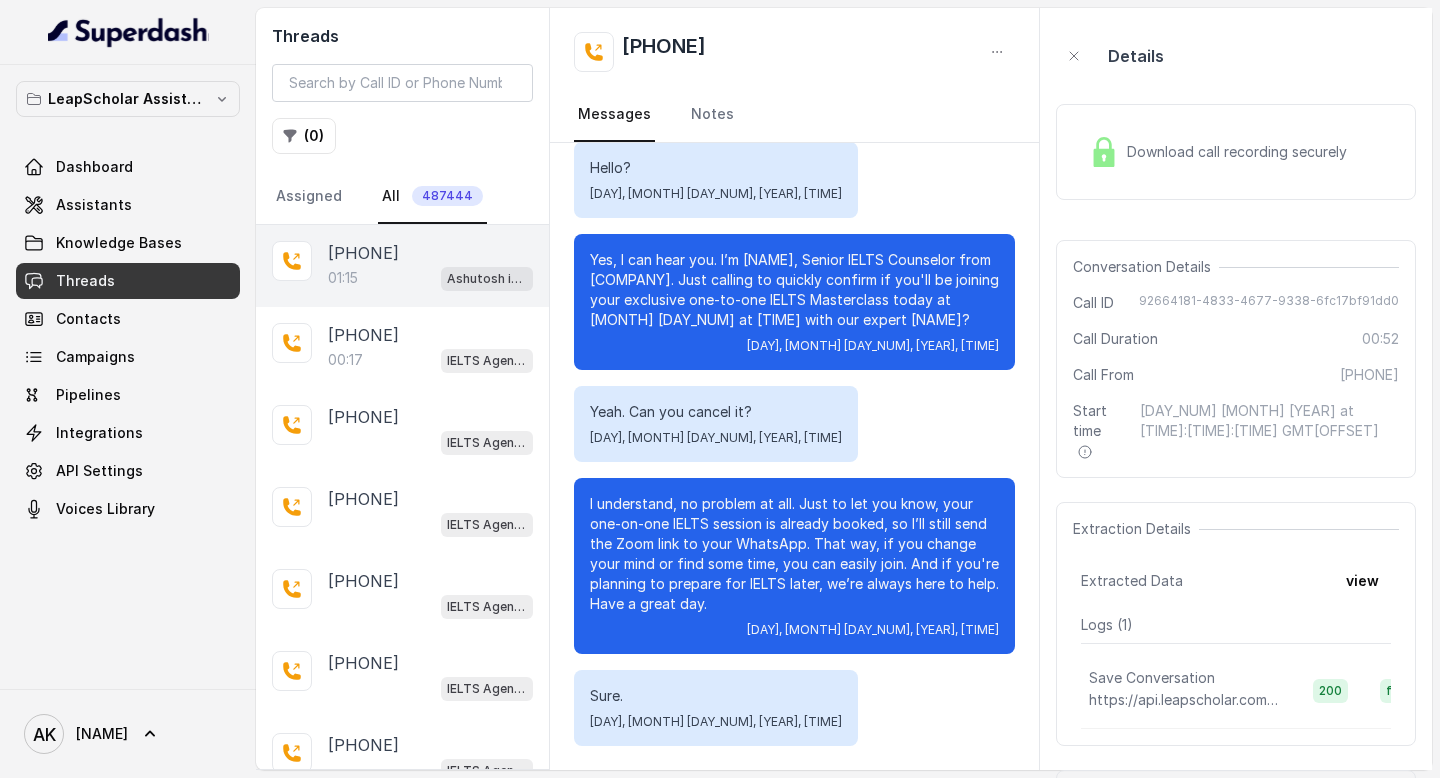 click on "[TIME] [NAME] ielts testing (agent -1)" at bounding box center [430, 278] 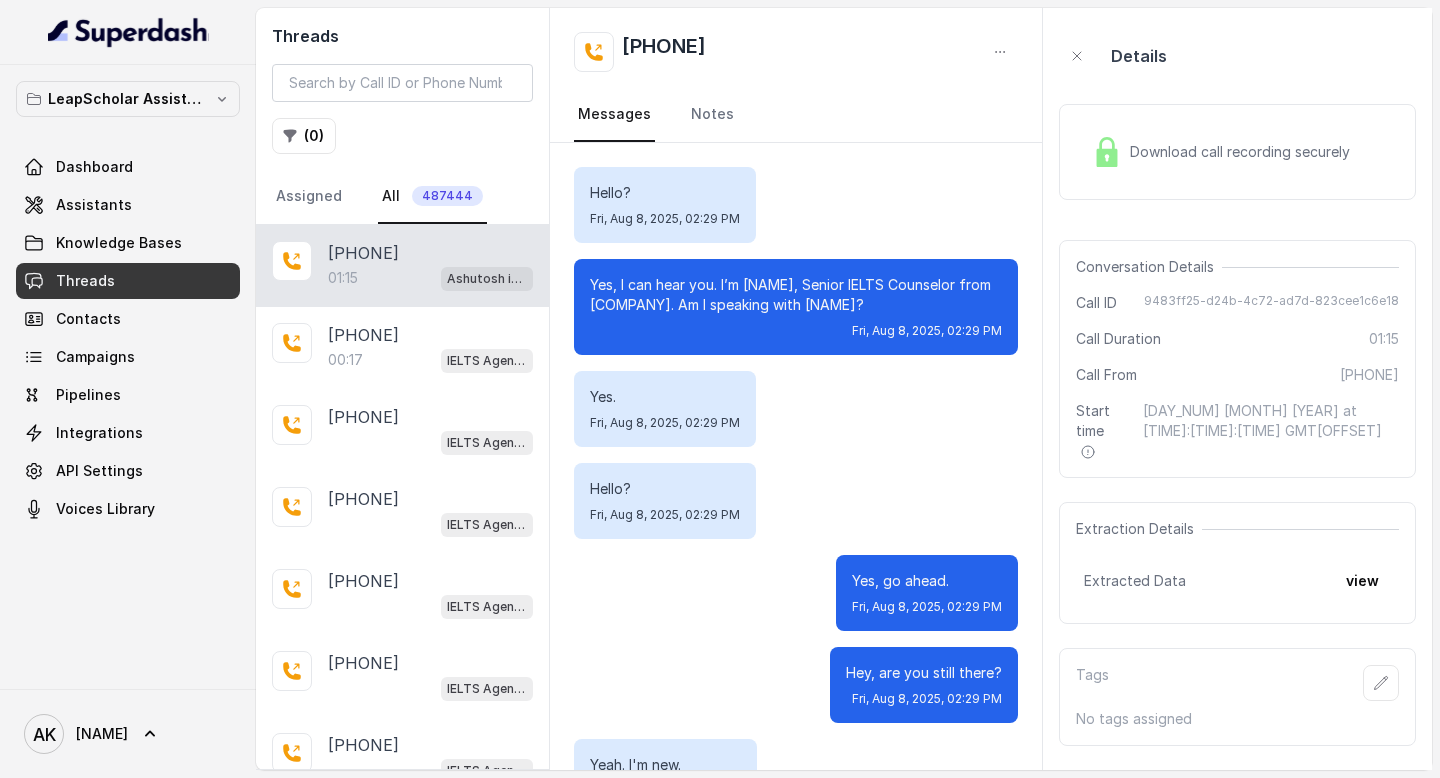 scroll, scrollTop: 865, scrollLeft: 0, axis: vertical 